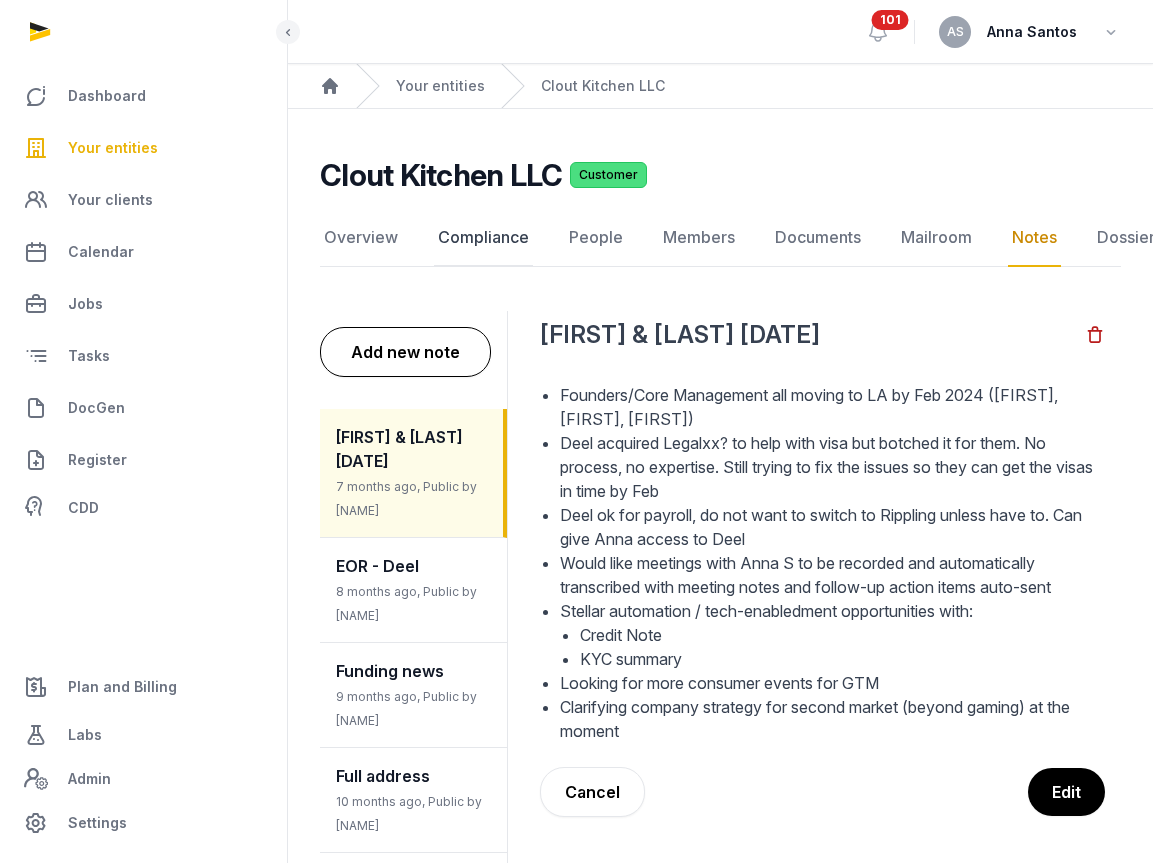 scroll, scrollTop: 82, scrollLeft: 0, axis: vertical 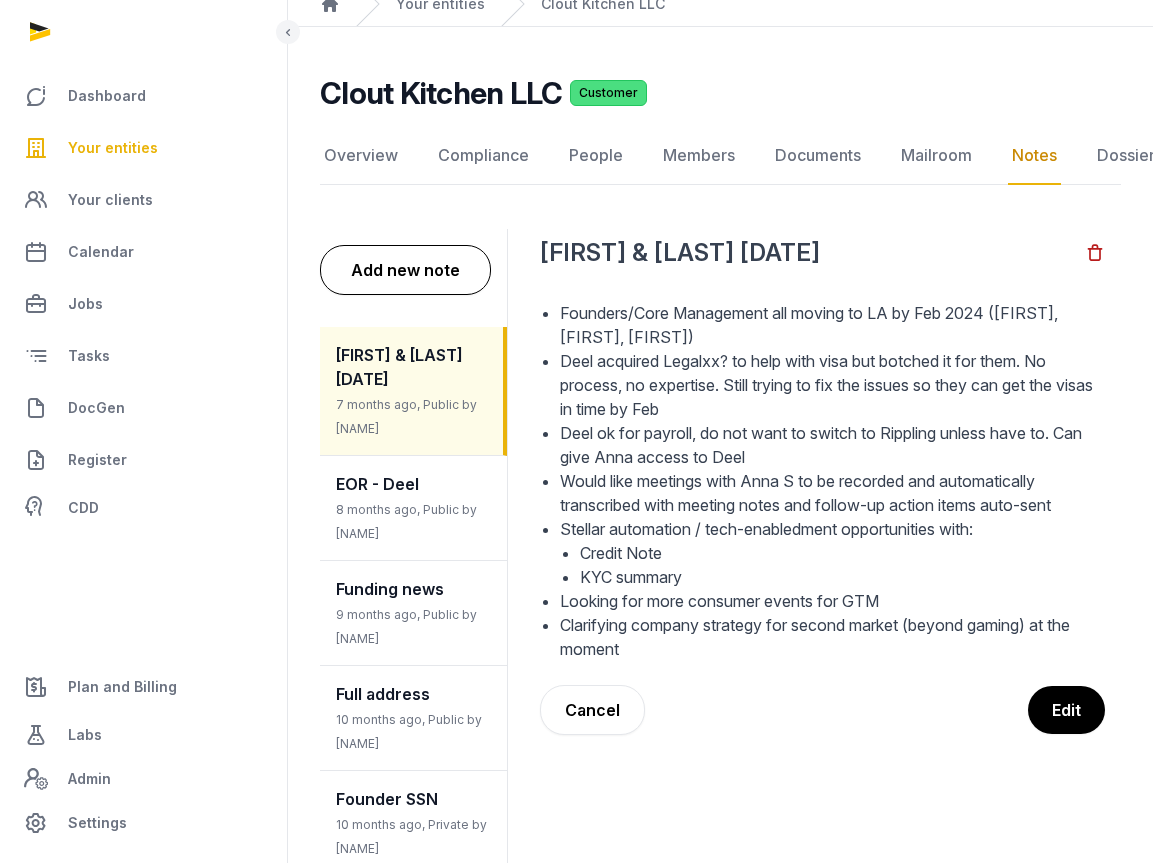 click on "Overview  Compliance  People  Members  Documents  Mailroom  Notes  Dossier  Jobs" at bounding box center (720, 156) 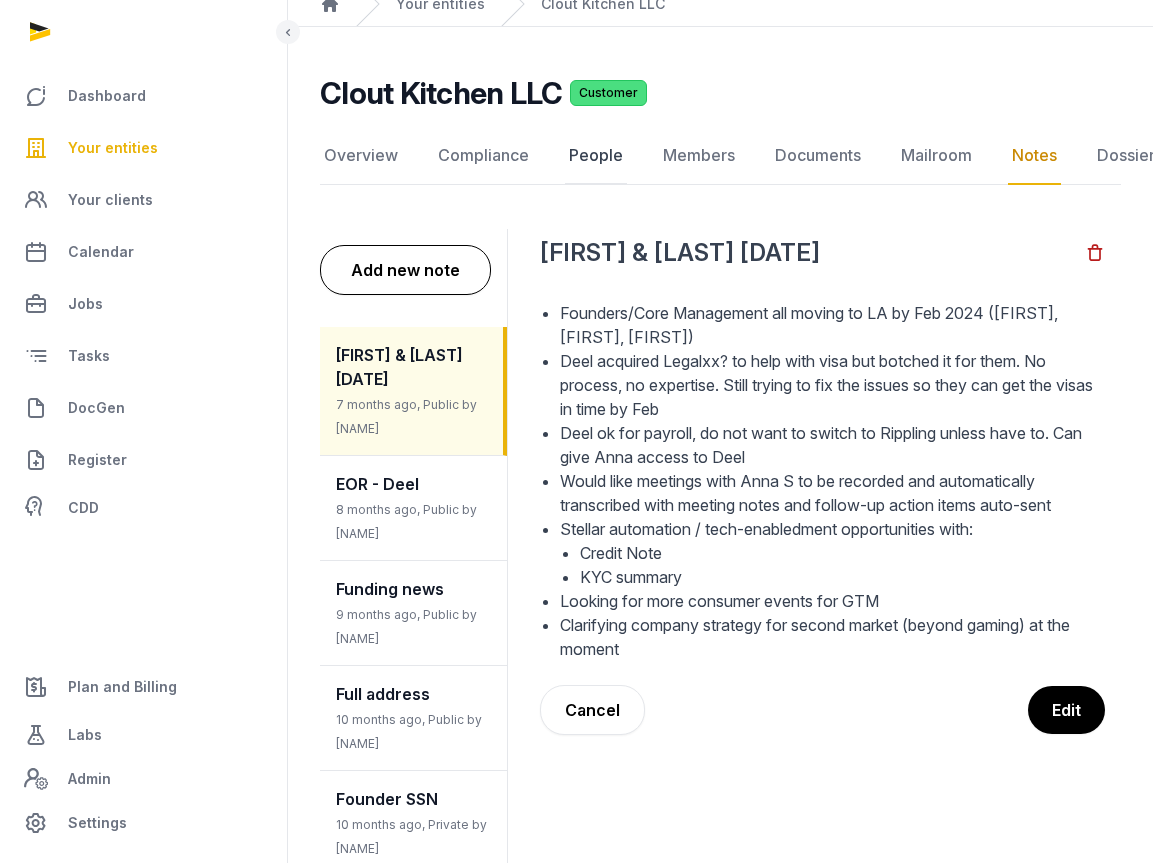 click on "People" 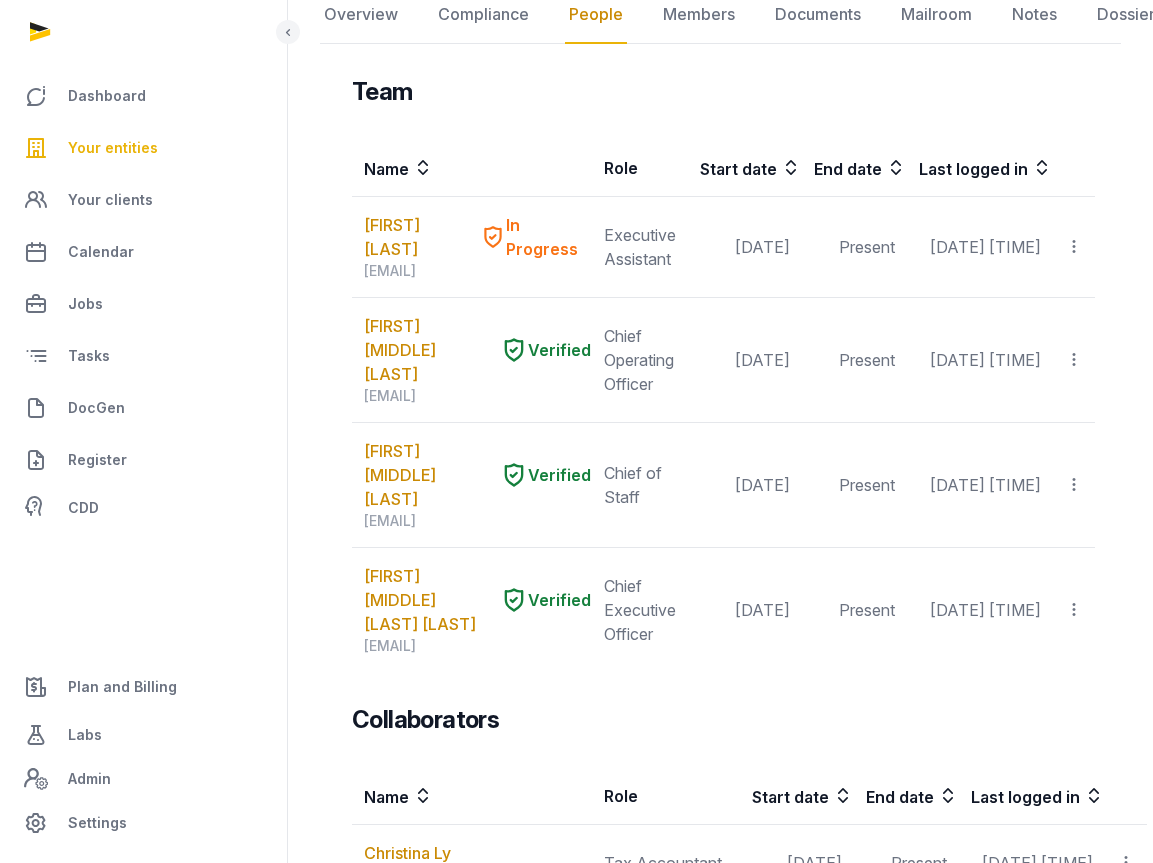 scroll, scrollTop: 250, scrollLeft: 0, axis: vertical 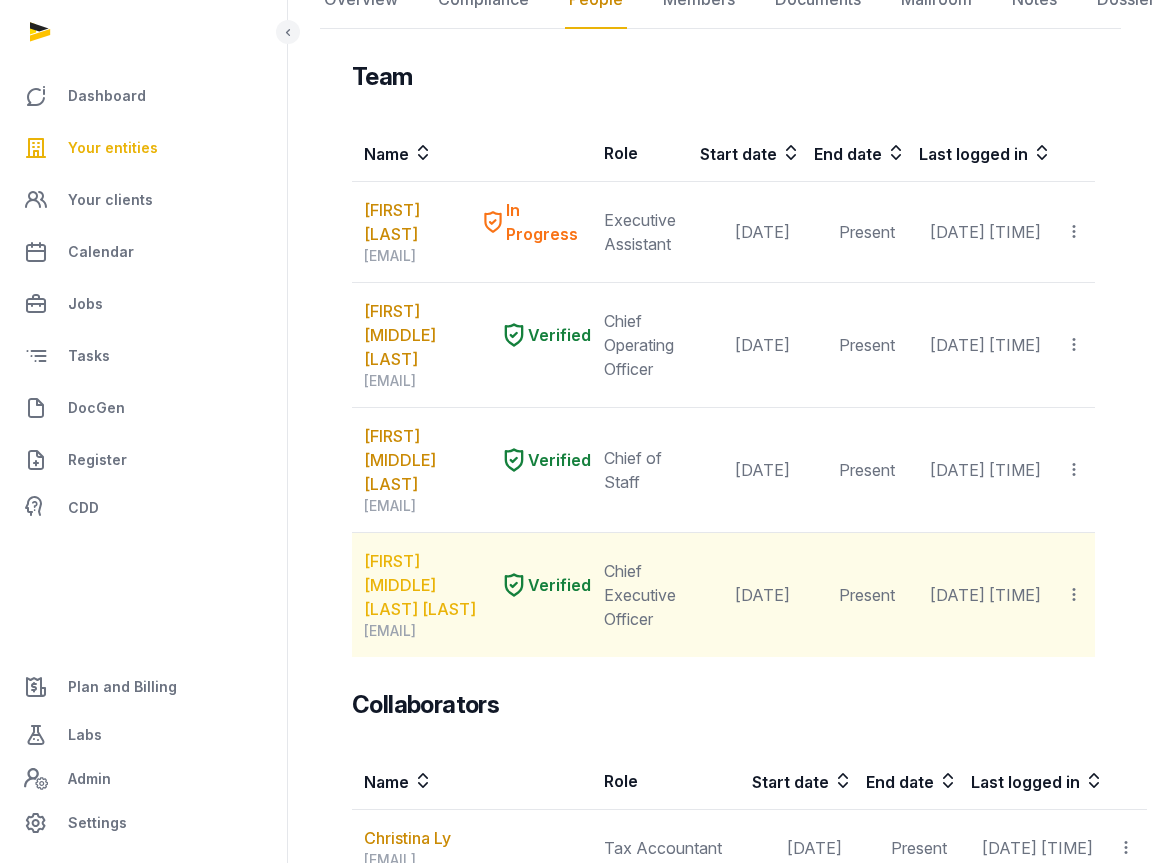 click on "[FIRST] [MIDDLE] [LAST] [LAST]" at bounding box center (428, 585) 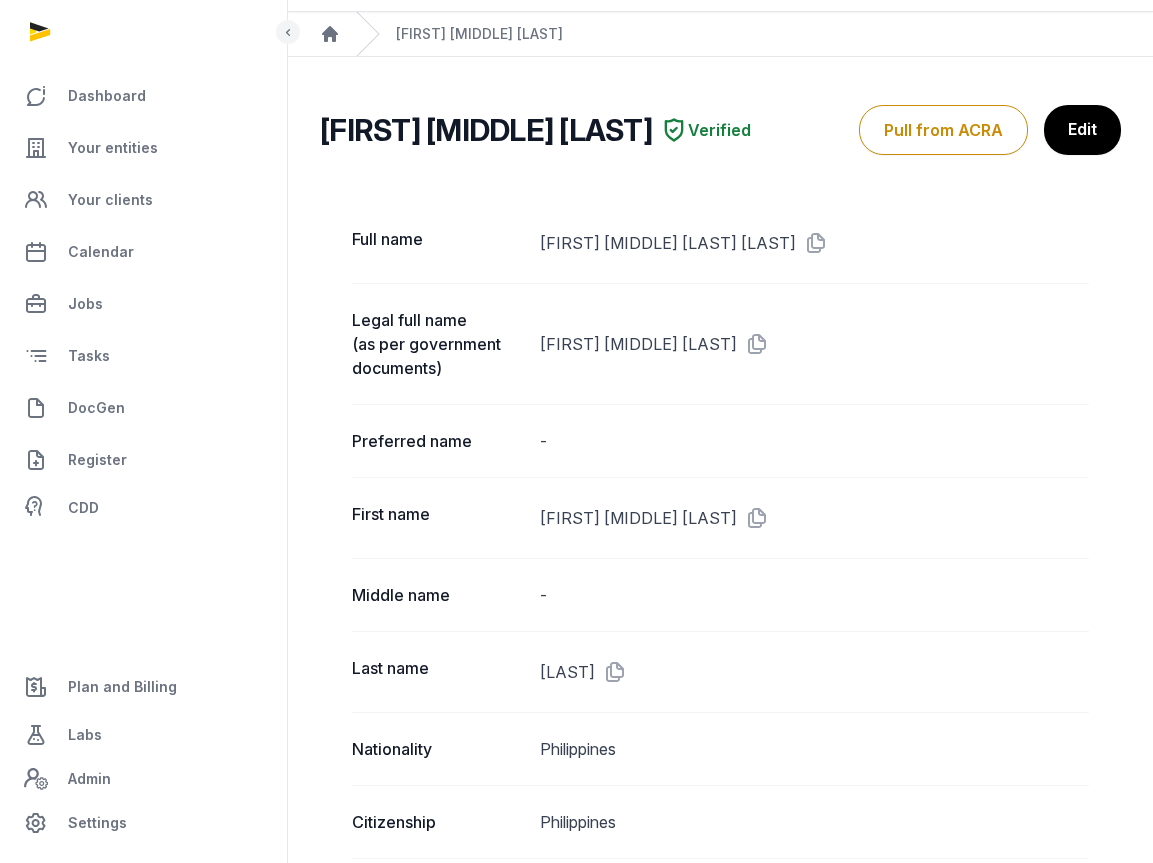 scroll, scrollTop: 0, scrollLeft: 0, axis: both 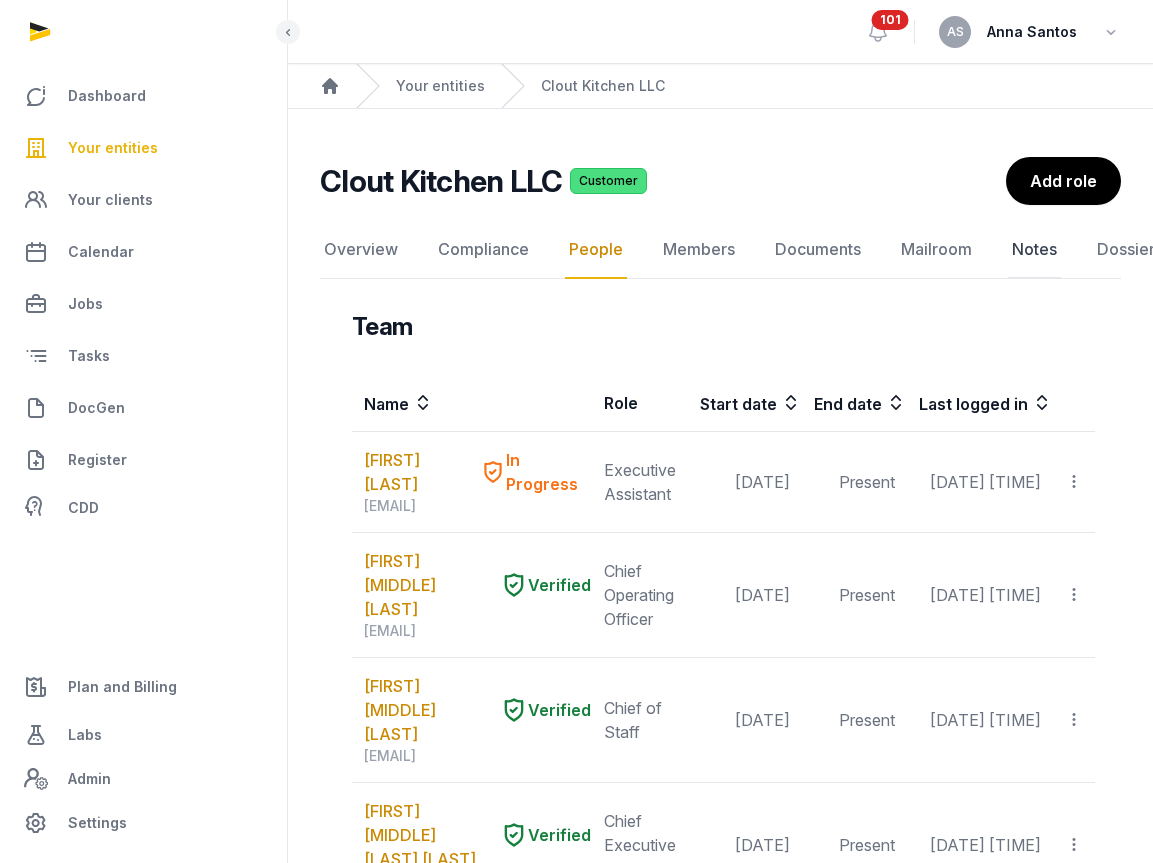 click on "Notes" 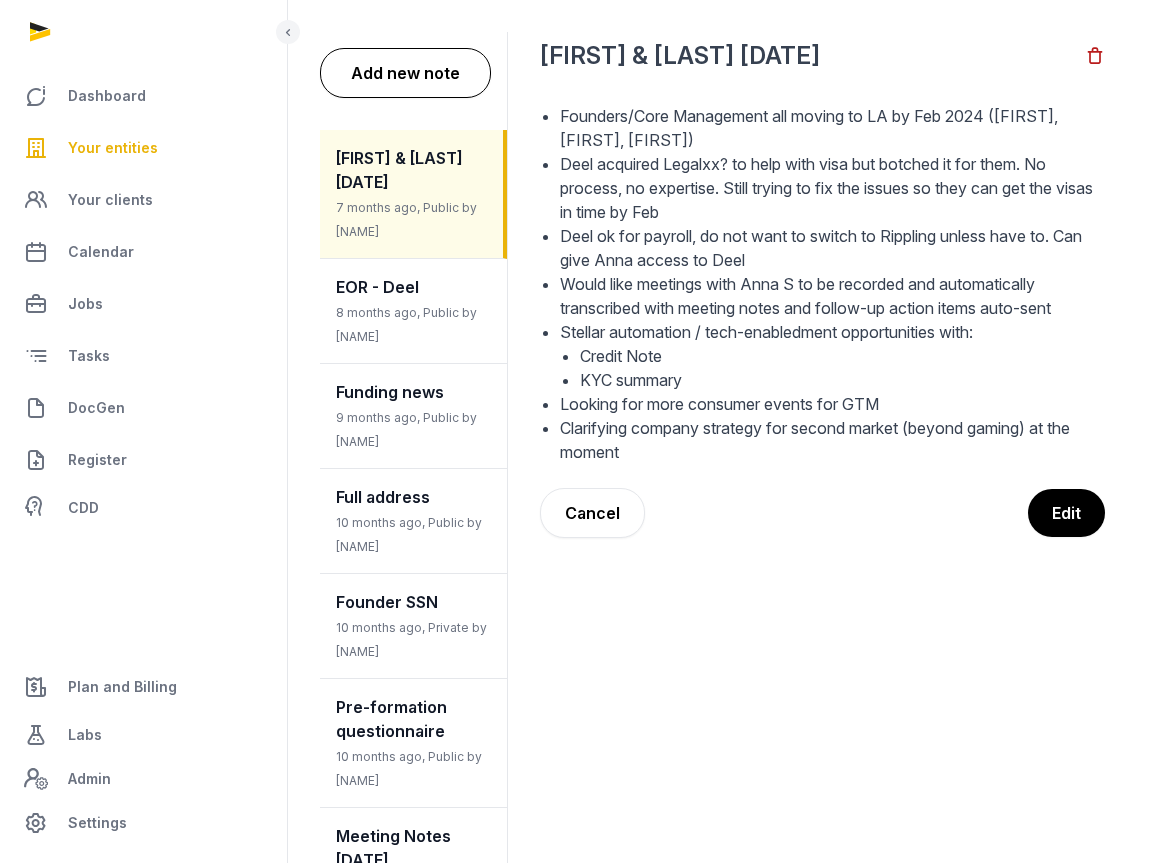 scroll, scrollTop: 417, scrollLeft: 0, axis: vertical 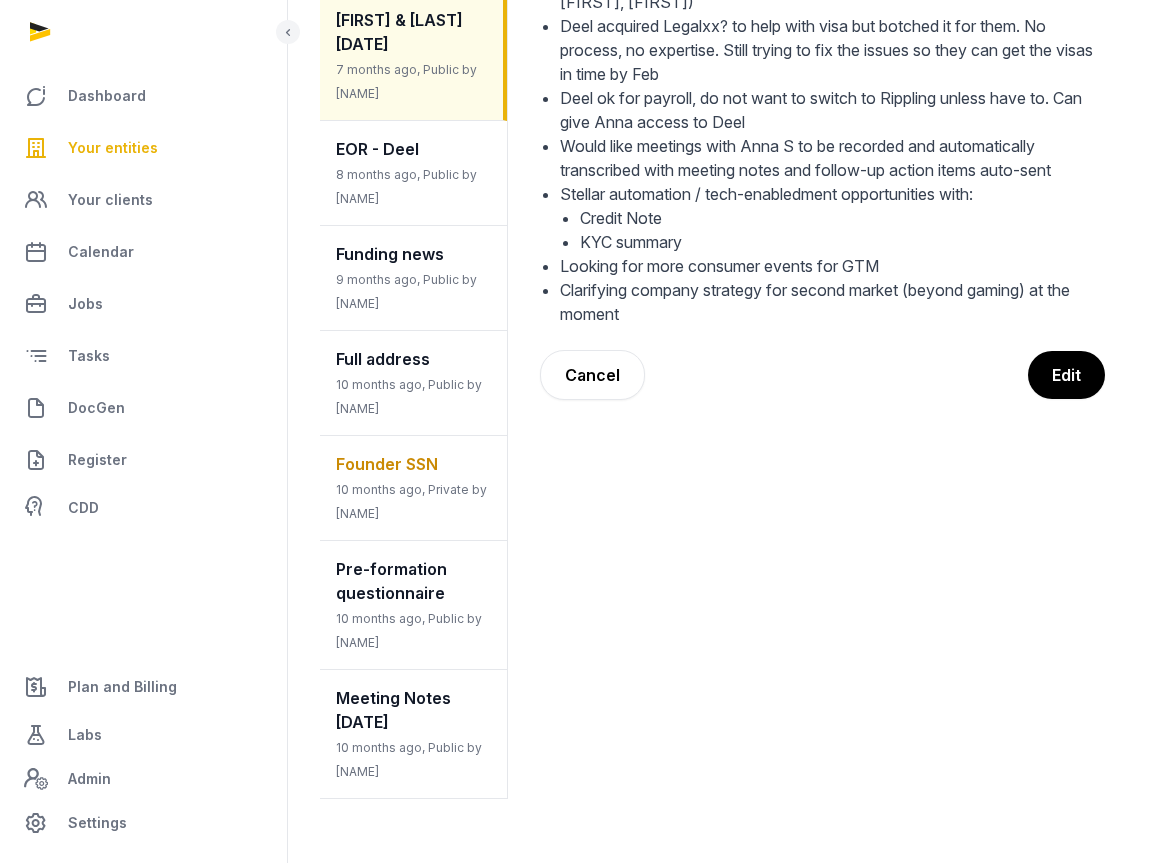 click on "Founder SSN 10 months ago, Private by Anna Santos" at bounding box center [413, 488] 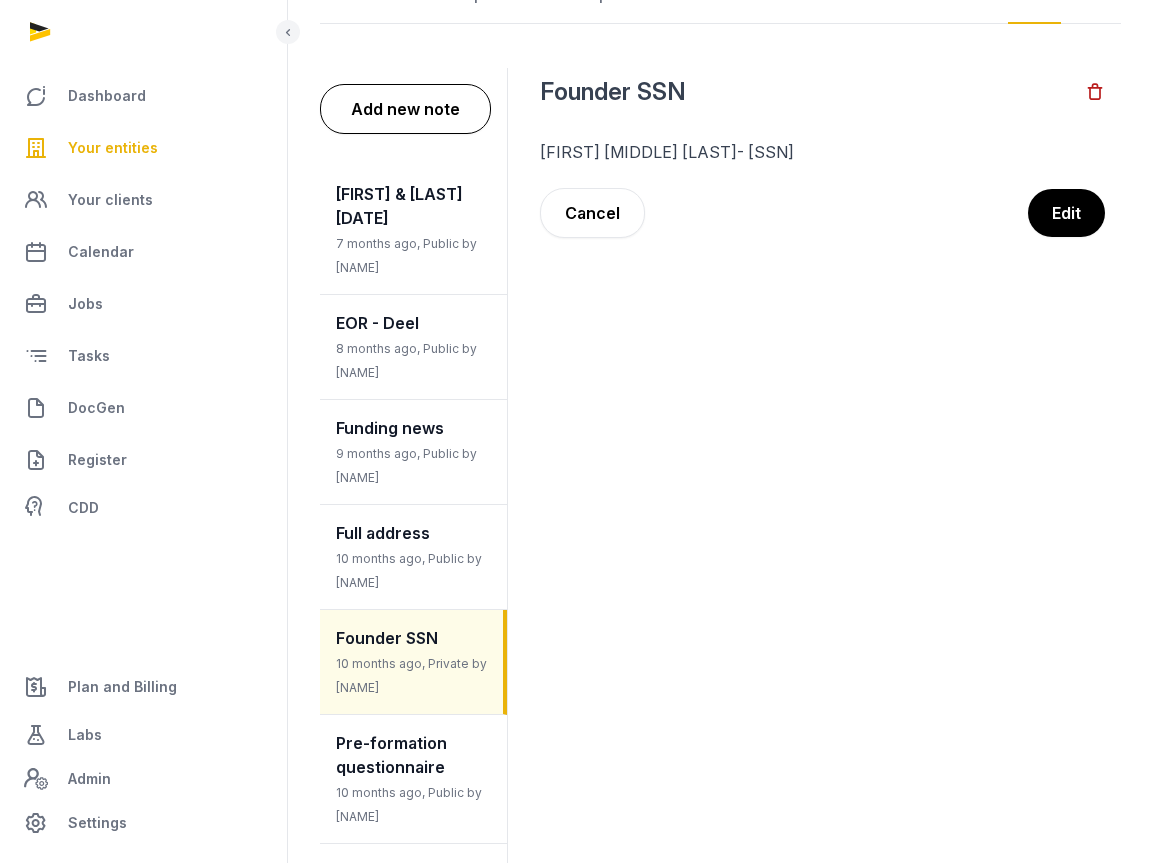 scroll, scrollTop: 241, scrollLeft: 0, axis: vertical 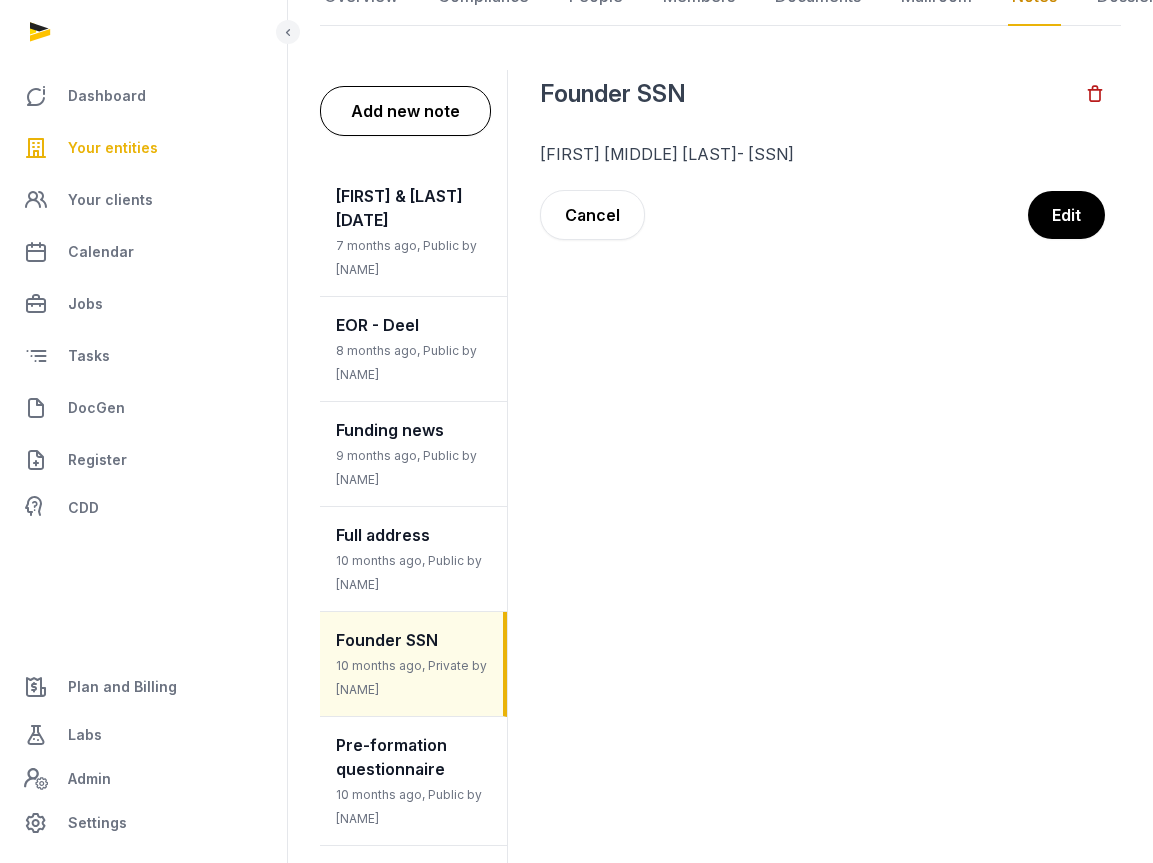 drag, startPoint x: 858, startPoint y: 150, endPoint x: 731, endPoint y: 150, distance: 127 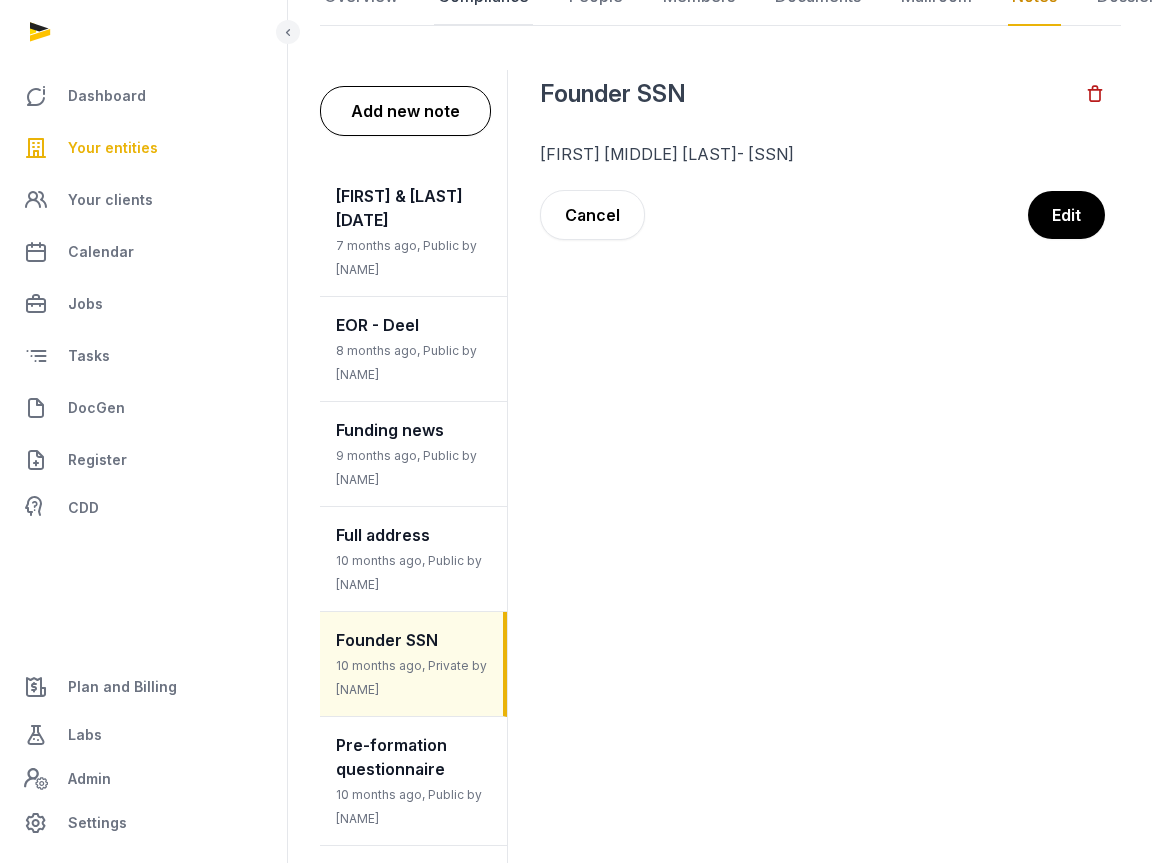 copy on "124-29-6930" 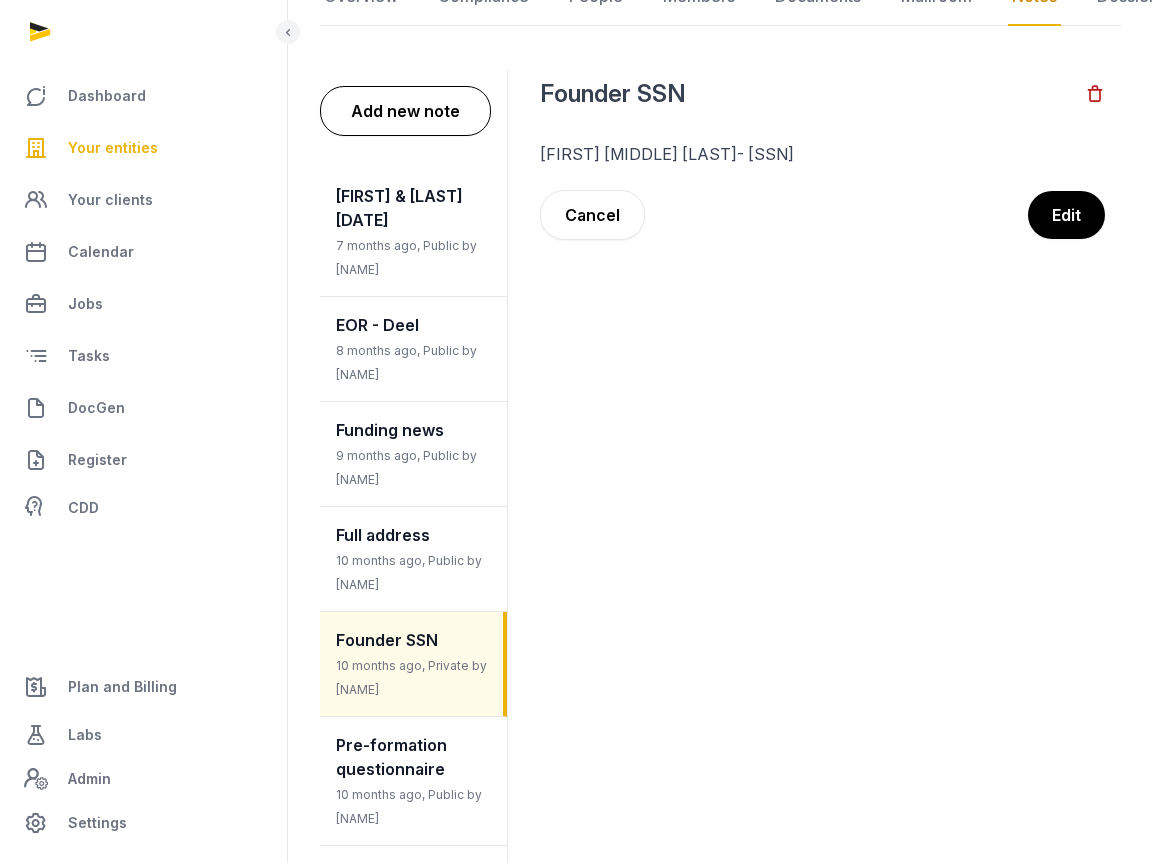 click on "Justin Enrique Banusing- 124-29-6930 Edit Cancel" at bounding box center [822, 191] 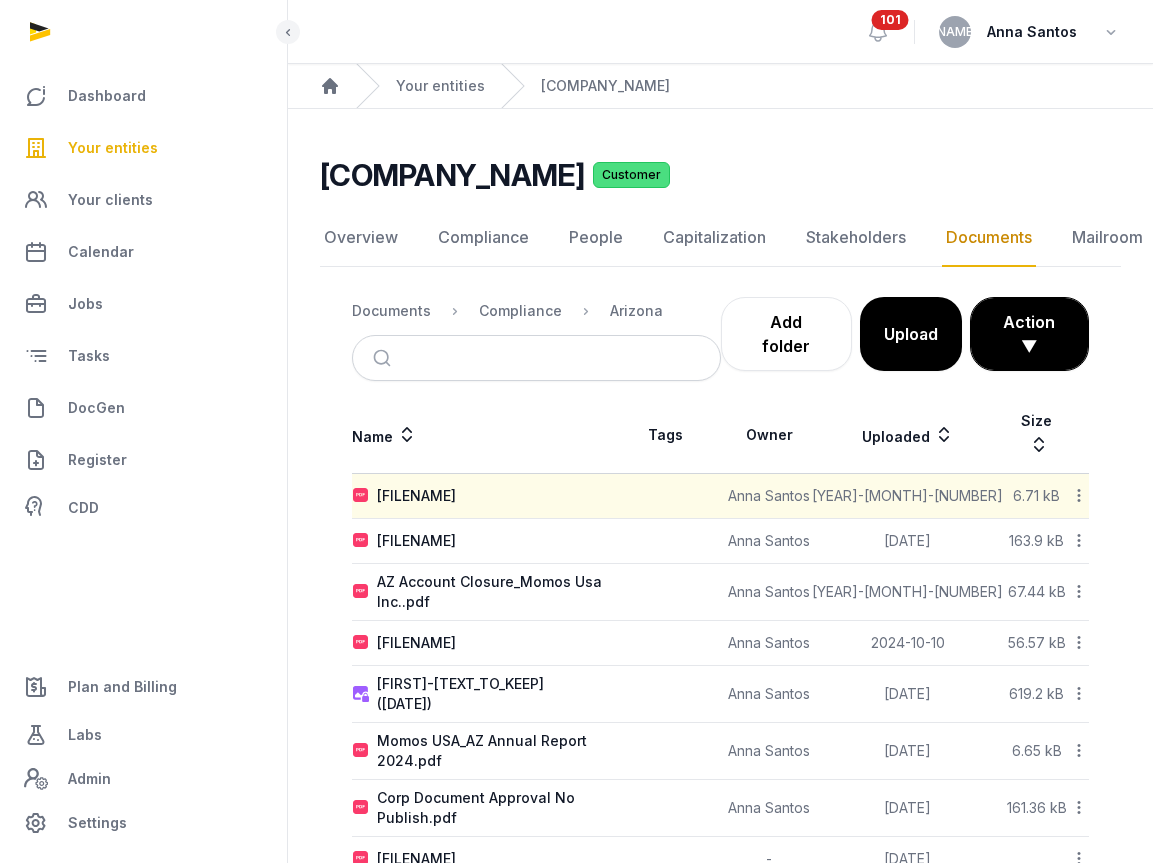 scroll, scrollTop: 0, scrollLeft: 0, axis: both 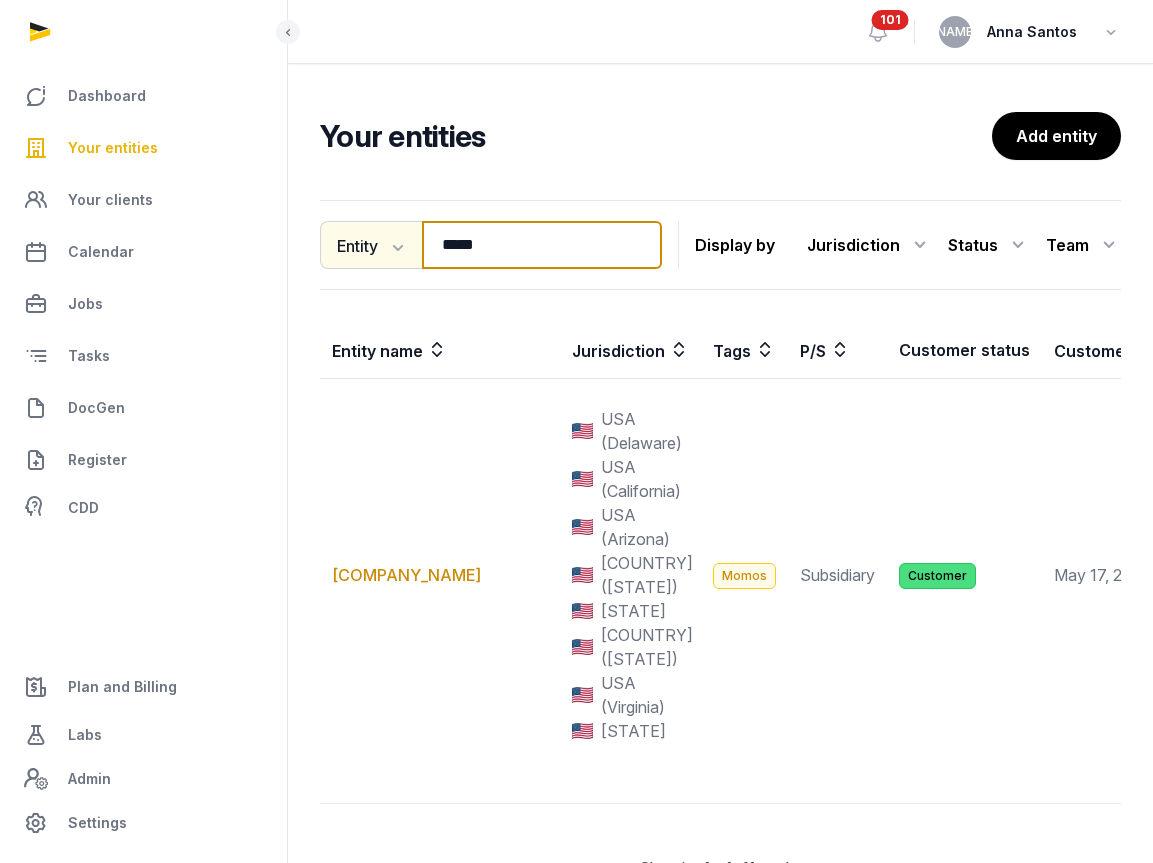 drag, startPoint x: 544, startPoint y: 253, endPoint x: 405, endPoint y: 249, distance: 139.05754 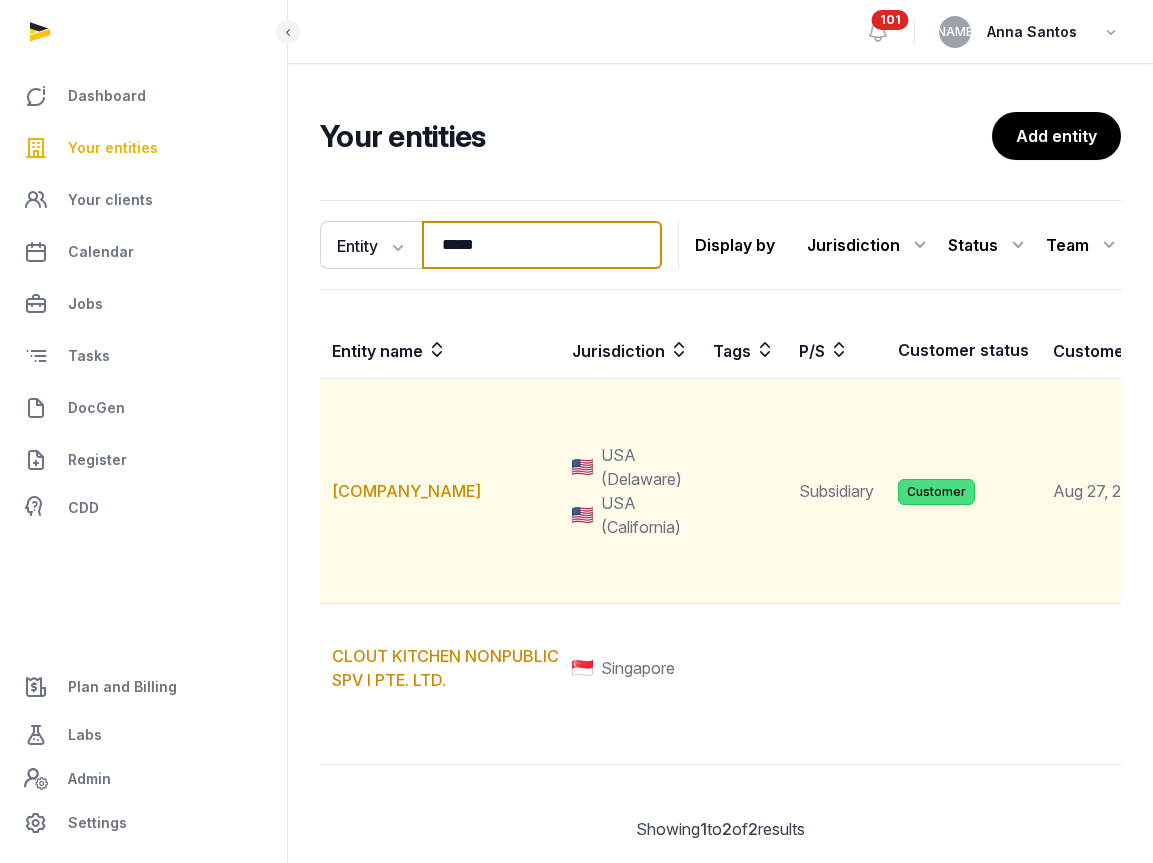 type on "*****" 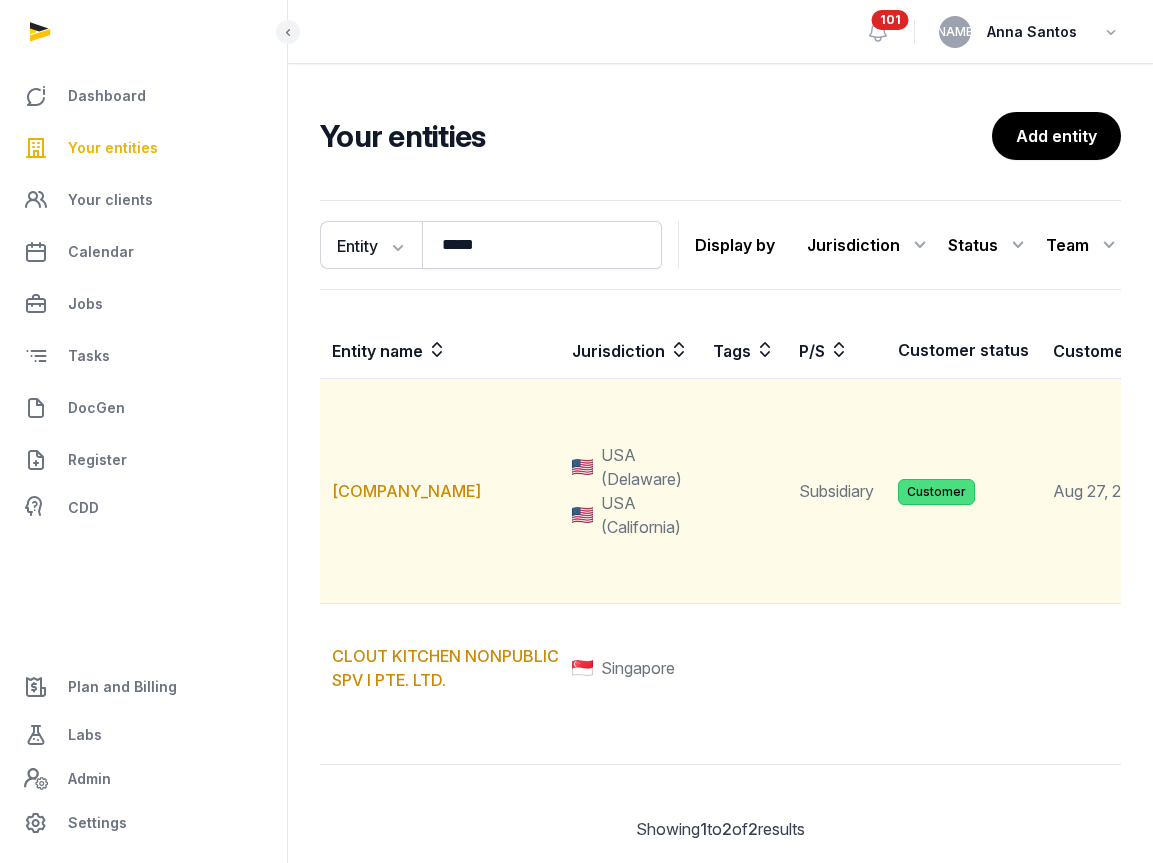 click on "[COMPANY_NAME]" at bounding box center (440, 491) 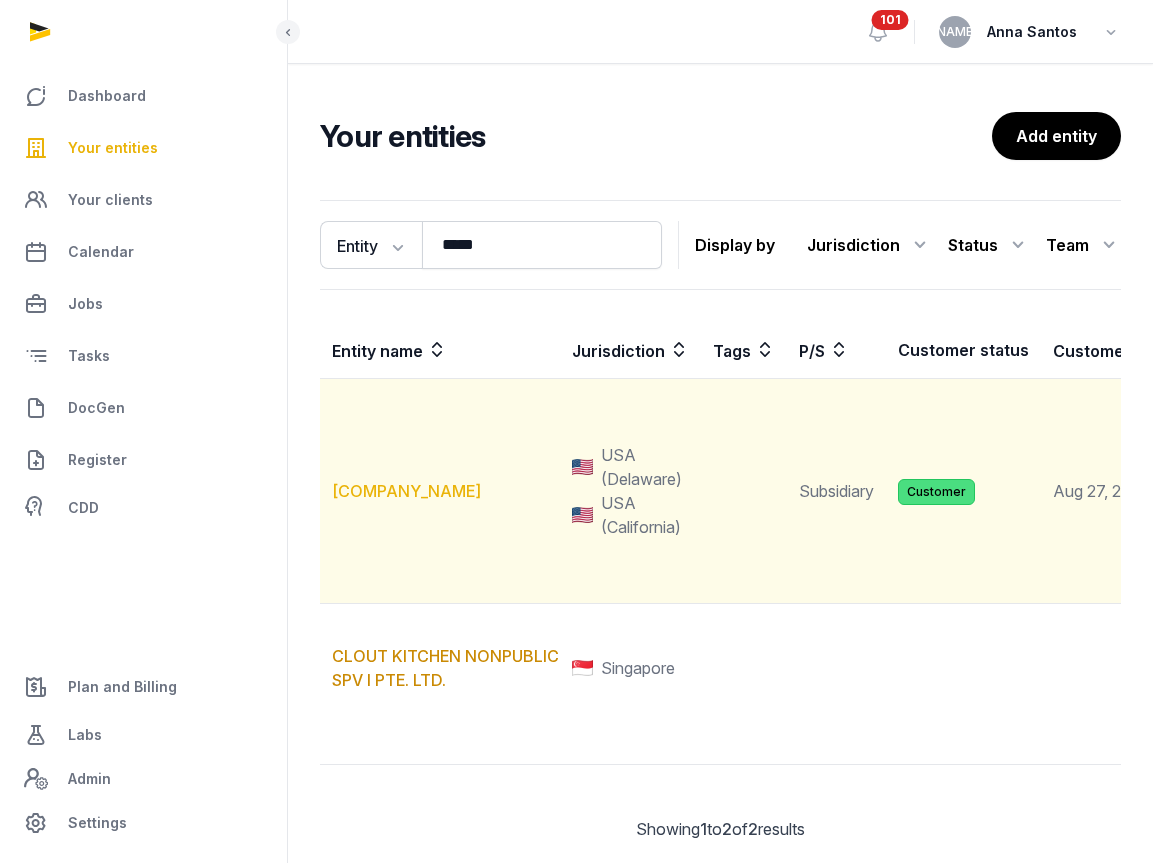 click on "[COMPANY_NAME]" at bounding box center [406, 491] 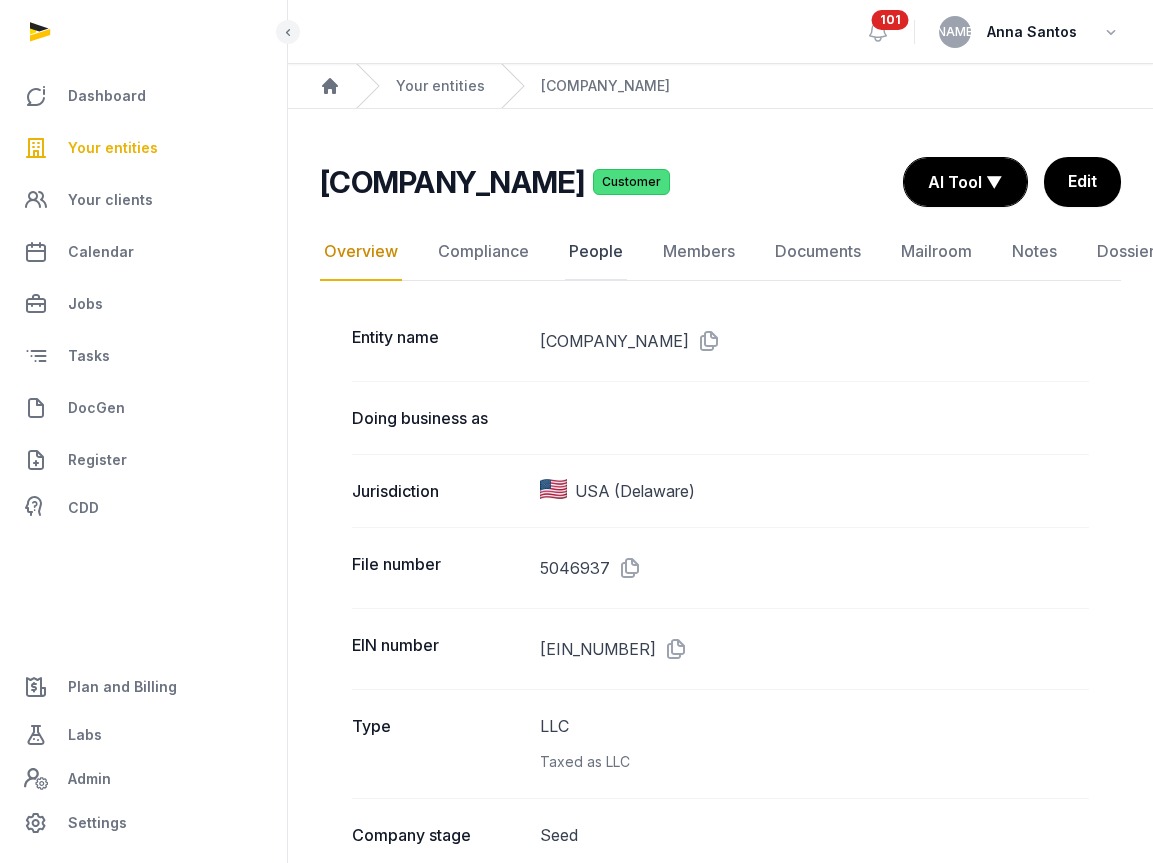 click on "People" 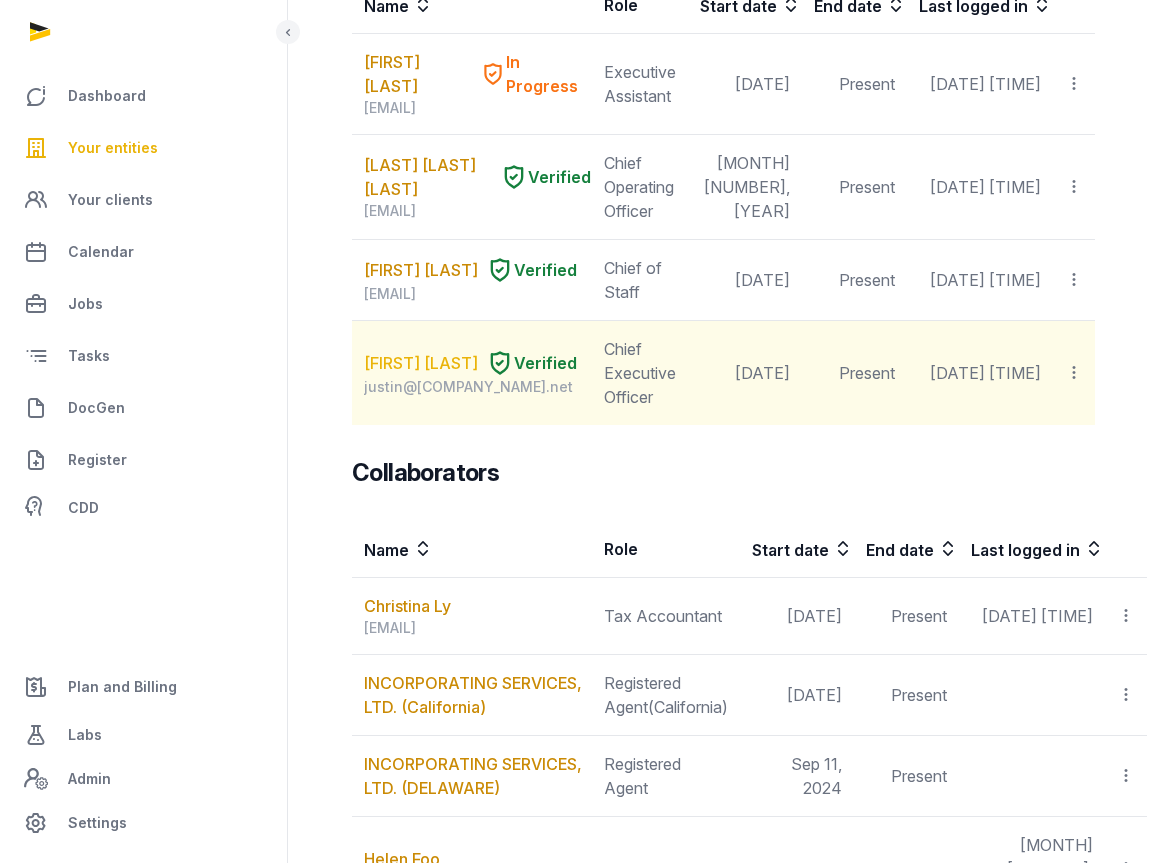 click on "[FIRST] [LAST]" at bounding box center [421, 363] 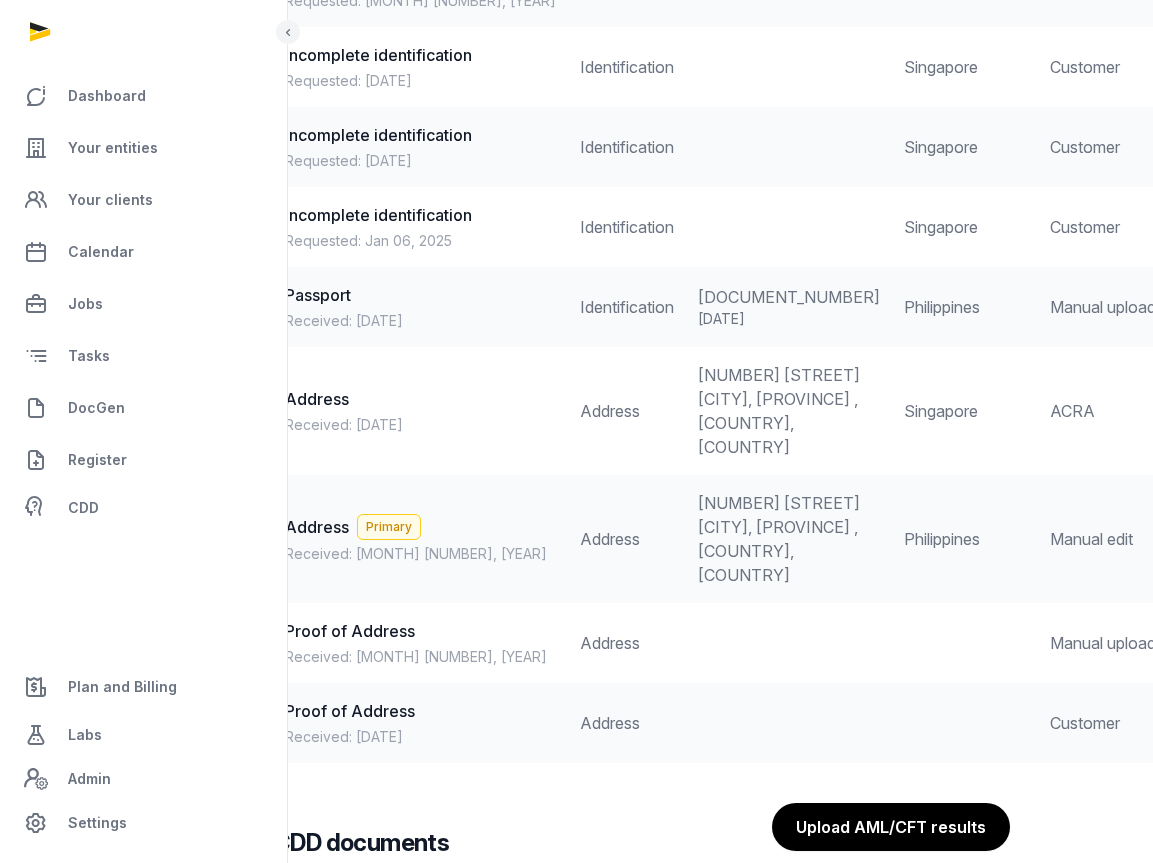 scroll, scrollTop: 2519, scrollLeft: 126, axis: both 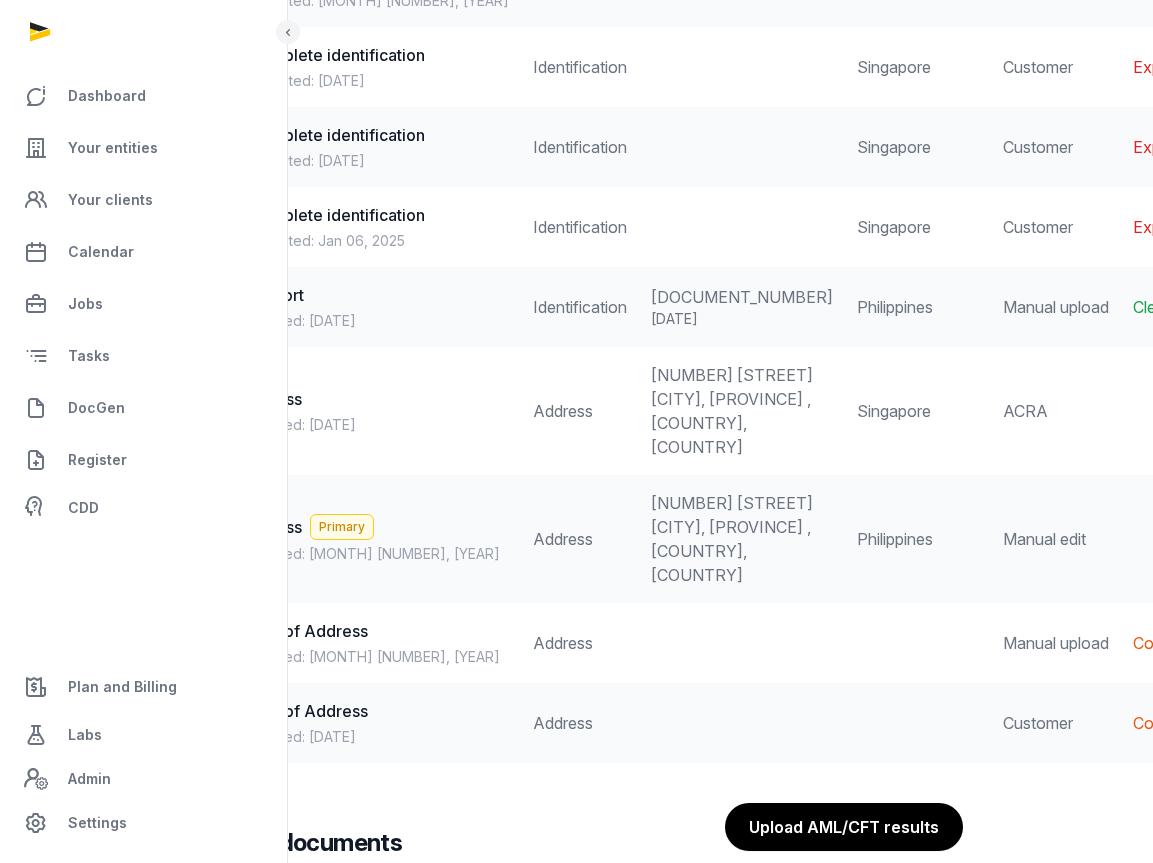 click 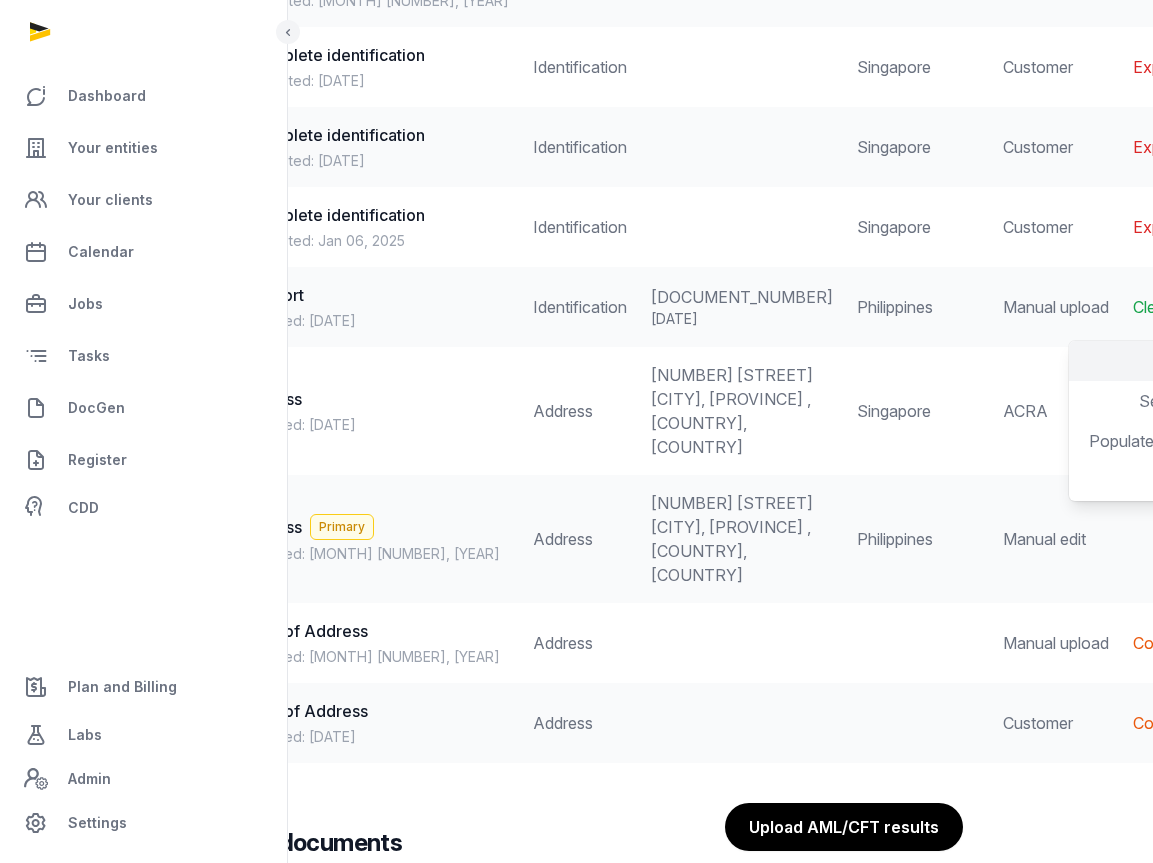 click on "View" 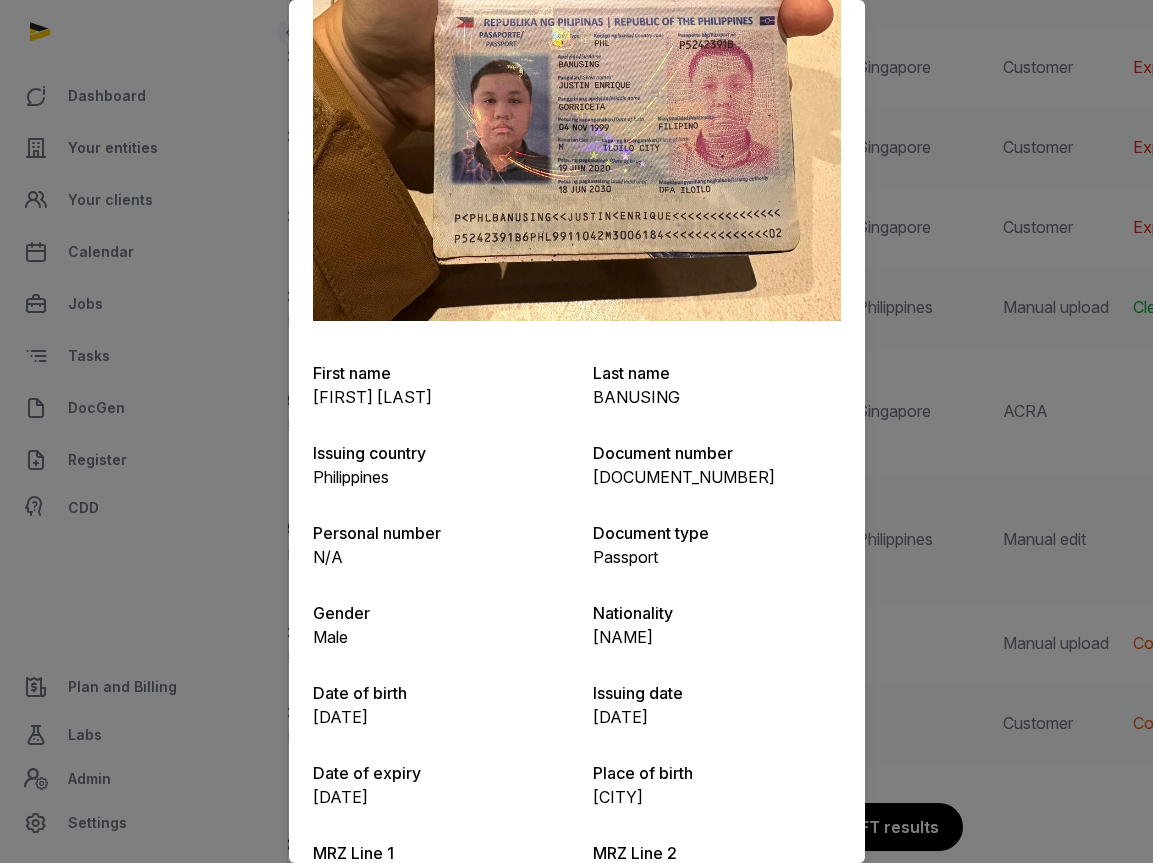 scroll, scrollTop: 522, scrollLeft: 0, axis: vertical 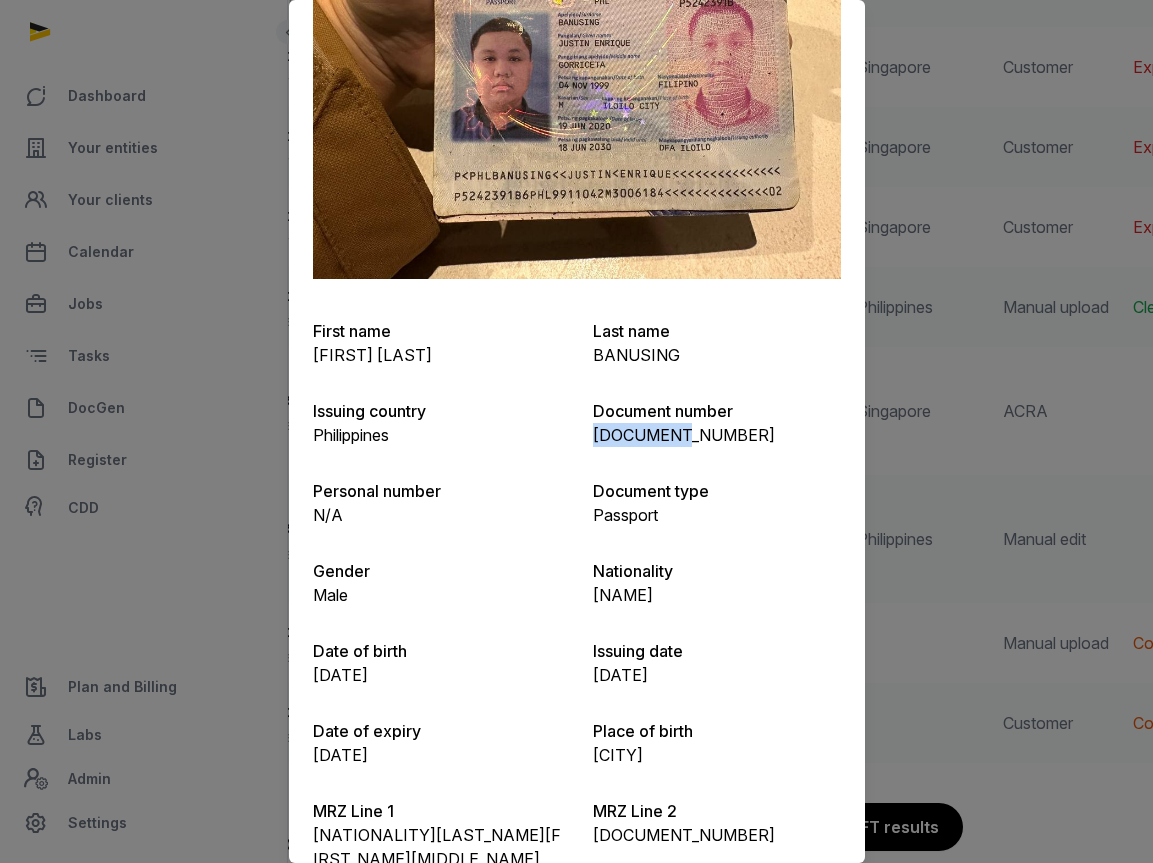 drag, startPoint x: 689, startPoint y: 435, endPoint x: 581, endPoint y: 433, distance: 108.01852 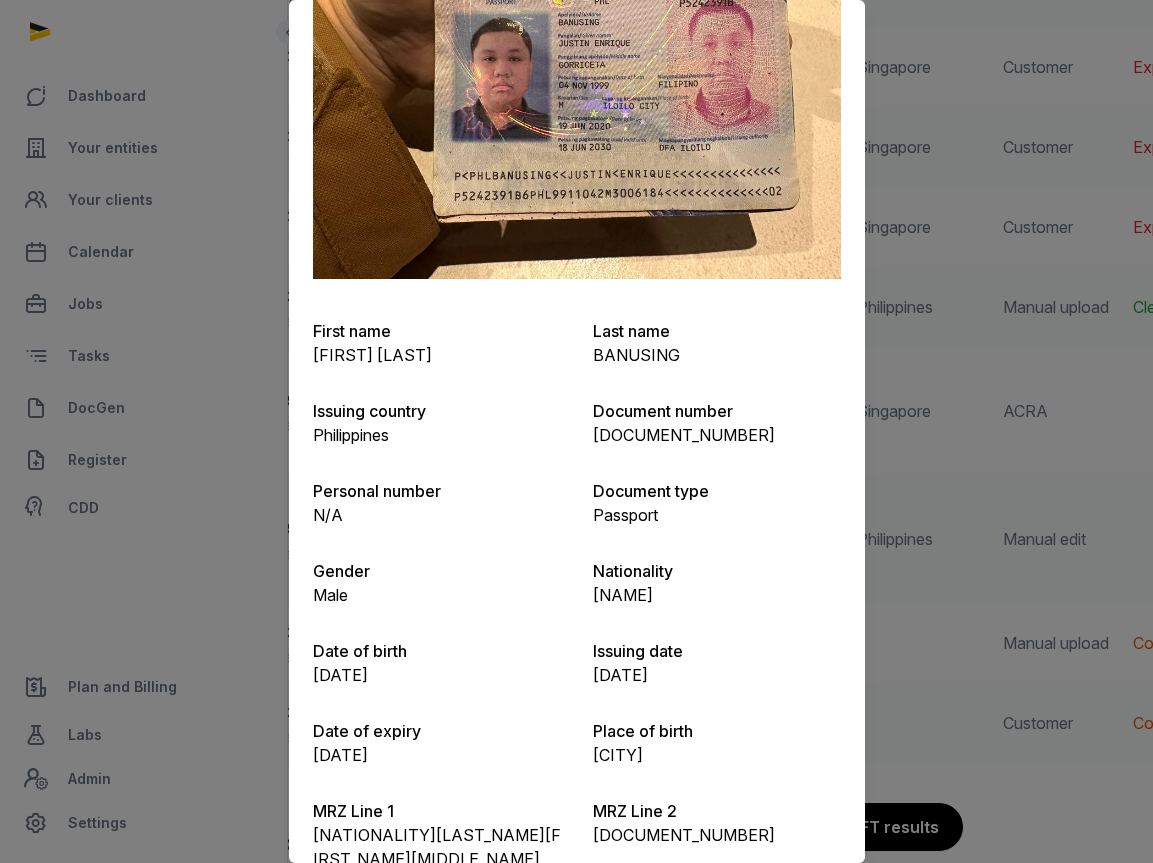 click at bounding box center [576, 431] 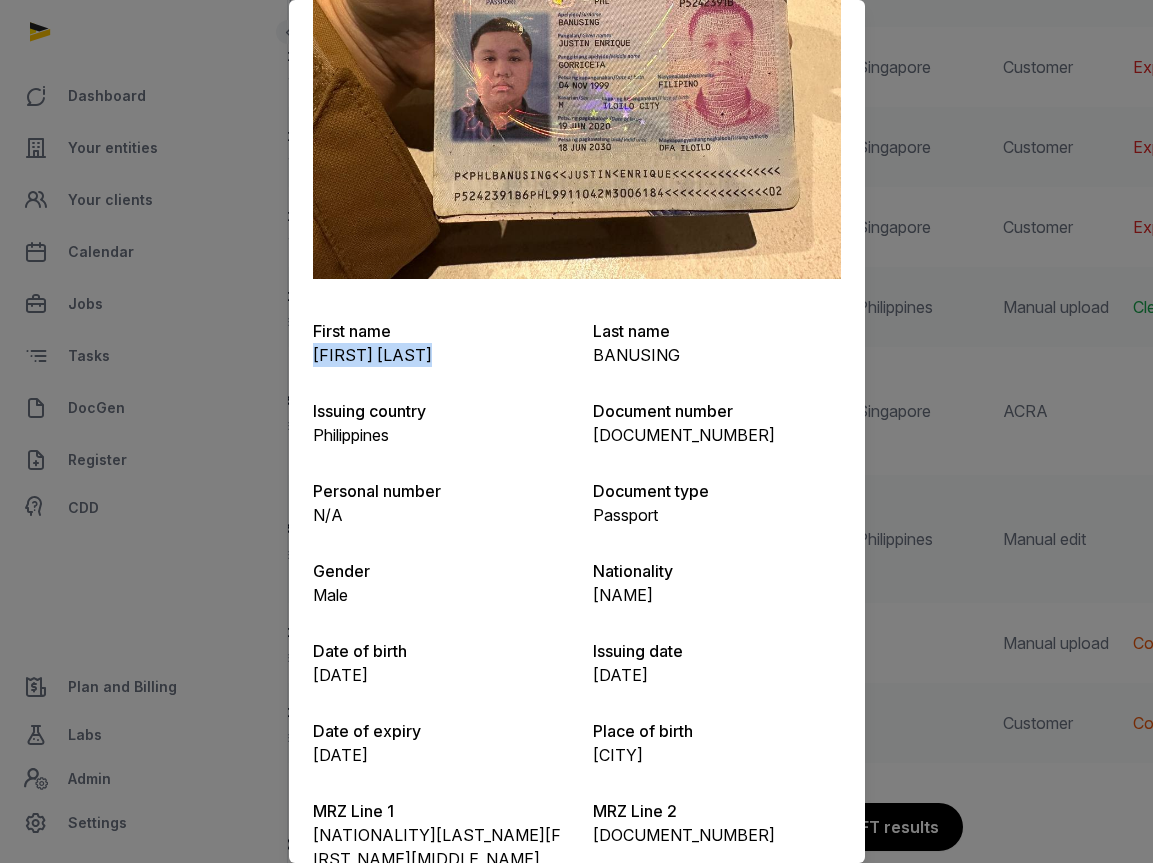 drag, startPoint x: 454, startPoint y: 358, endPoint x: 290, endPoint y: 358, distance: 164 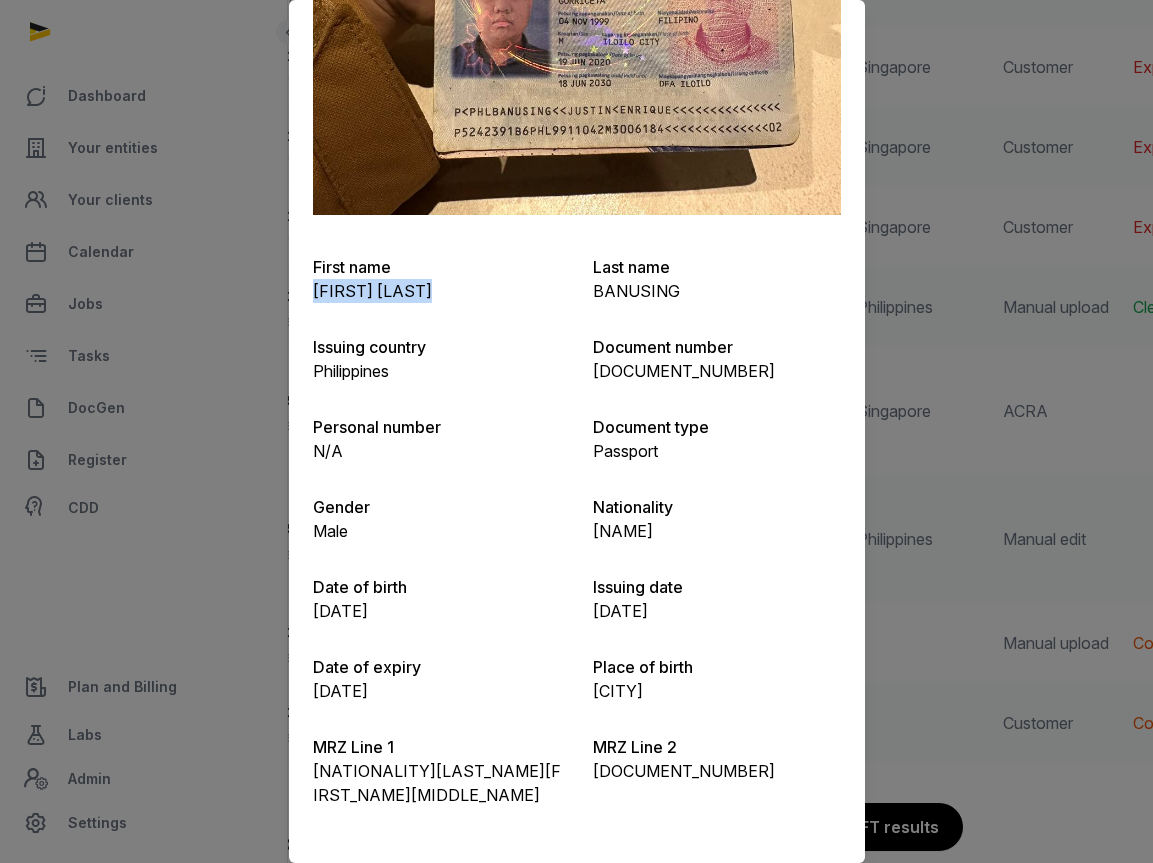scroll, scrollTop: 2566, scrollLeft: 126, axis: both 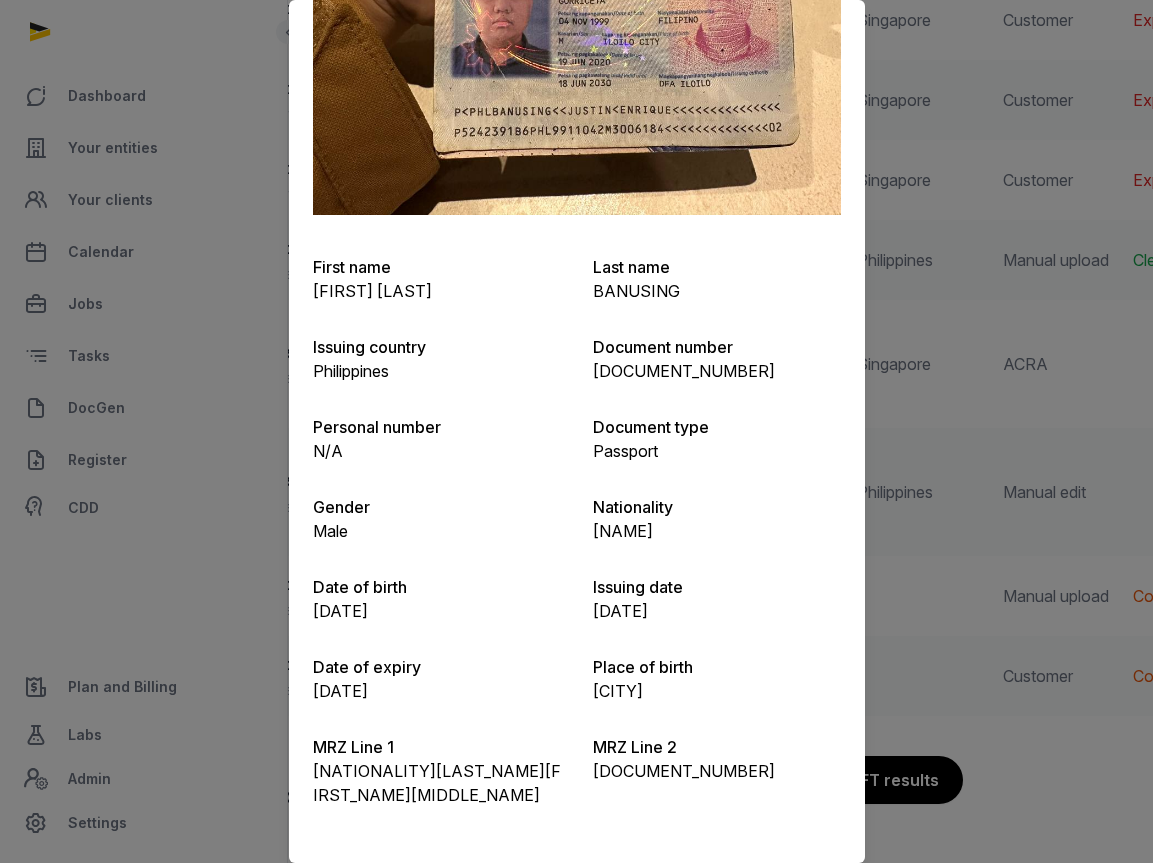 click on "[DATE]" at bounding box center (437, 611) 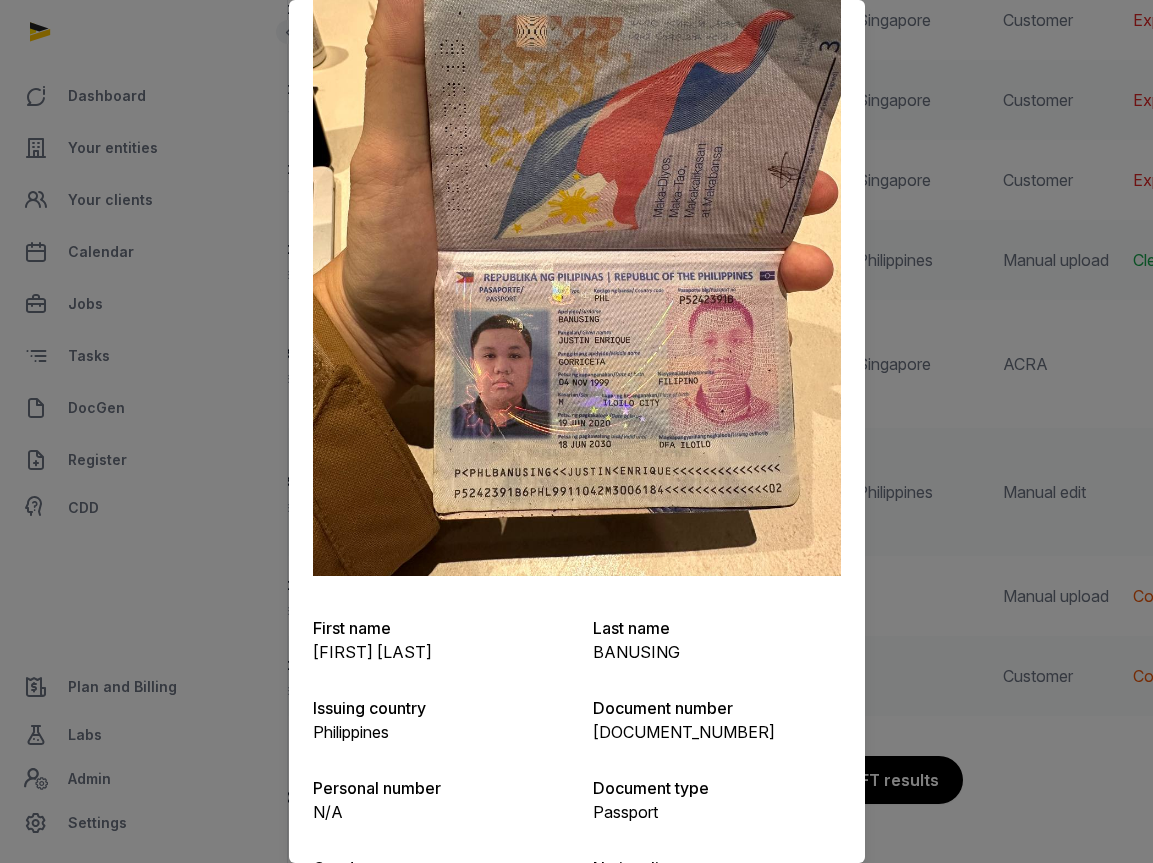 scroll, scrollTop: 222, scrollLeft: 0, axis: vertical 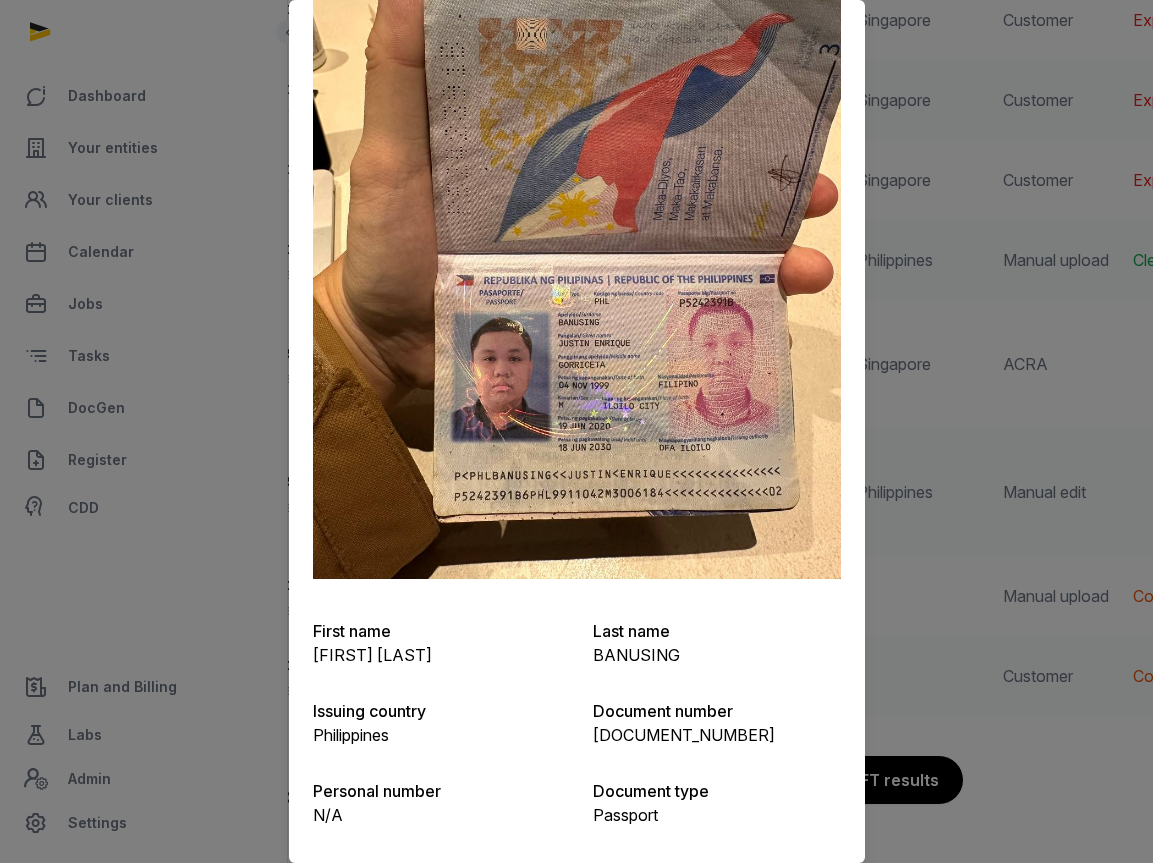 click at bounding box center (576, 431) 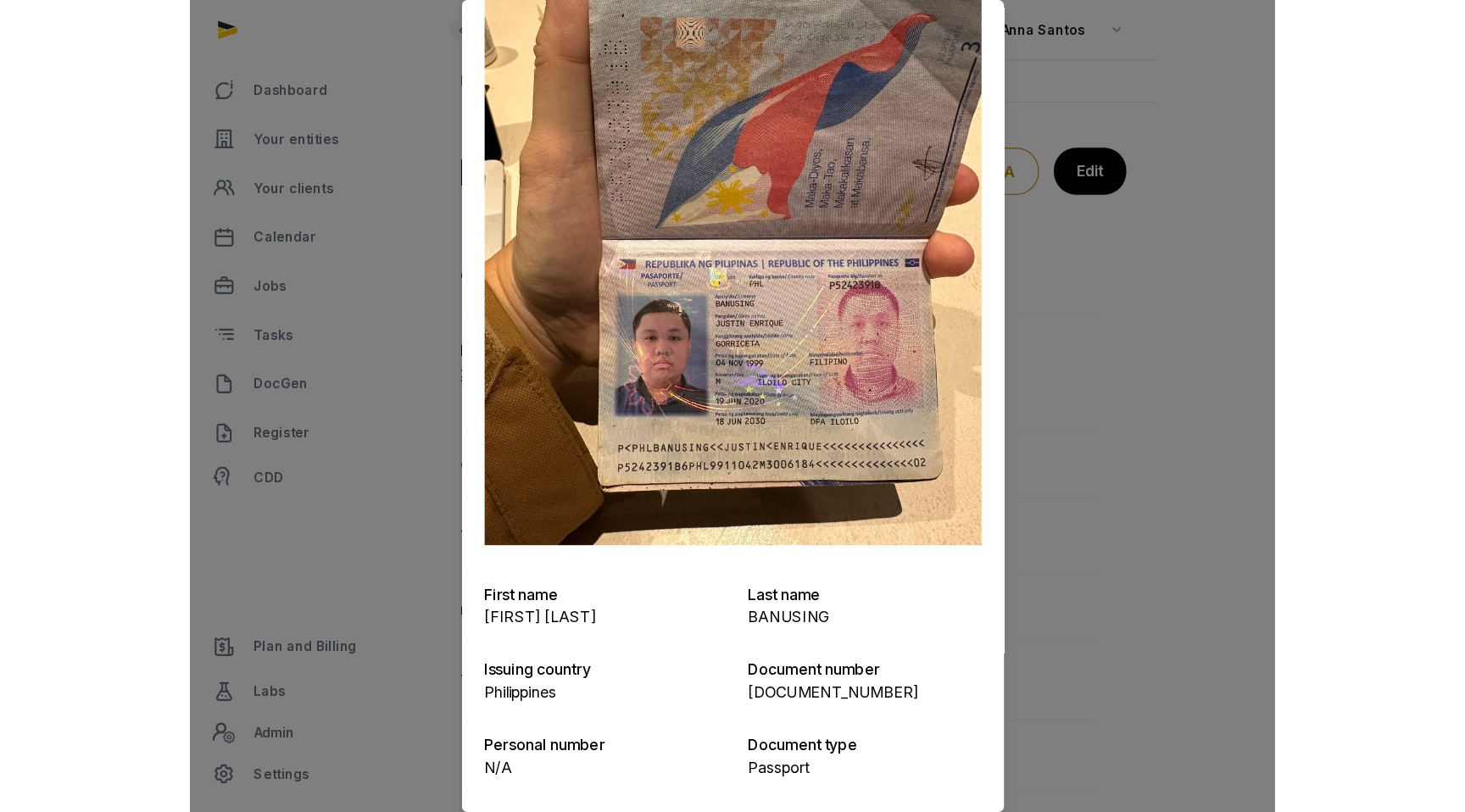 scroll, scrollTop: 0, scrollLeft: 0, axis: both 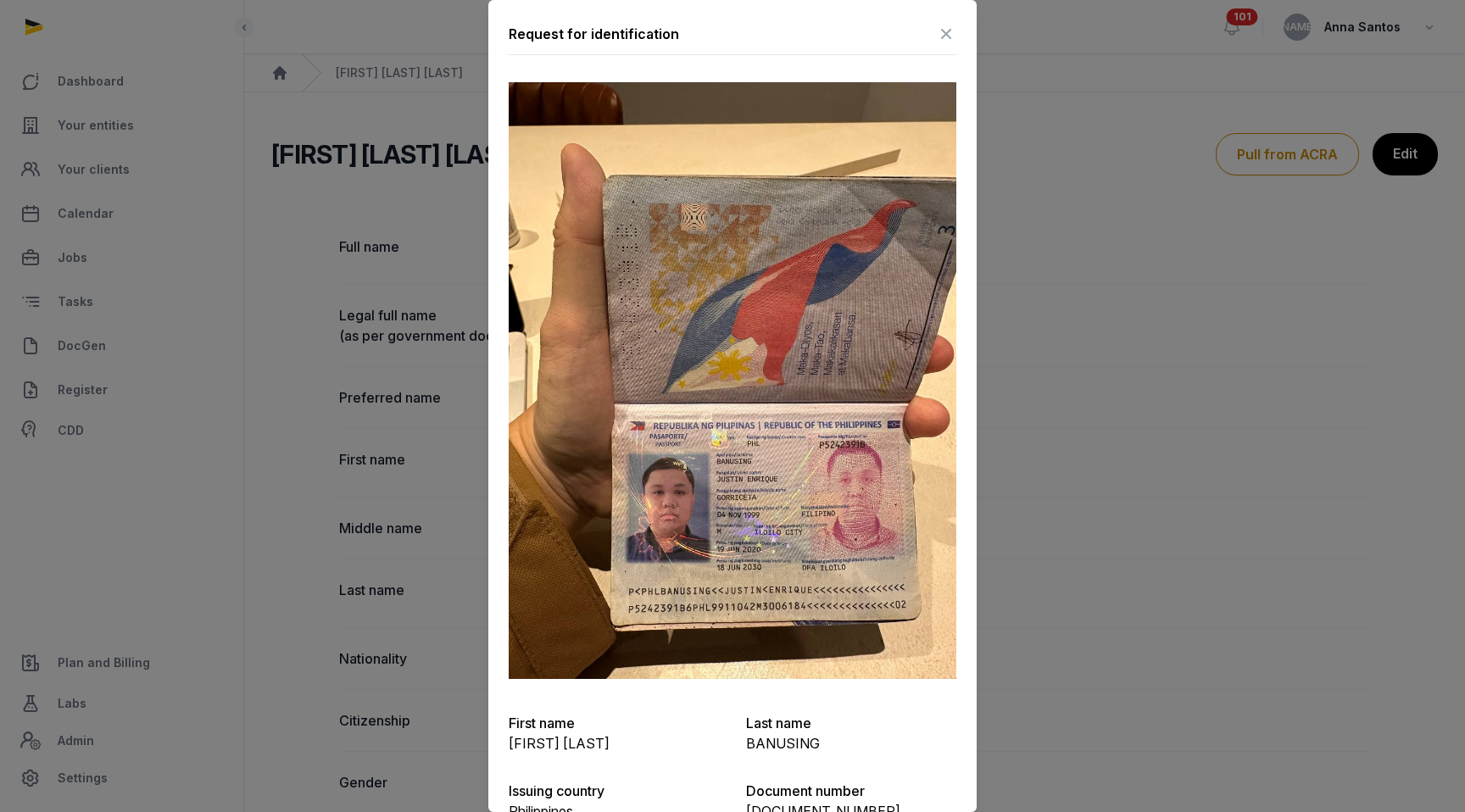 click at bounding box center [946, 34] 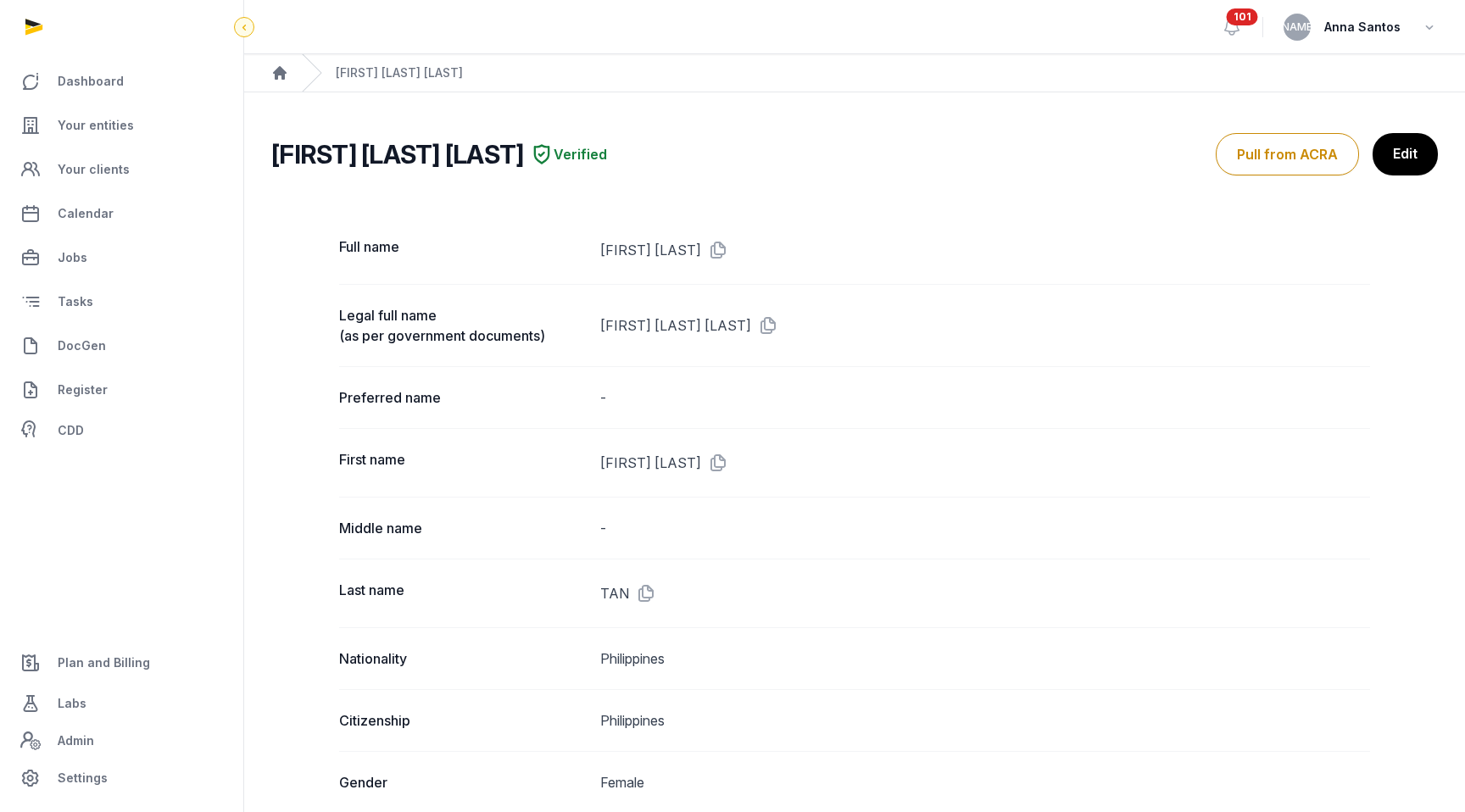 click at bounding box center [244, 27] 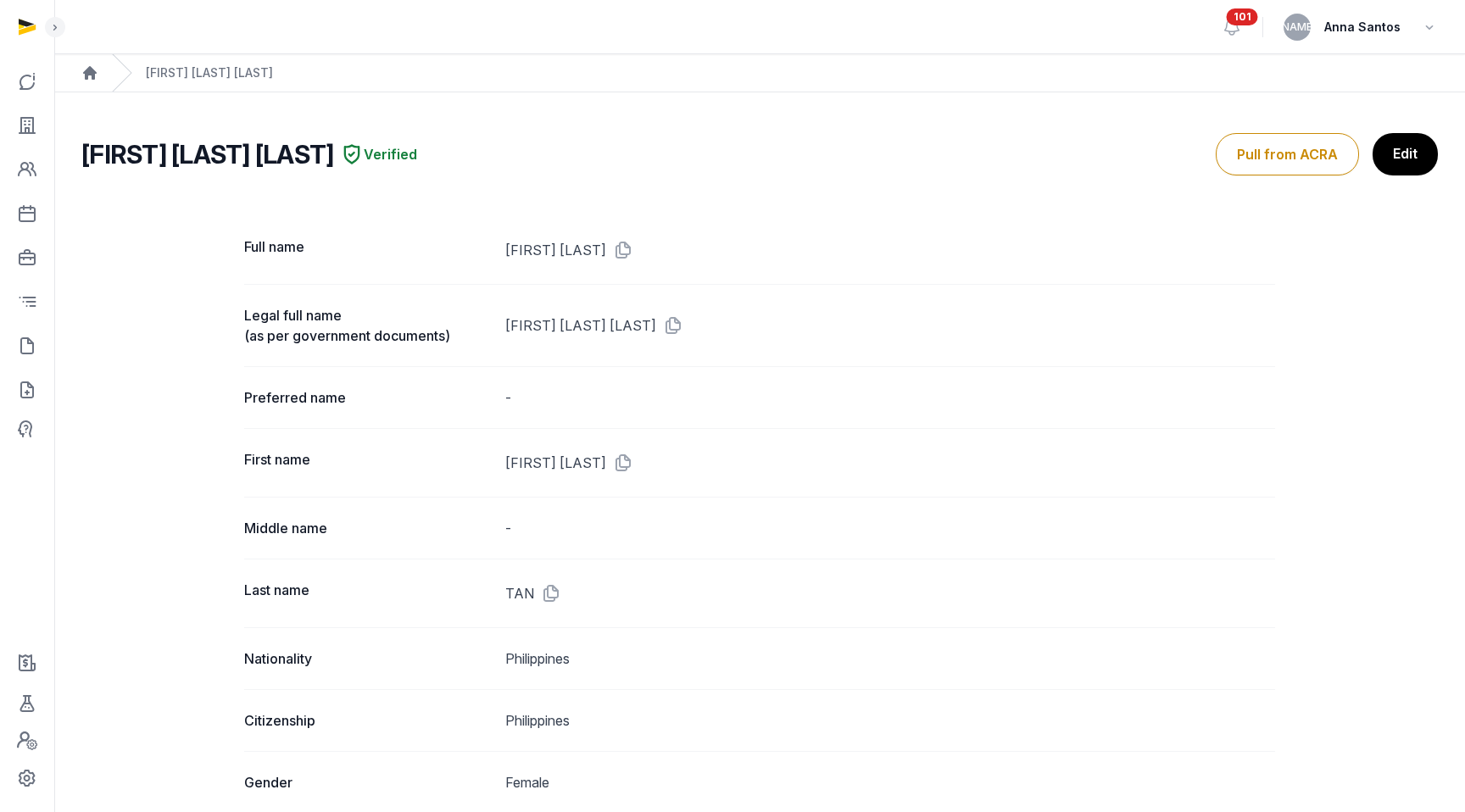 click on "Home [FIRST] [LAST] [LAST]" at bounding box center (760, 73) 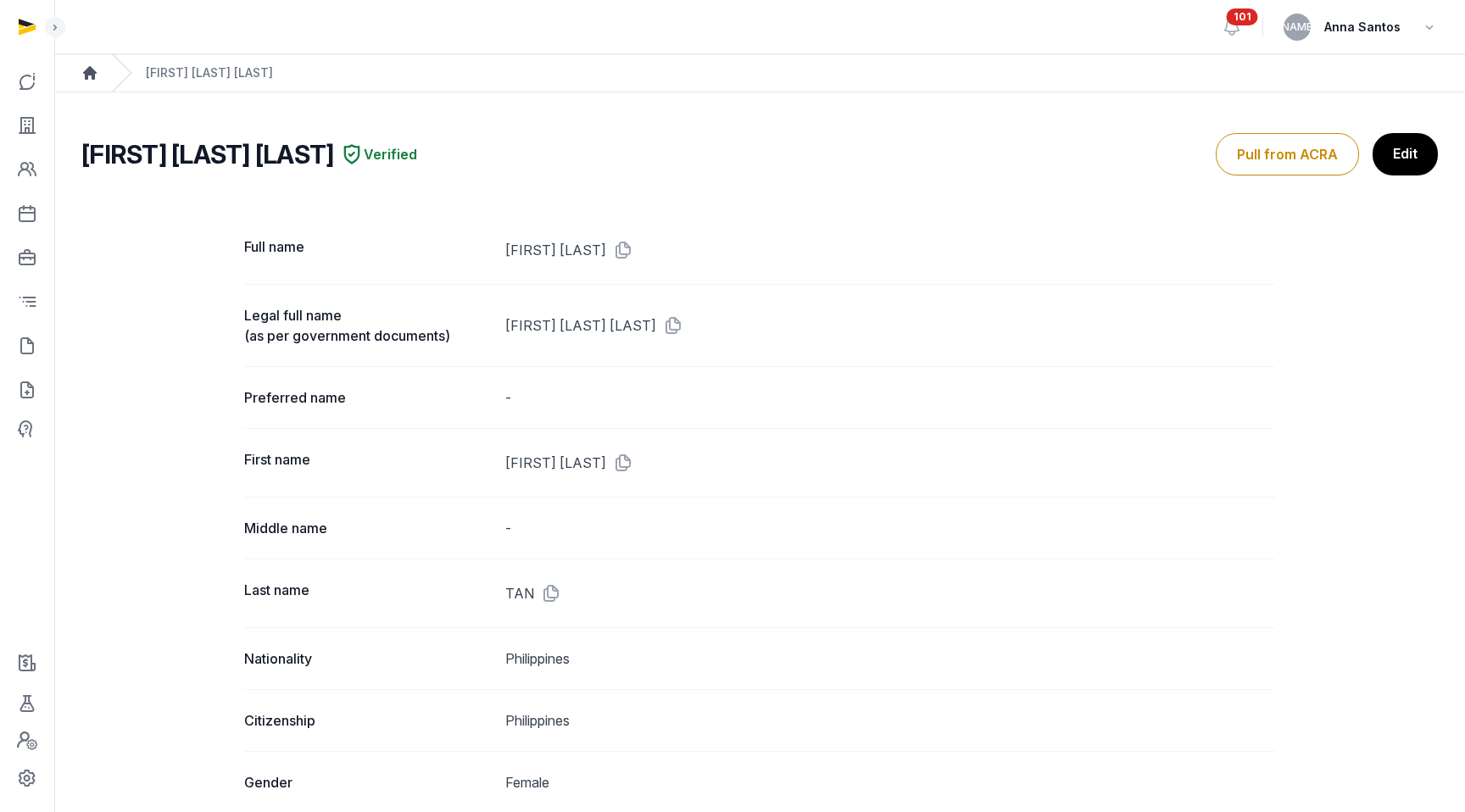 click 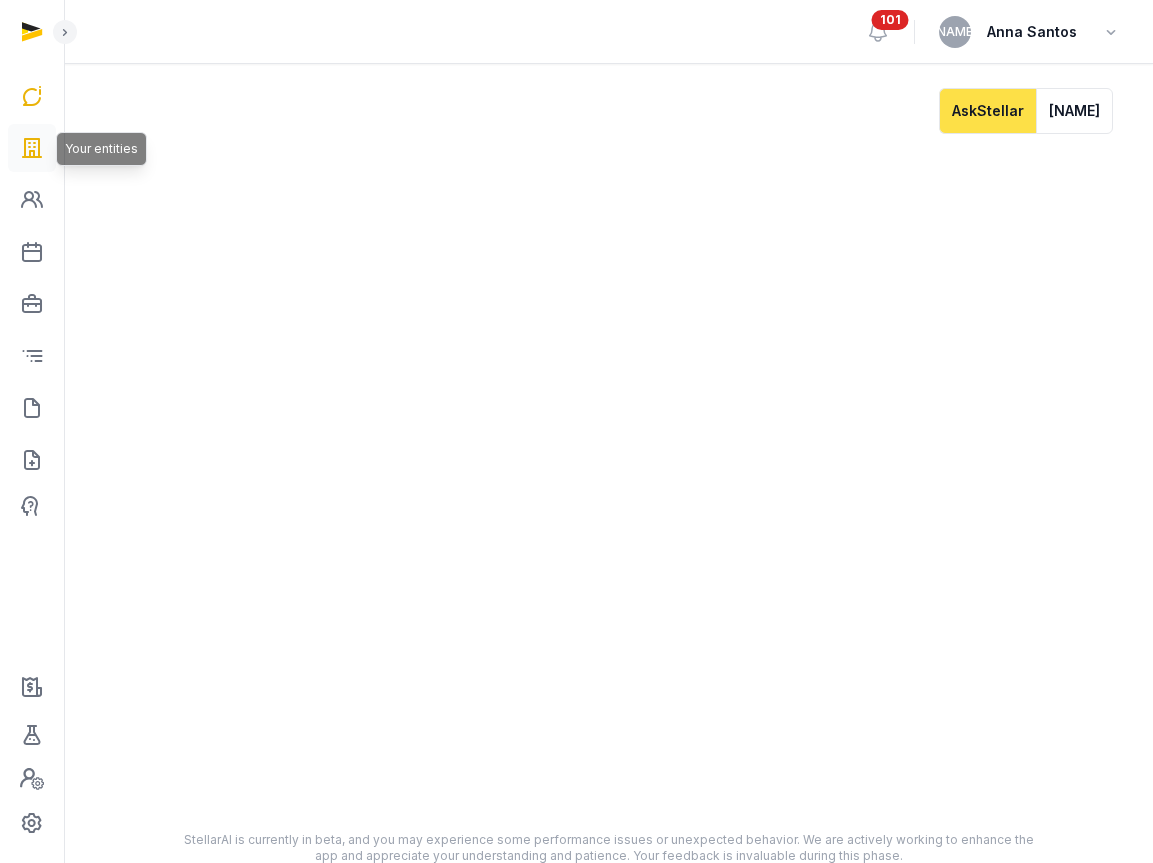 click at bounding box center [32, 148] 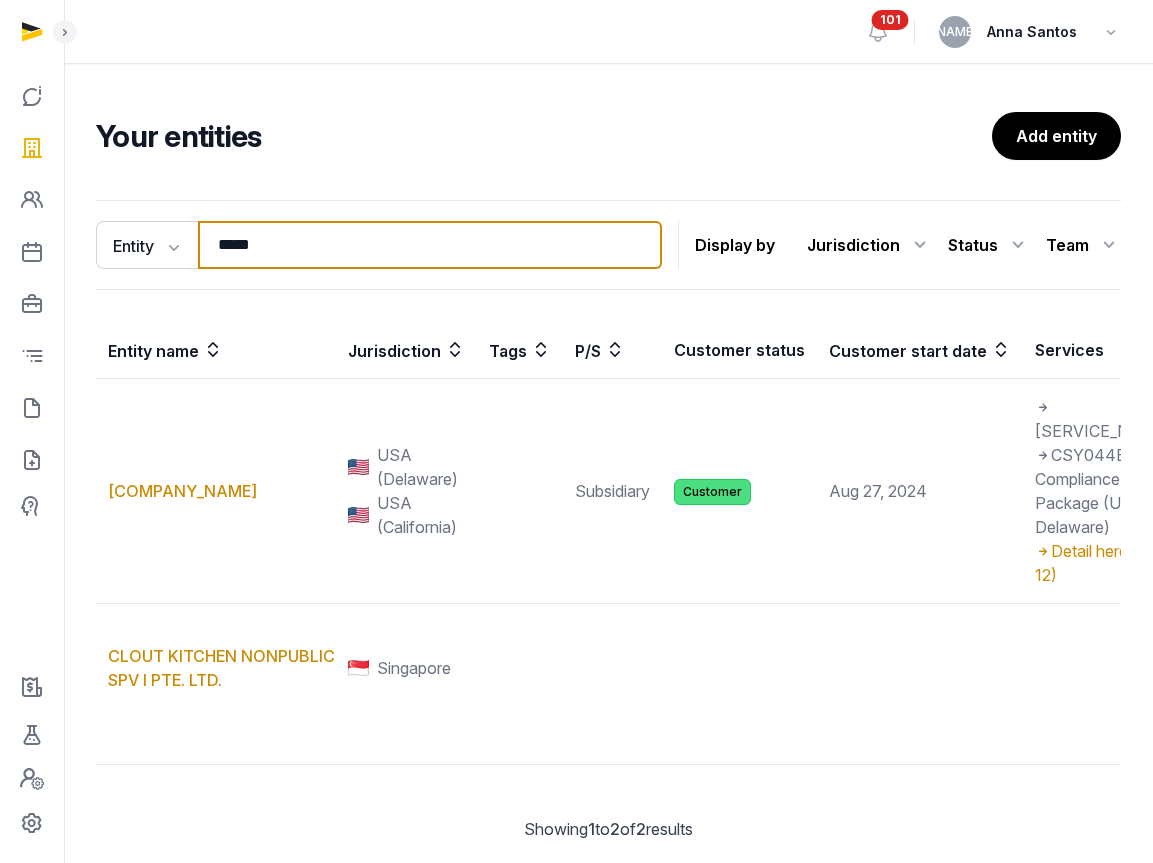 click on "*****" at bounding box center (430, 245) 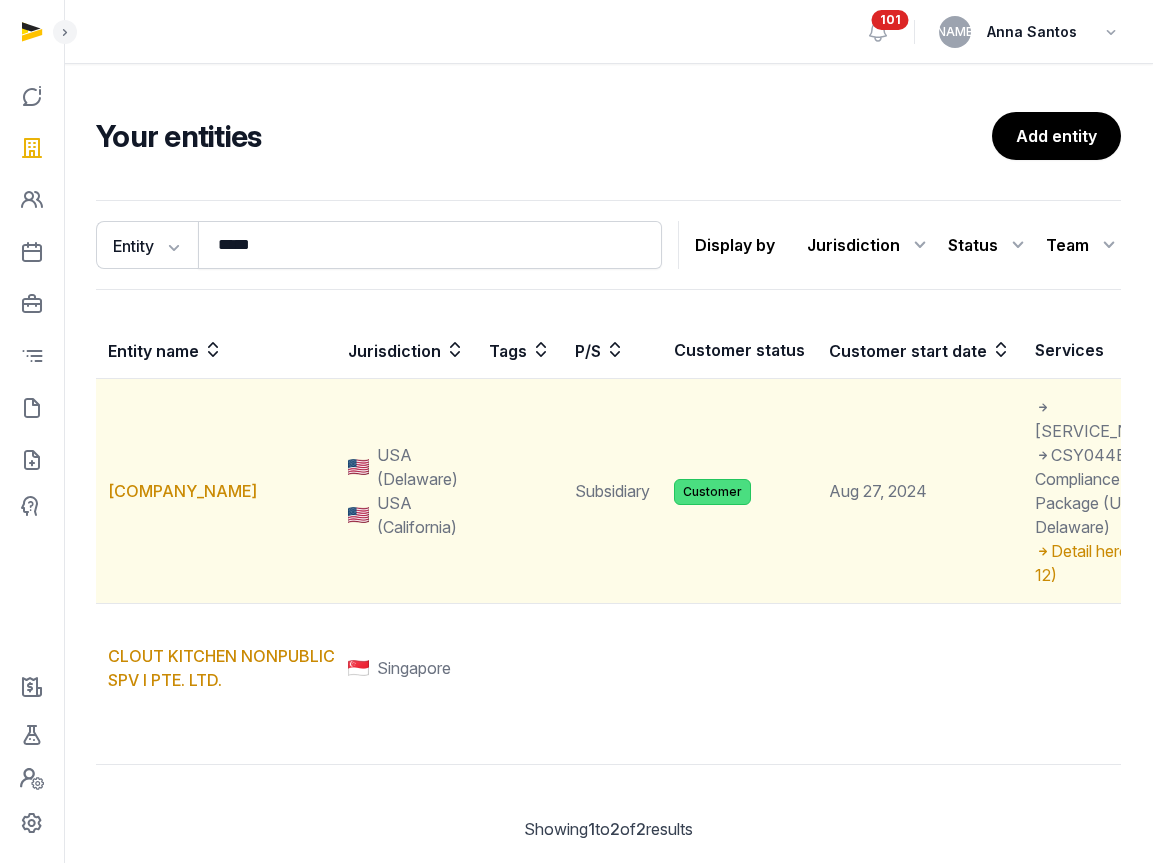 click on "[COMPANY_NAME]" at bounding box center [216, 491] 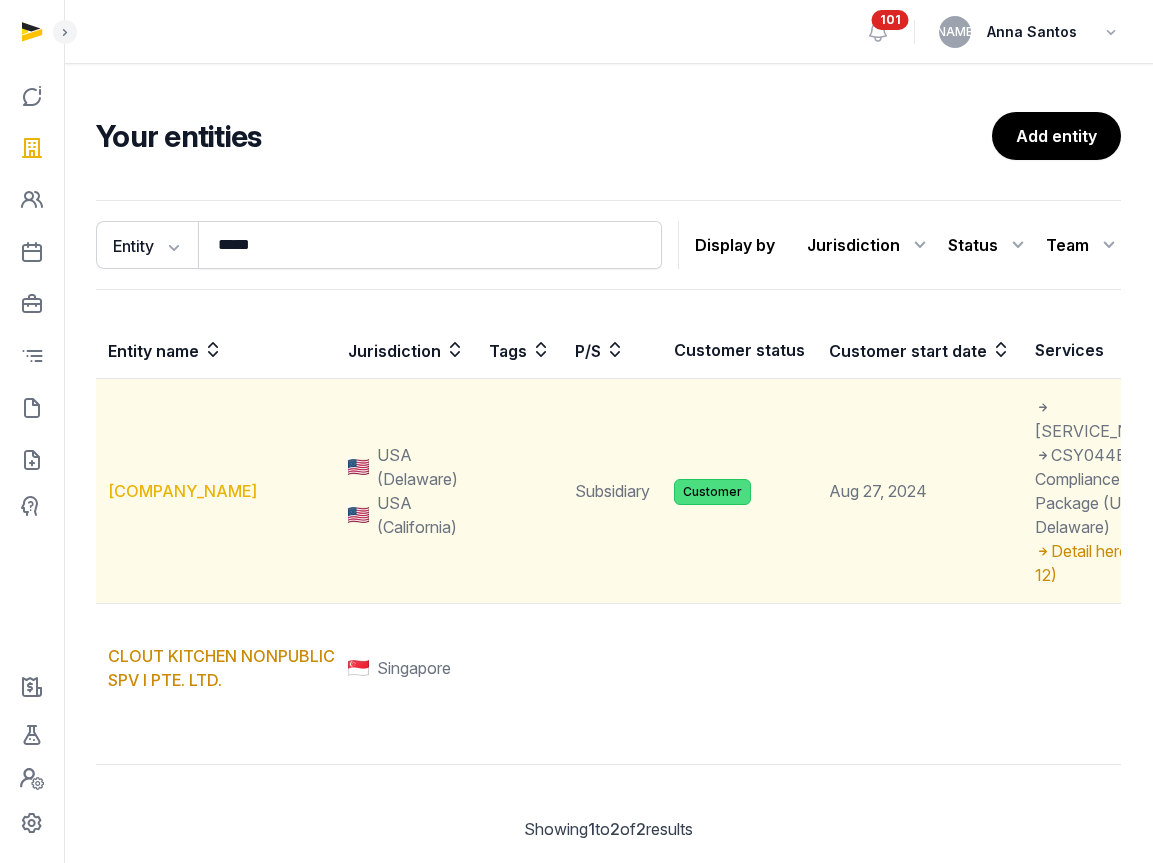 click on "[COMPANY_NAME]" at bounding box center (182, 491) 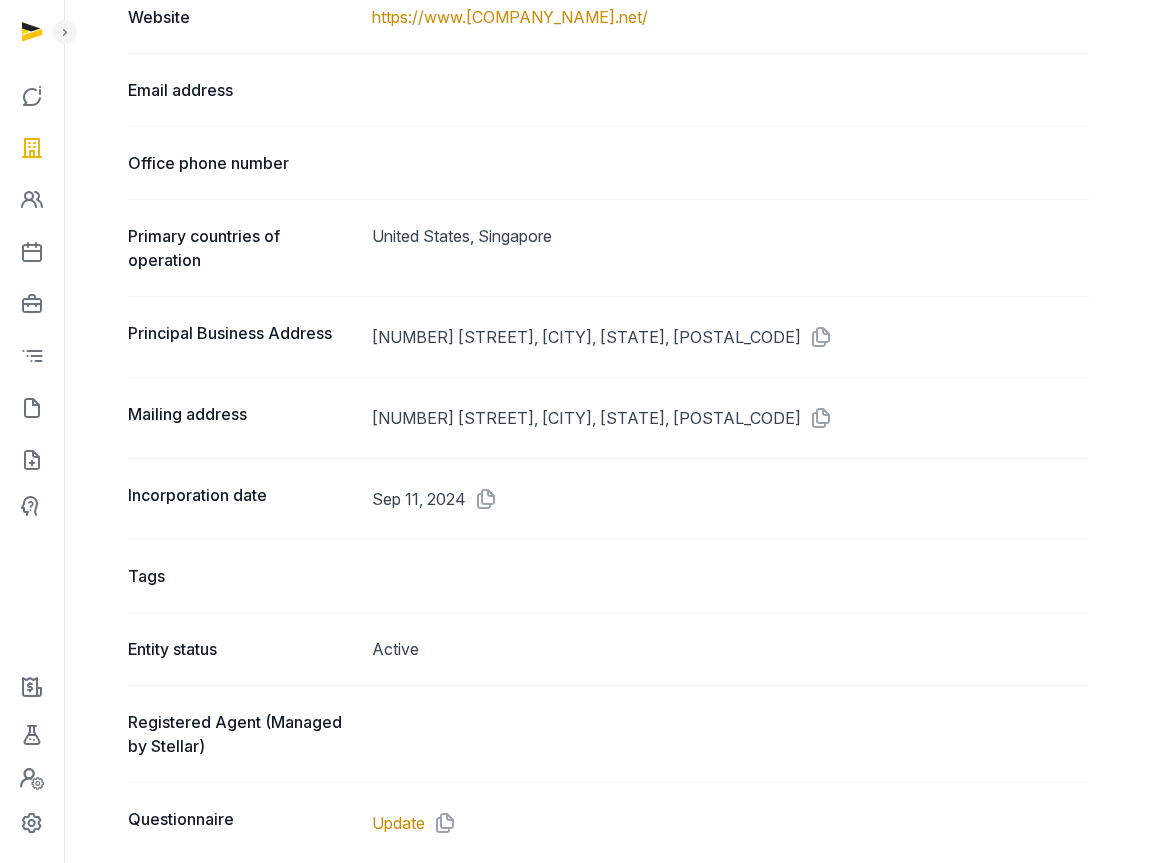 scroll, scrollTop: 1291, scrollLeft: 0, axis: vertical 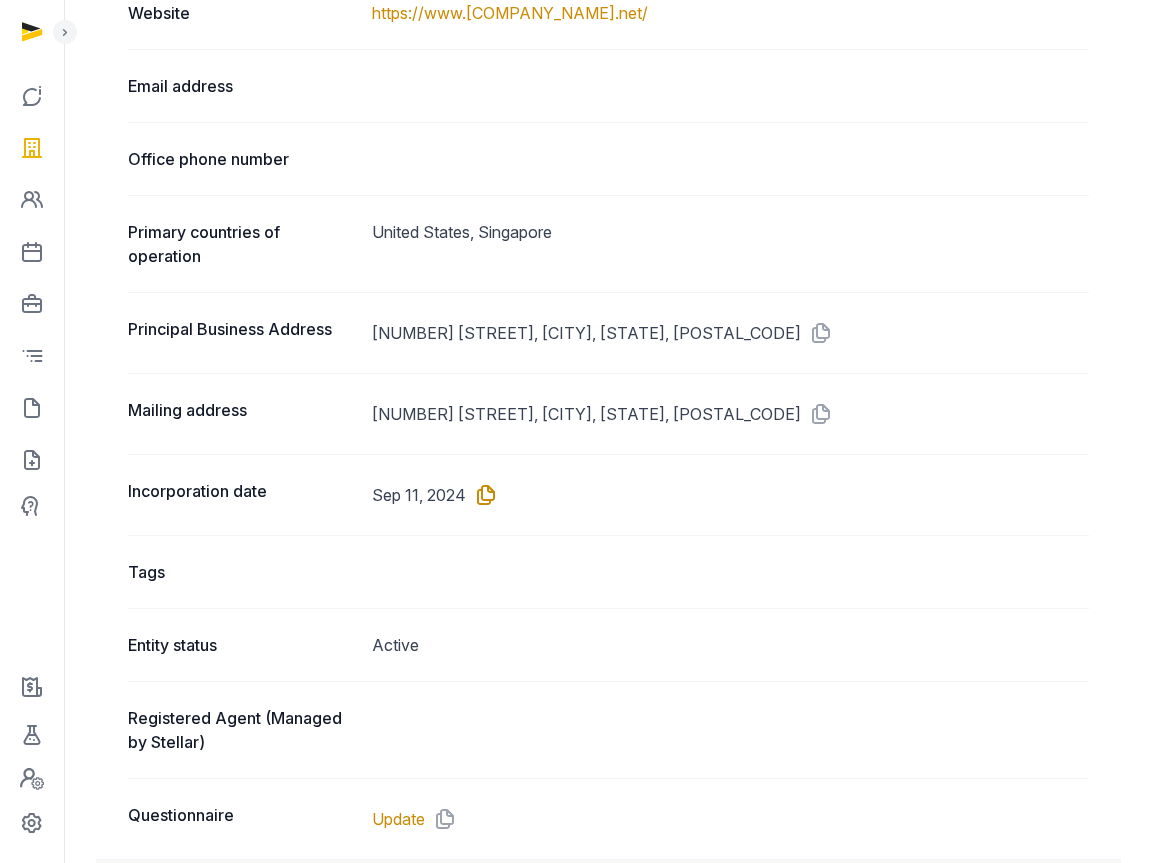 click at bounding box center (482, 495) 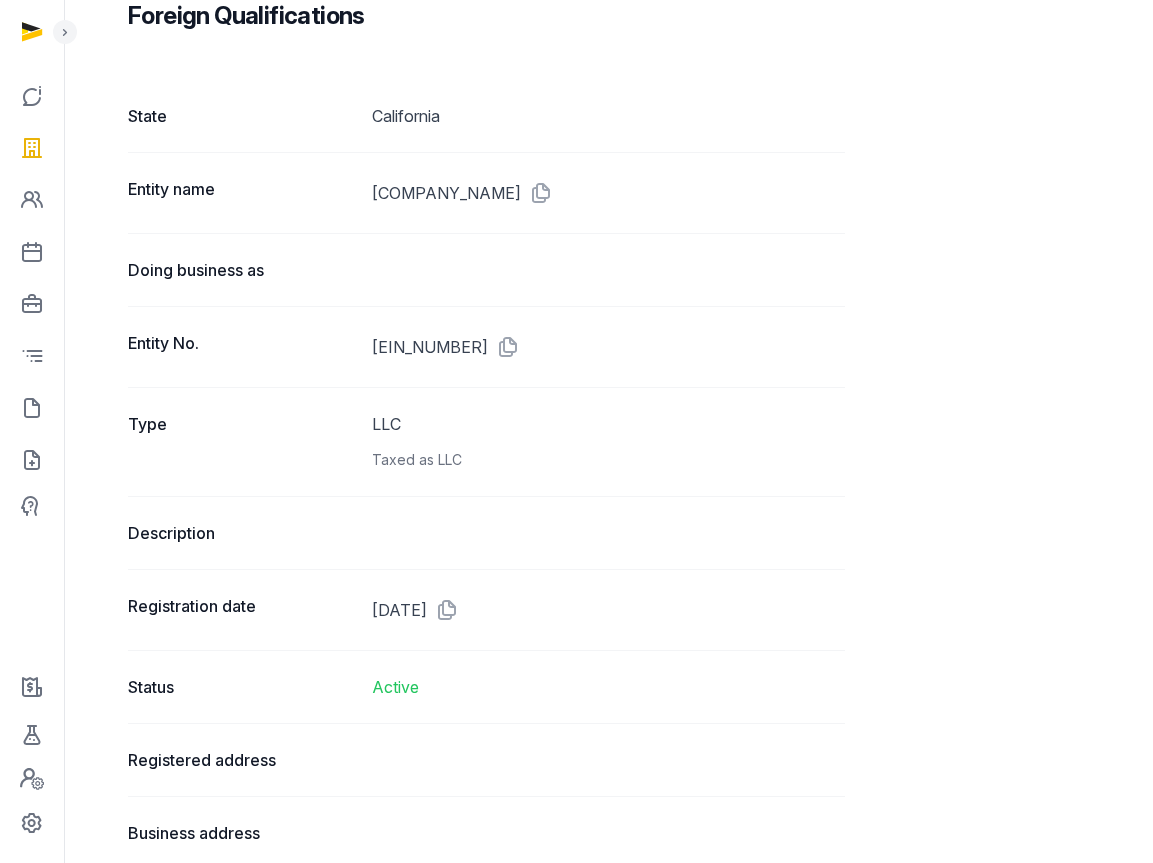 scroll, scrollTop: 2662, scrollLeft: 0, axis: vertical 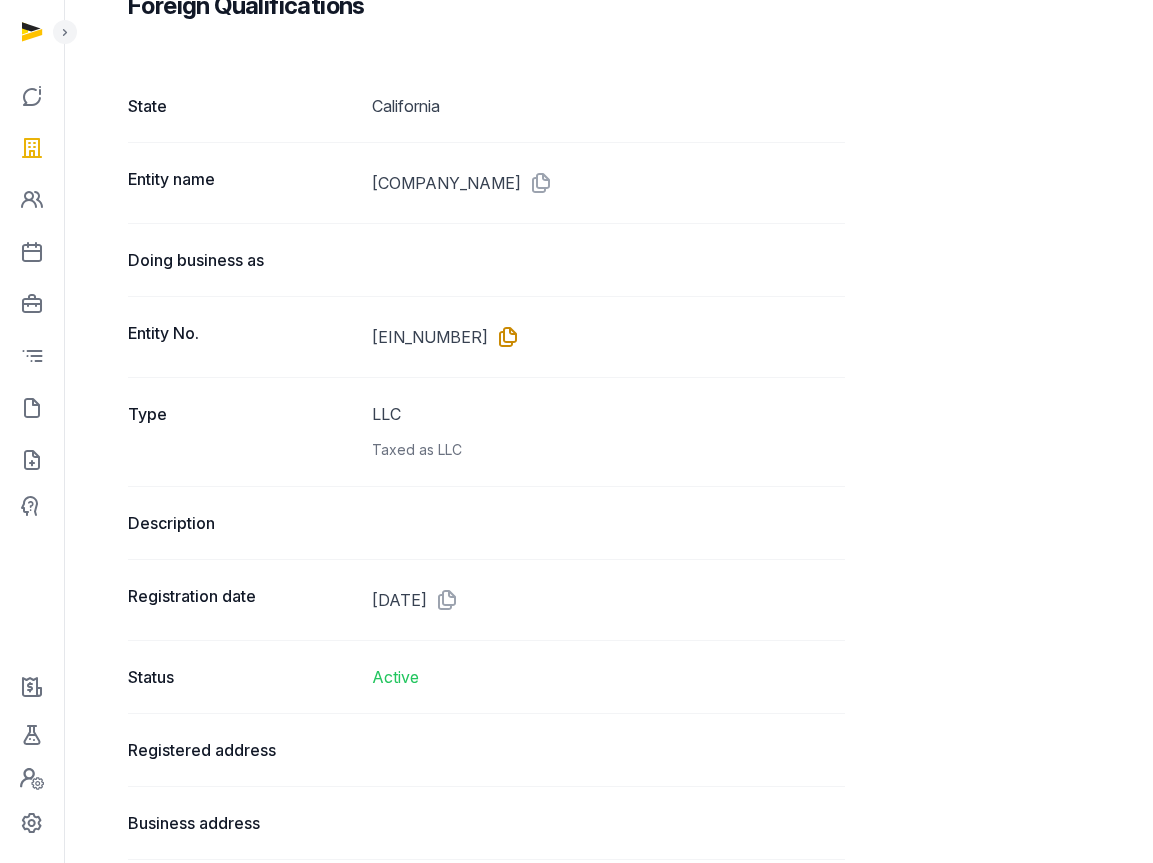 click at bounding box center (504, 337) 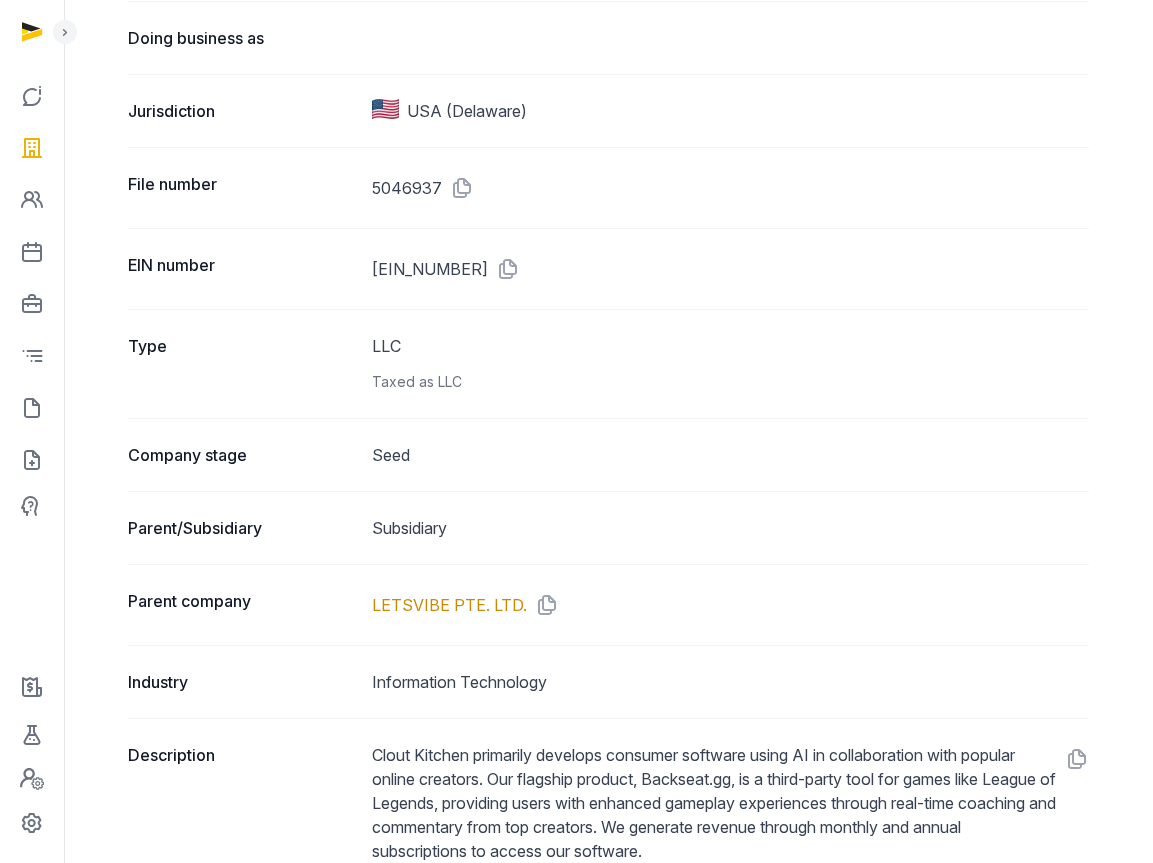 scroll, scrollTop: 362, scrollLeft: 0, axis: vertical 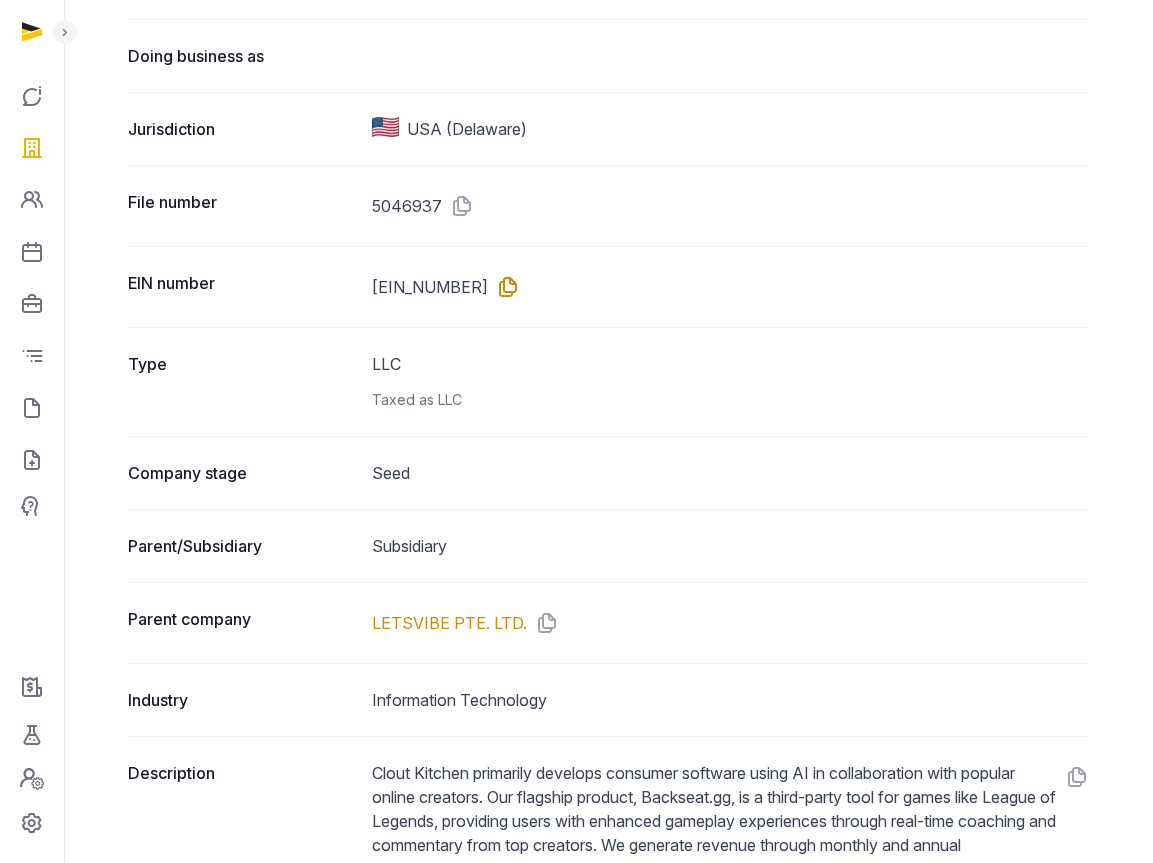click at bounding box center (504, 287) 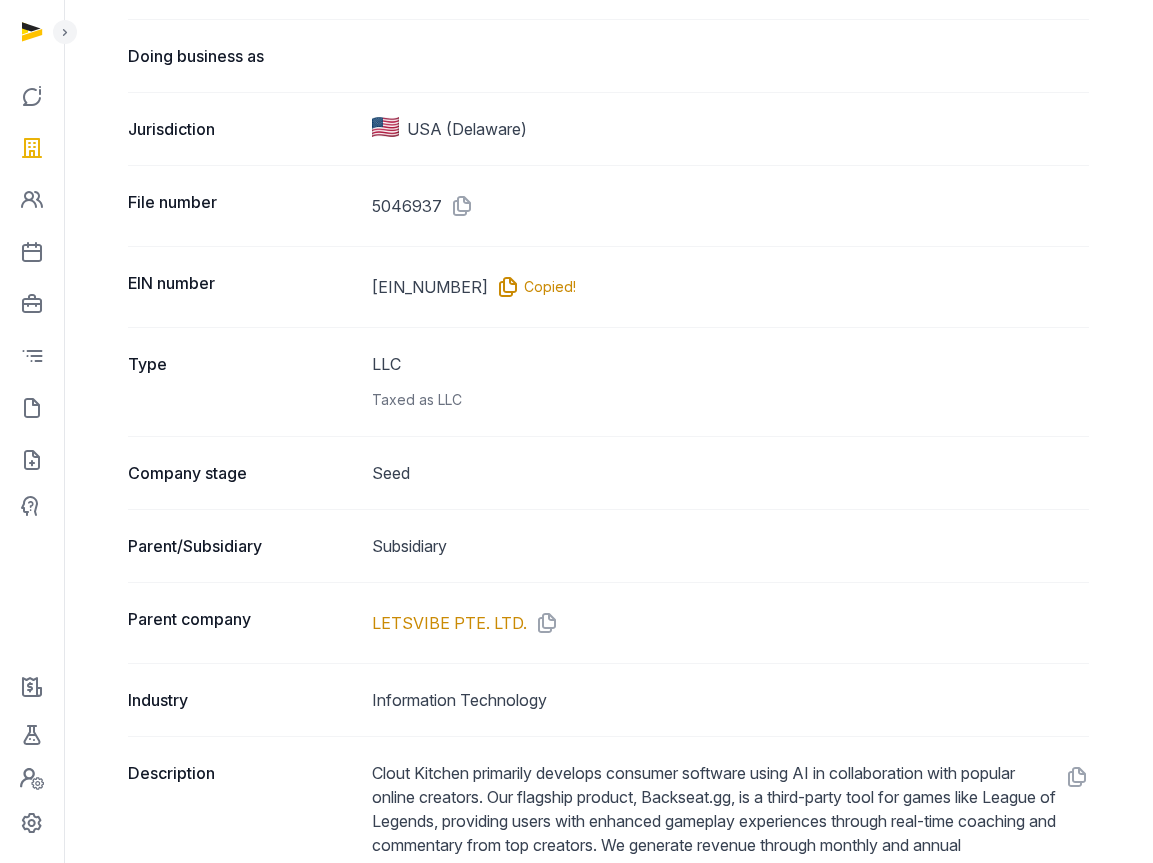click on "Doing business as" at bounding box center (608, 55) 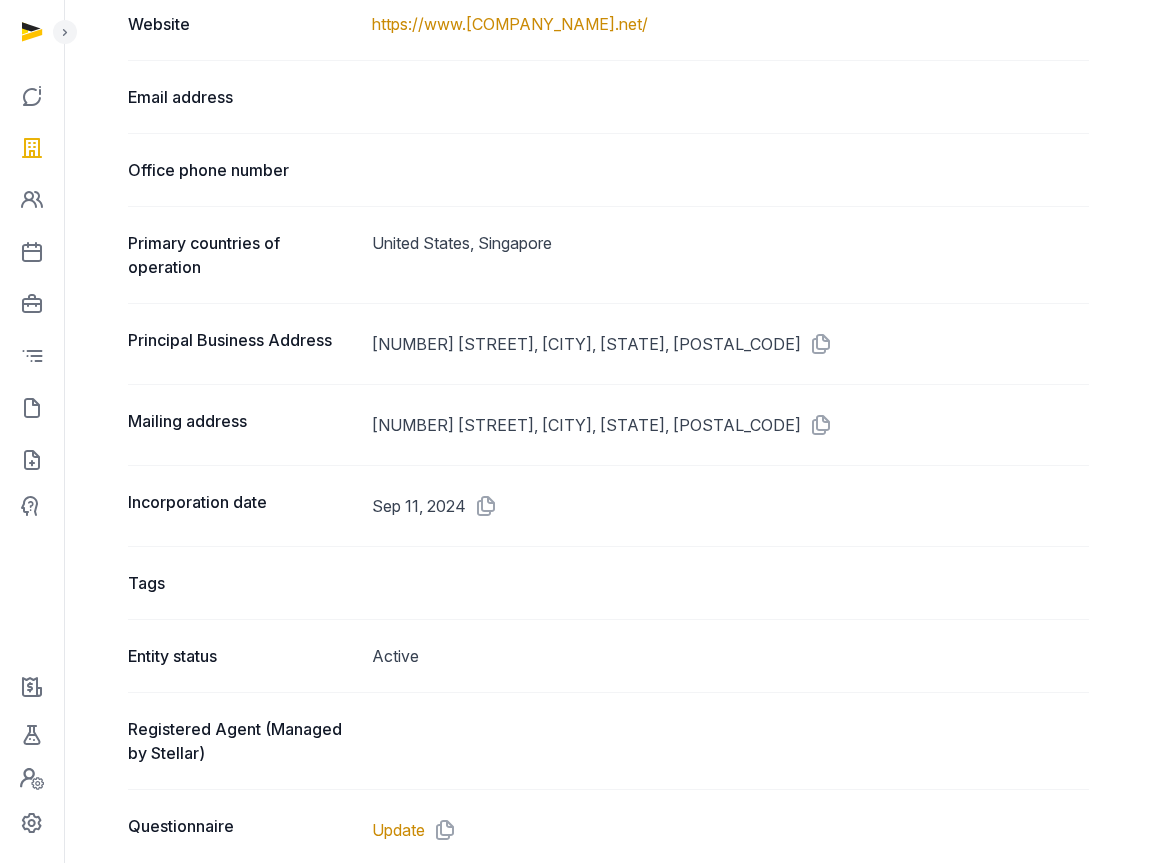 scroll, scrollTop: 1292, scrollLeft: 0, axis: vertical 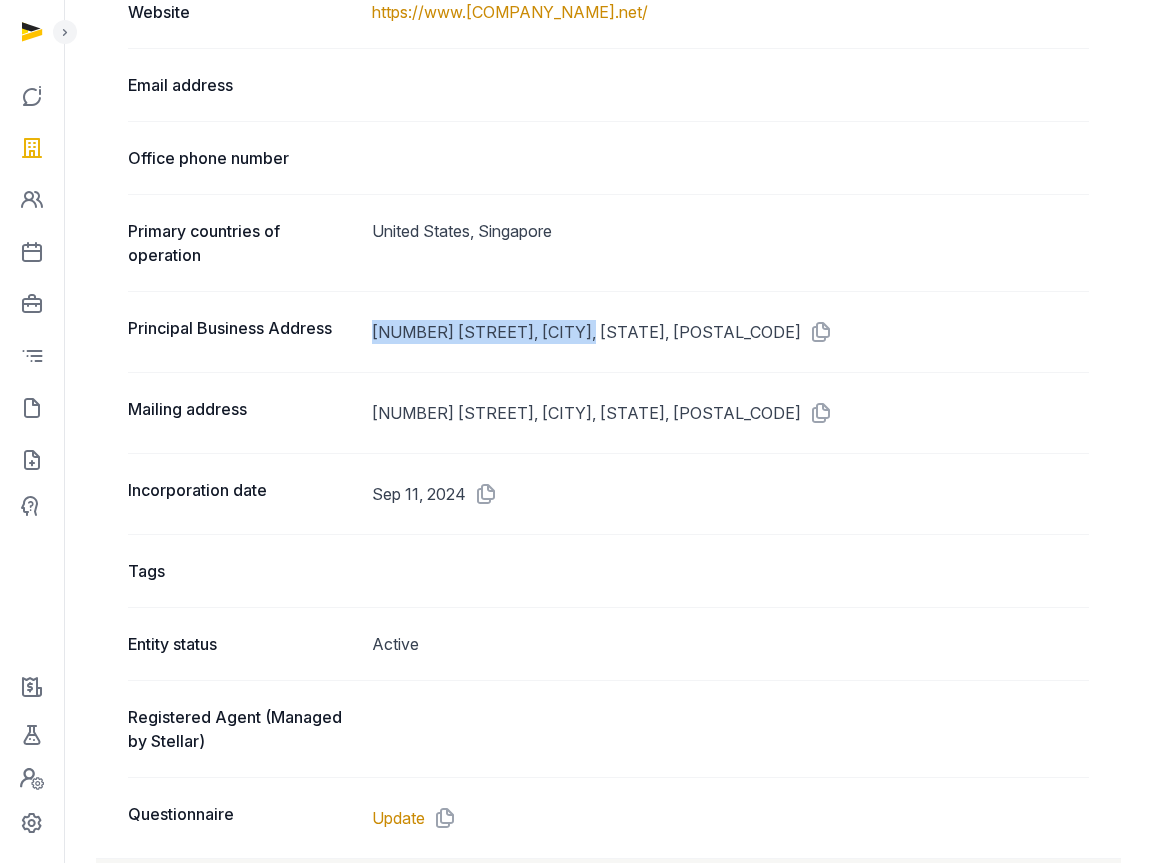 drag, startPoint x: 608, startPoint y: 332, endPoint x: 373, endPoint y: 326, distance: 235.07658 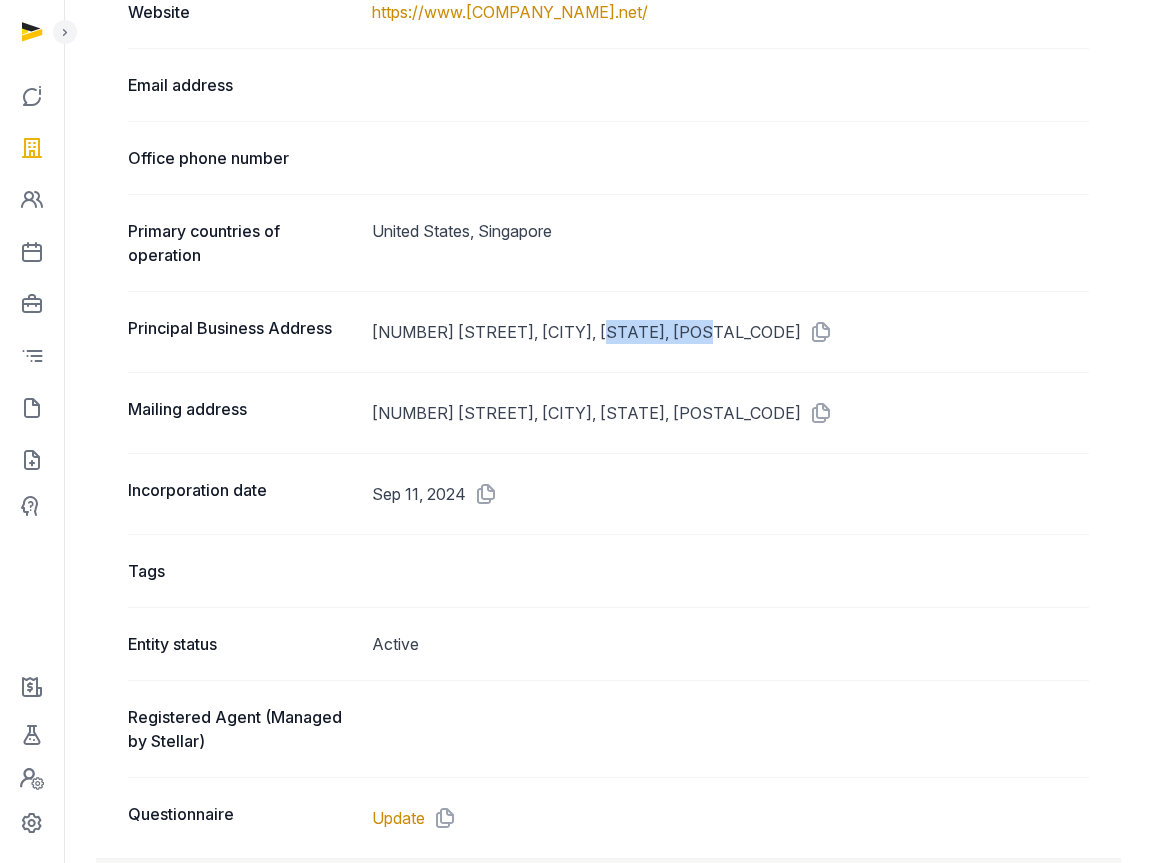 drag, startPoint x: 740, startPoint y: 333, endPoint x: 623, endPoint y: 324, distance: 117.34564 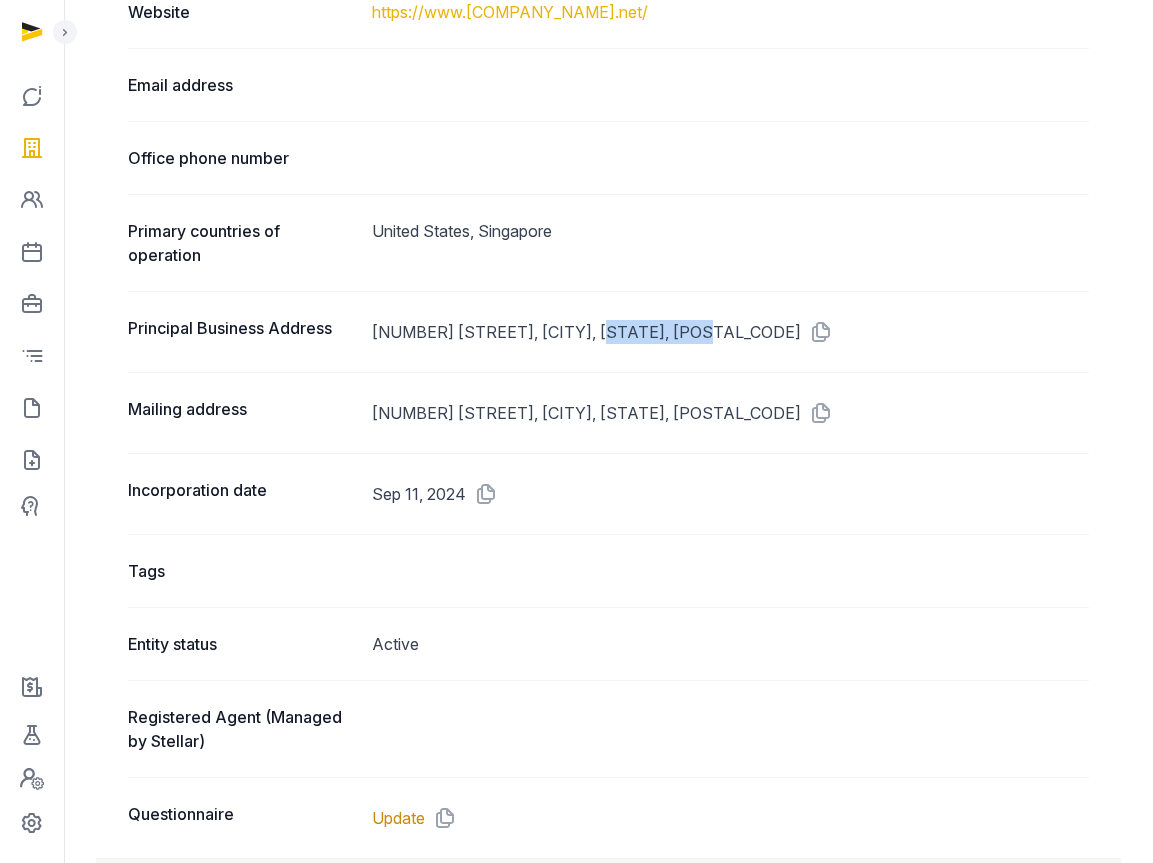 copy on "[CITY]" 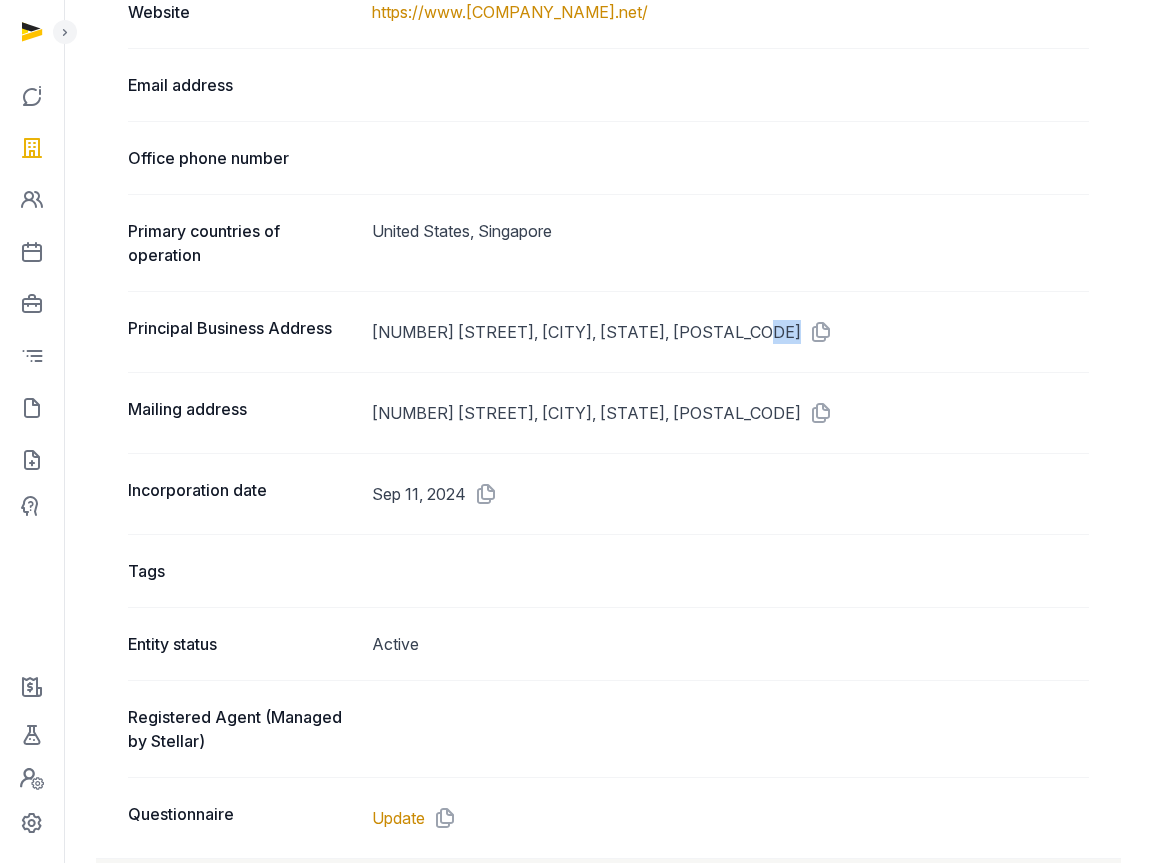 drag, startPoint x: 835, startPoint y: 329, endPoint x: 781, endPoint y: 337, distance: 54.589375 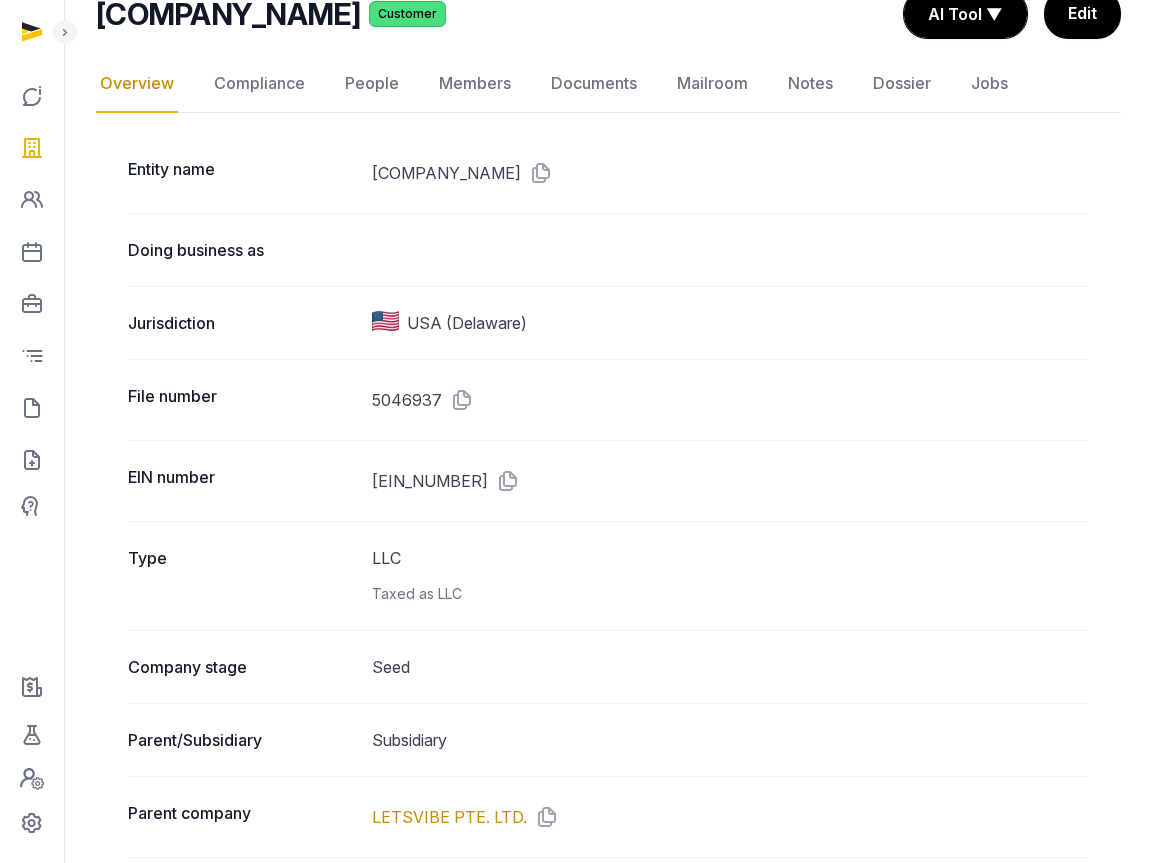 scroll, scrollTop: 0, scrollLeft: 0, axis: both 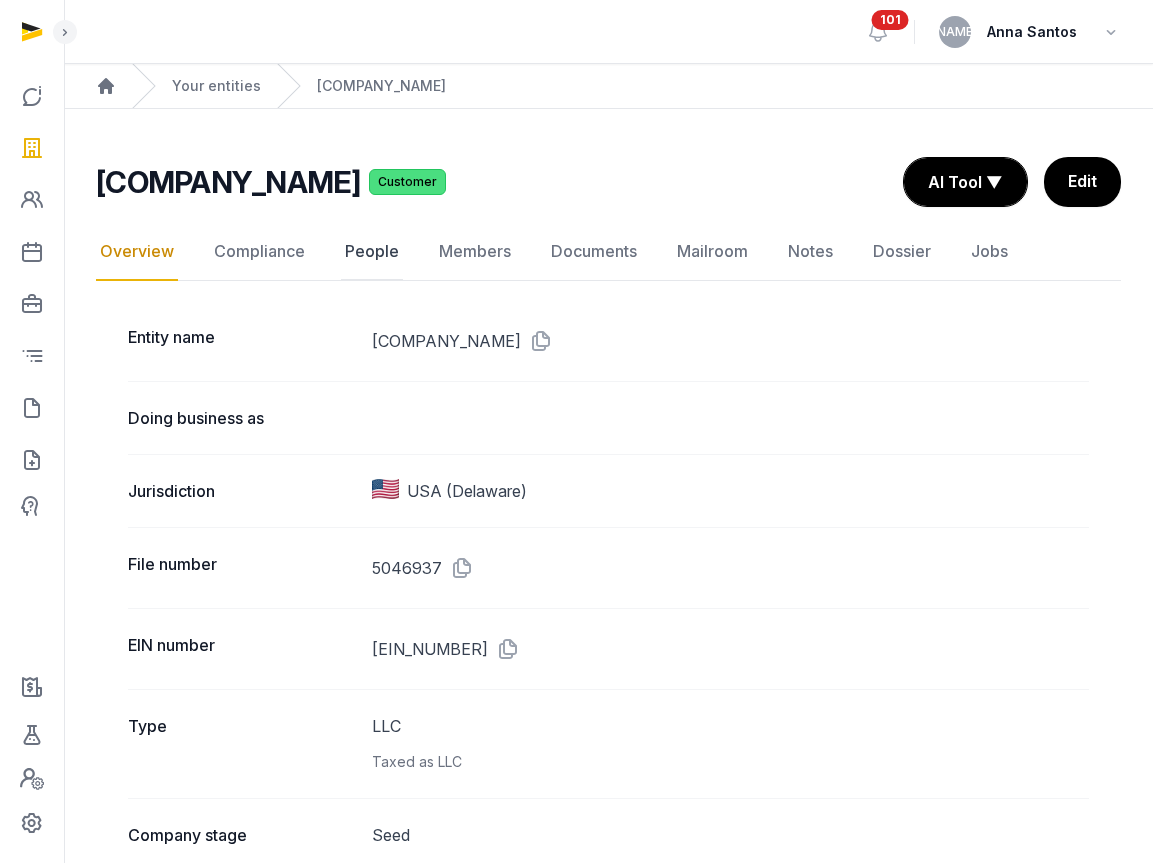 click on "People" 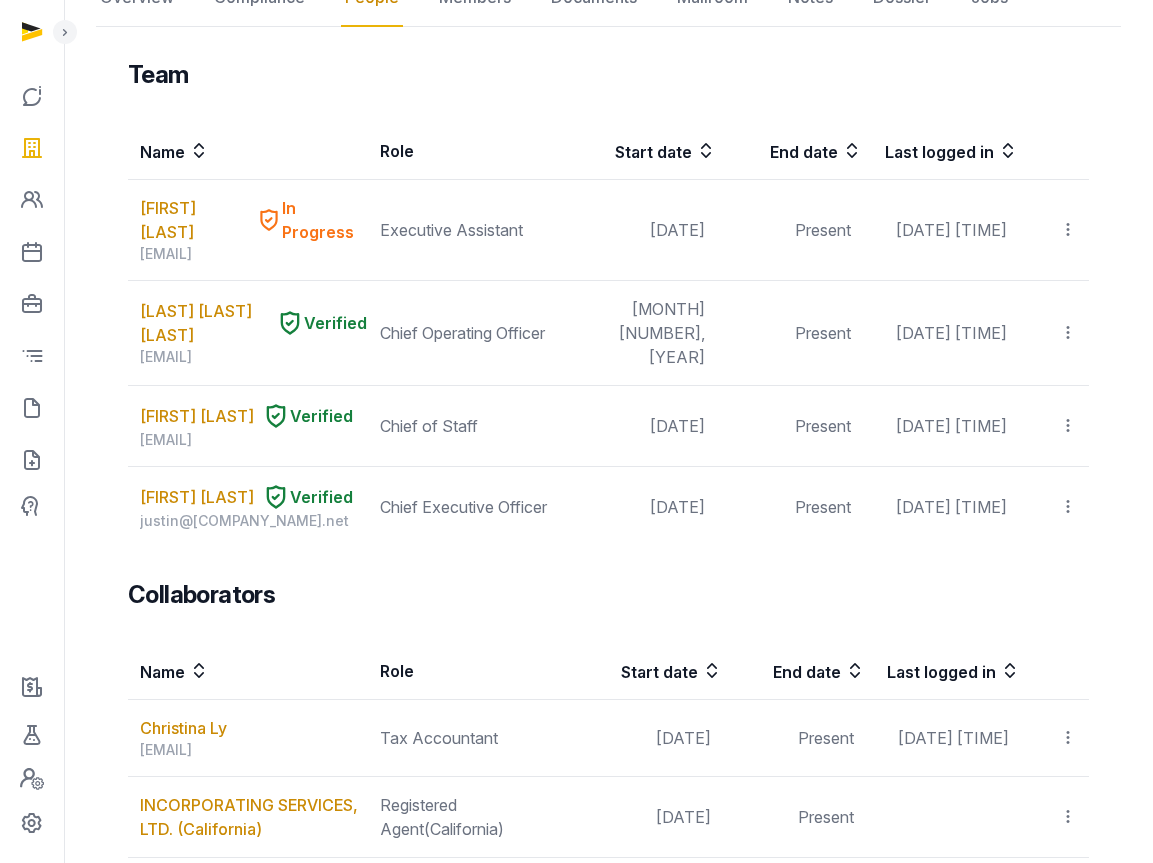 scroll, scrollTop: 316, scrollLeft: 0, axis: vertical 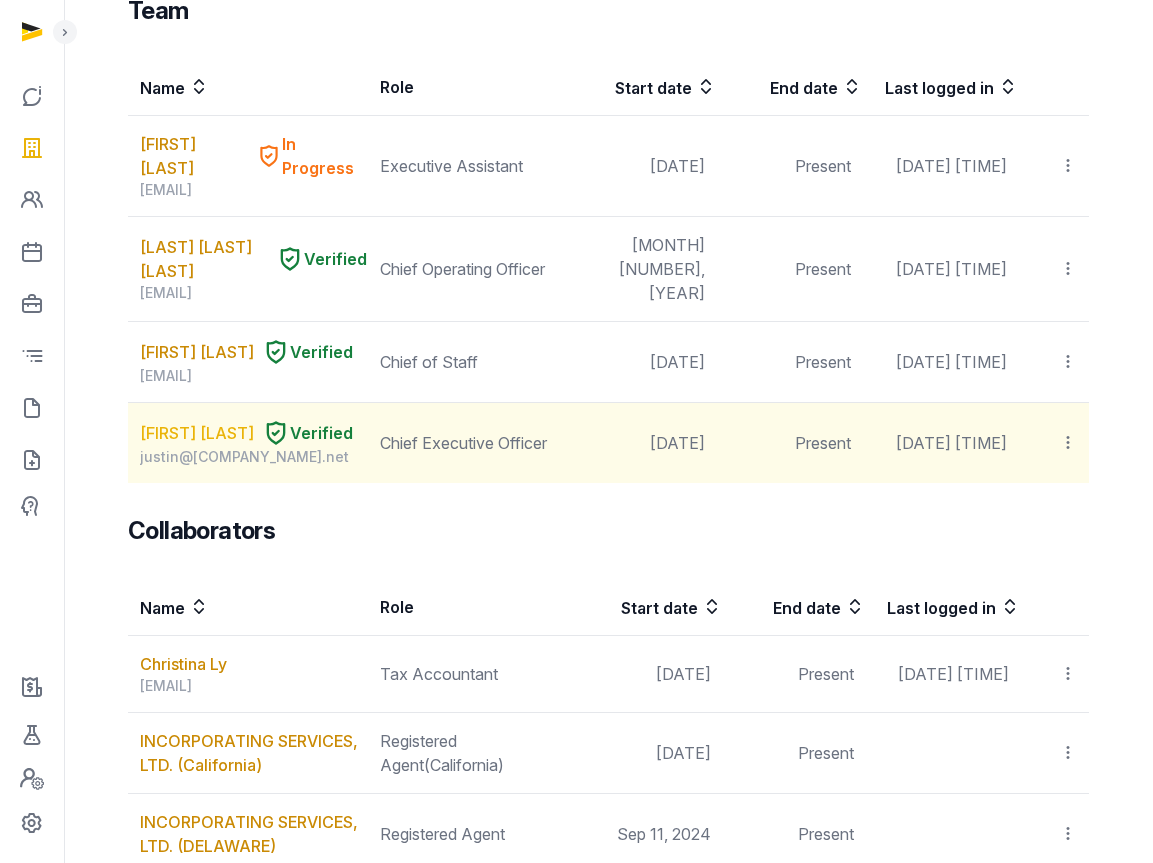 click on "[FIRST] [LAST]" at bounding box center [197, 433] 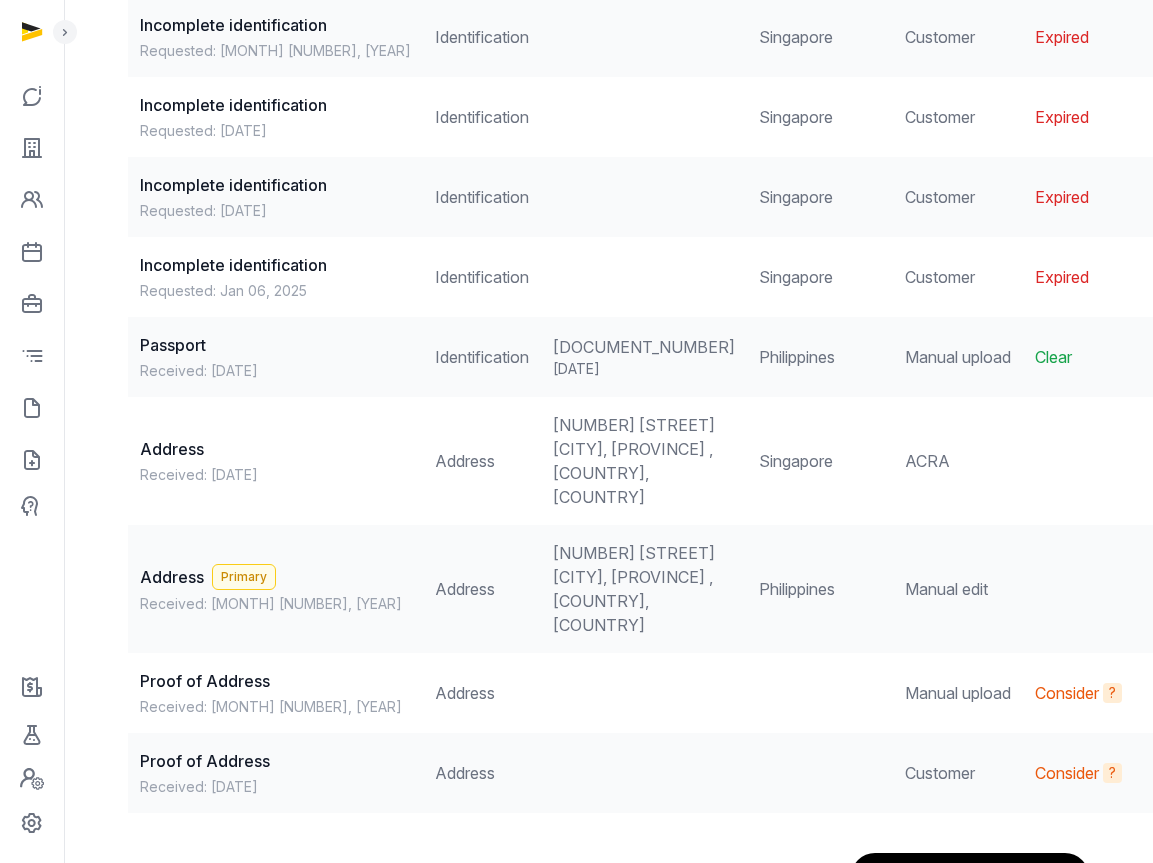 scroll, scrollTop: 2415, scrollLeft: 0, axis: vertical 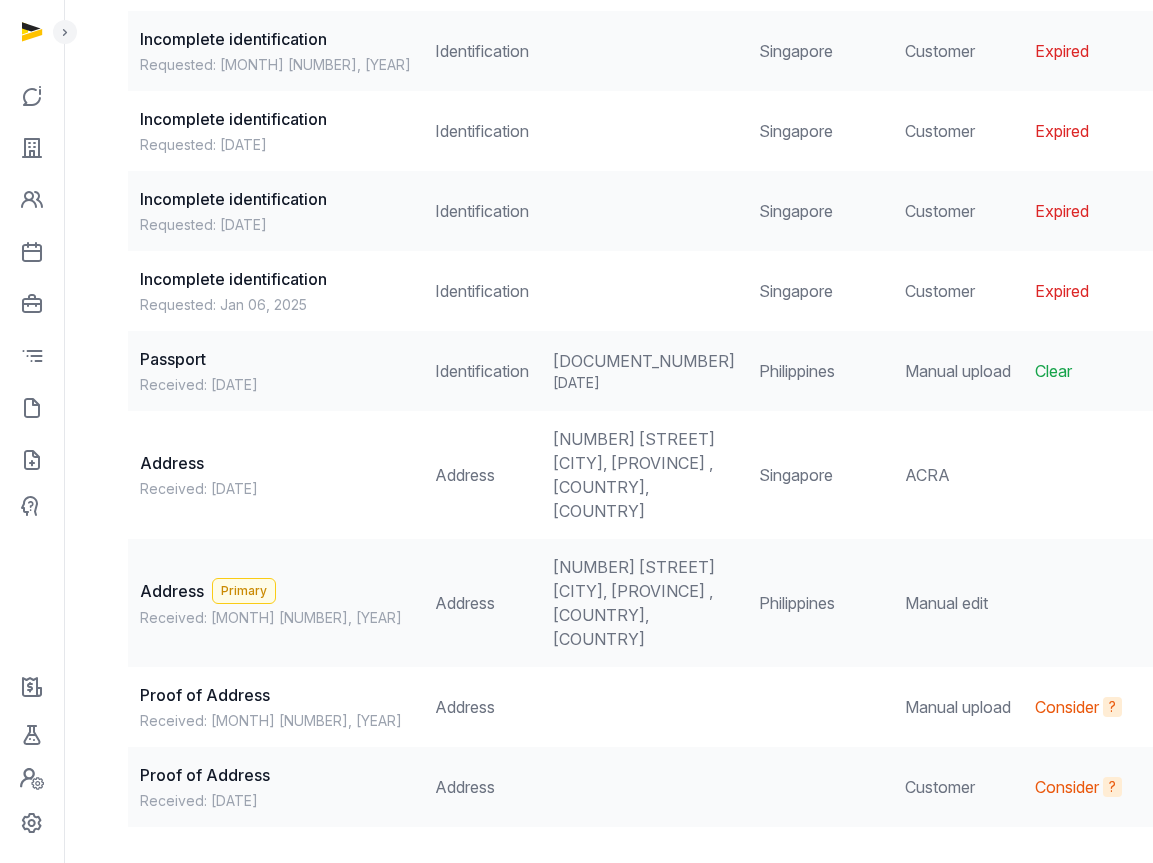 click 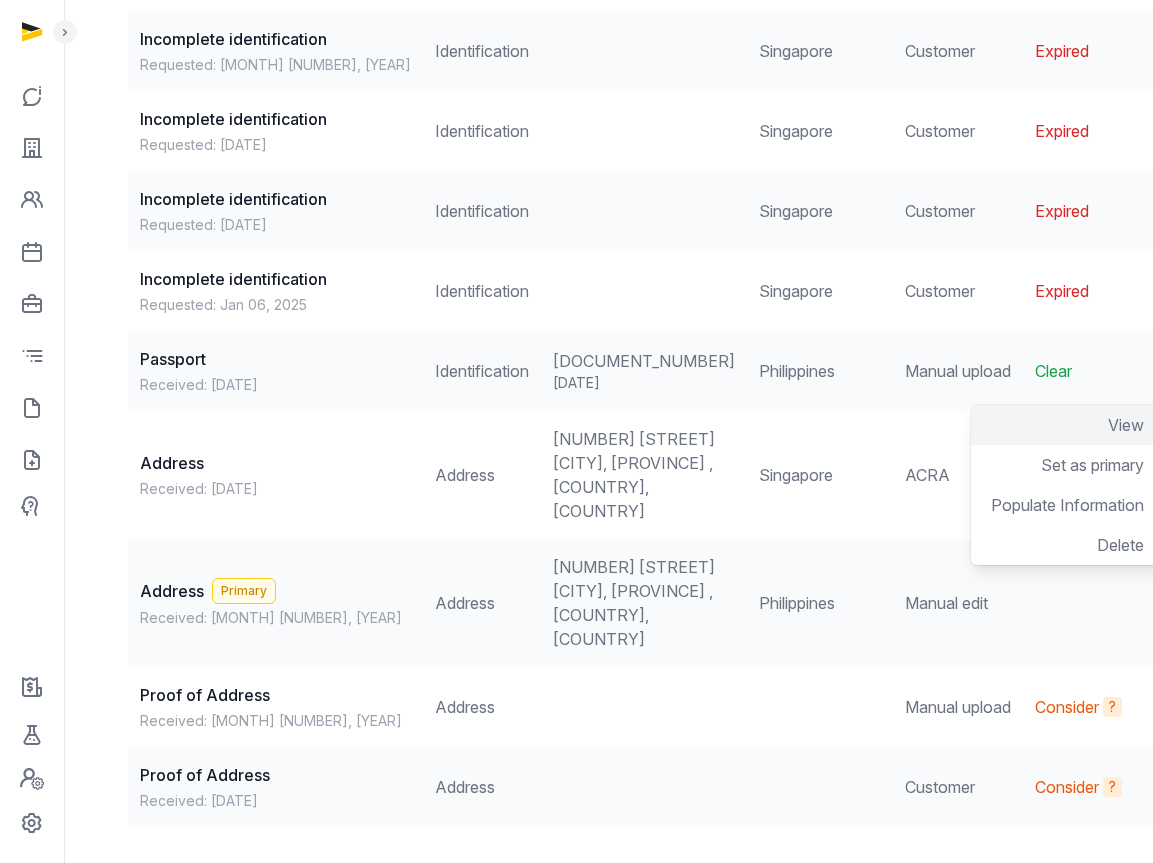 click on "View" at bounding box center (1126, 425) 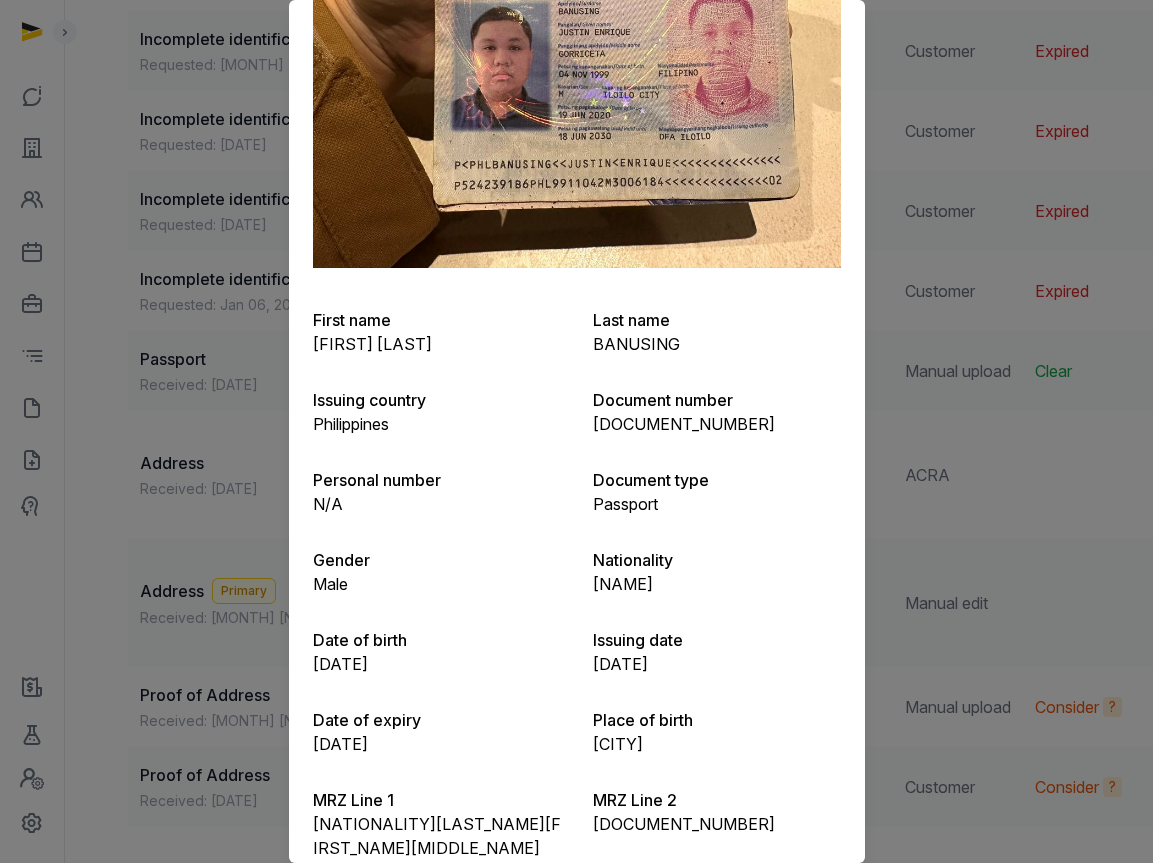 scroll, scrollTop: 586, scrollLeft: 0, axis: vertical 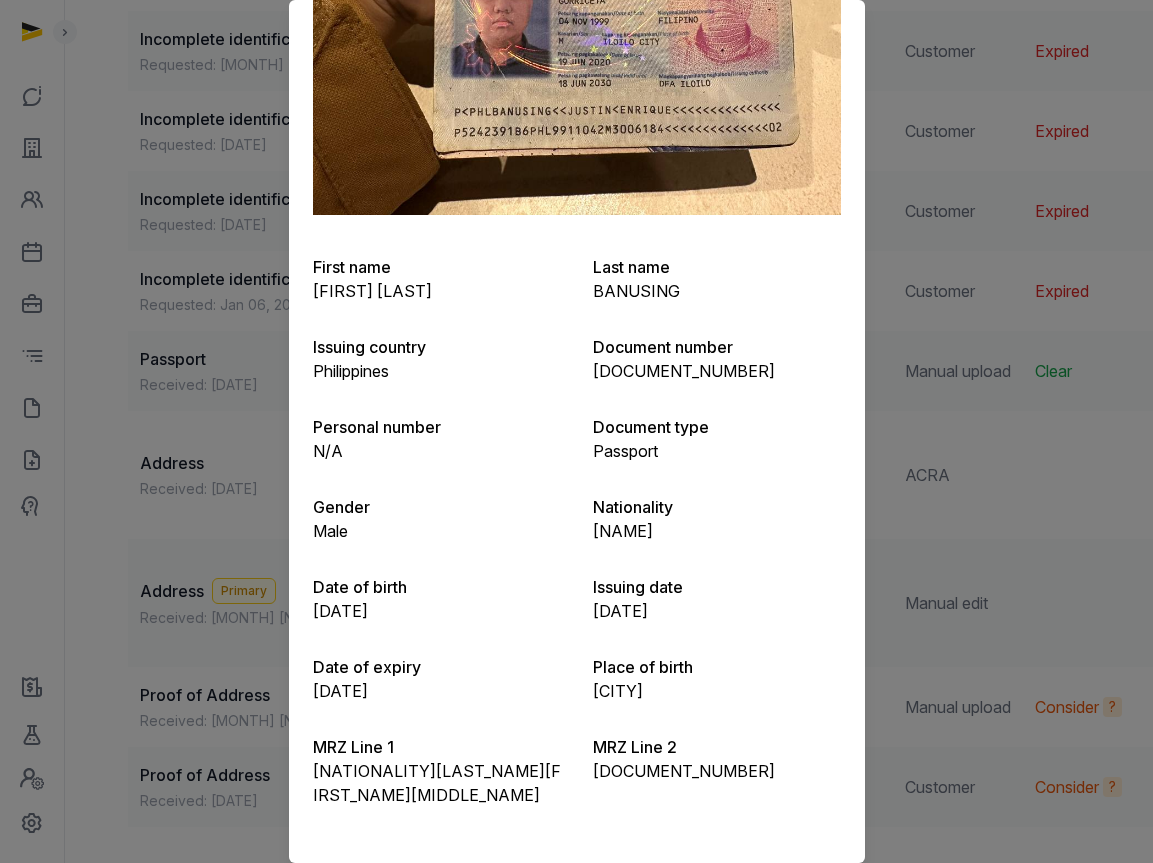 drag, startPoint x: 413, startPoint y: 607, endPoint x: 301, endPoint y: 608, distance: 112.00446 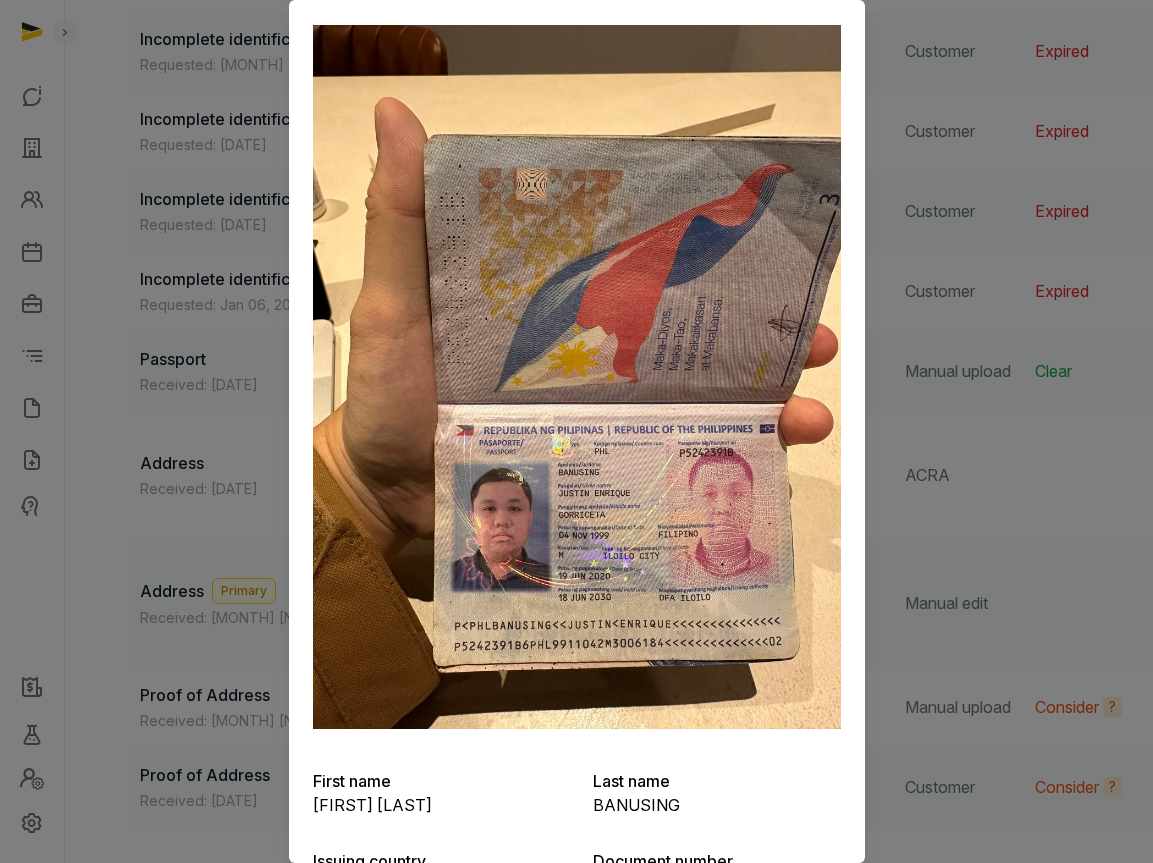 scroll, scrollTop: 0, scrollLeft: 0, axis: both 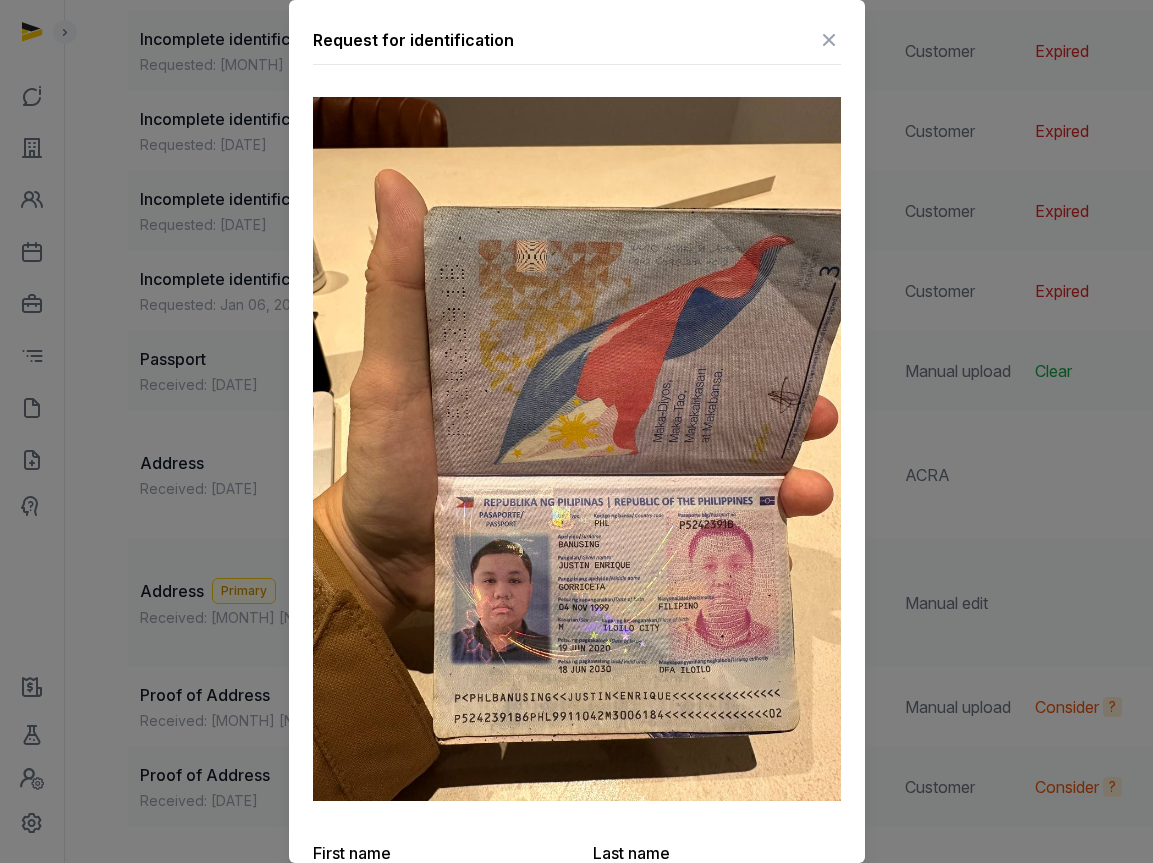 click at bounding box center (829, 40) 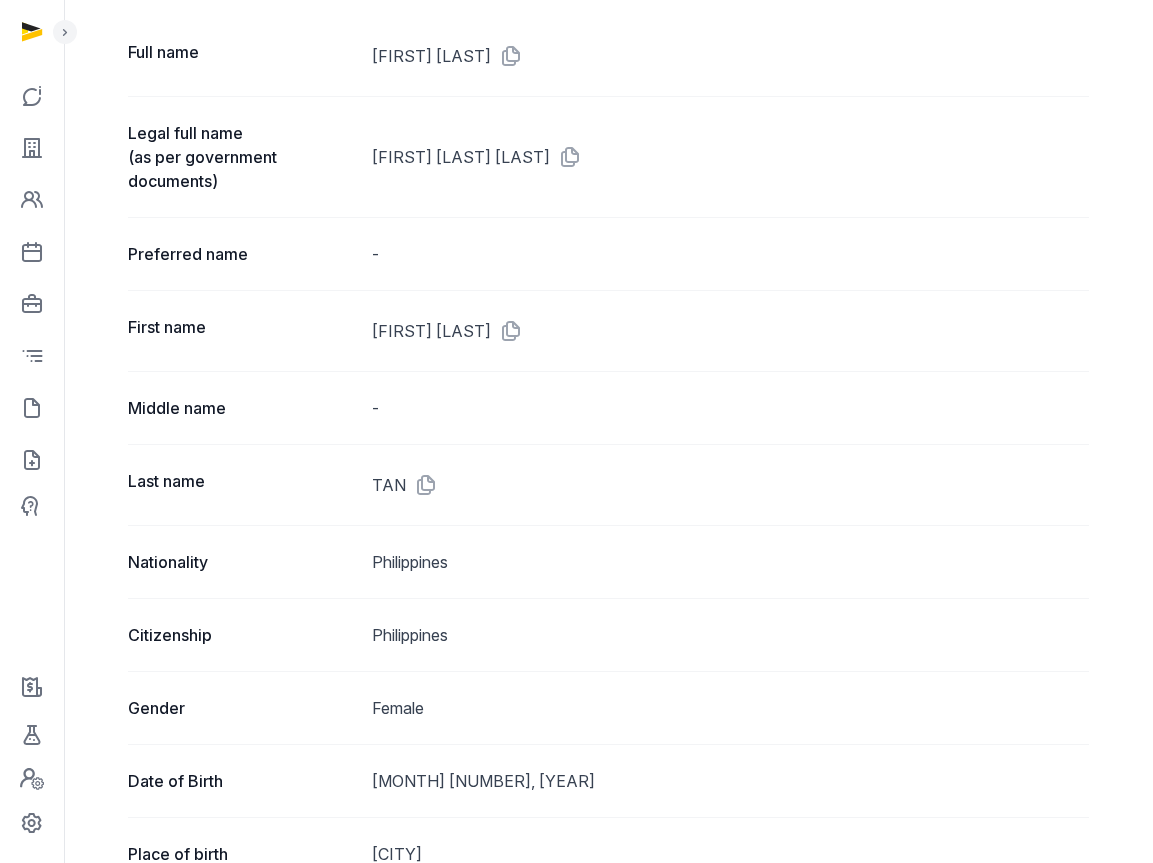 scroll, scrollTop: 0, scrollLeft: 0, axis: both 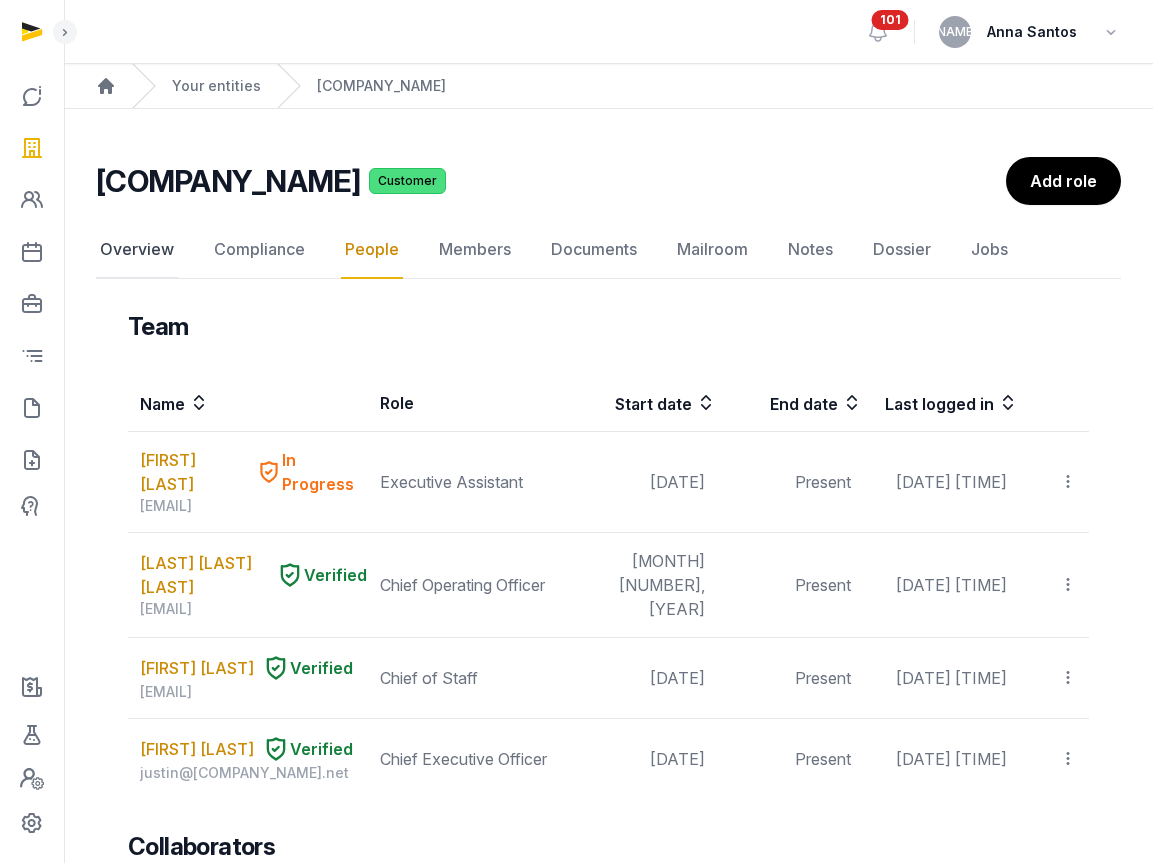 click on "Overview" 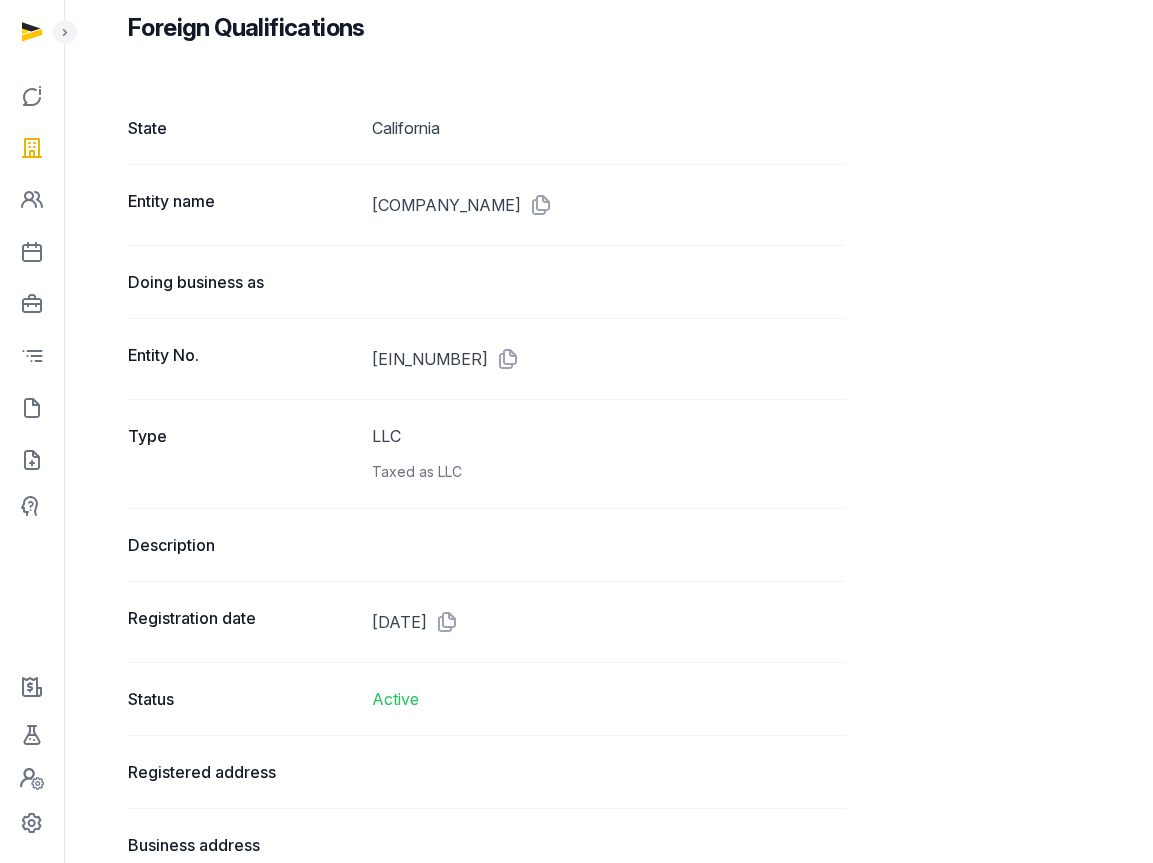 scroll, scrollTop: 2634, scrollLeft: 0, axis: vertical 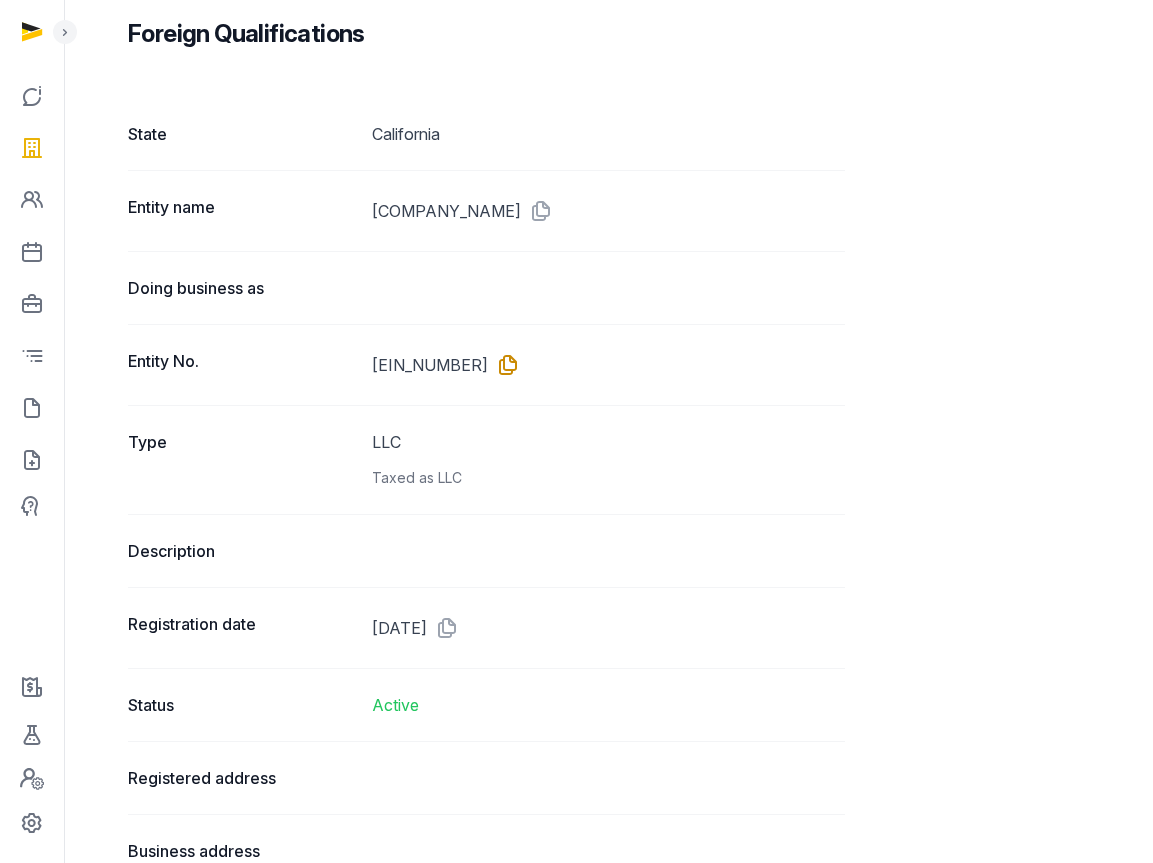 click at bounding box center [504, 365] 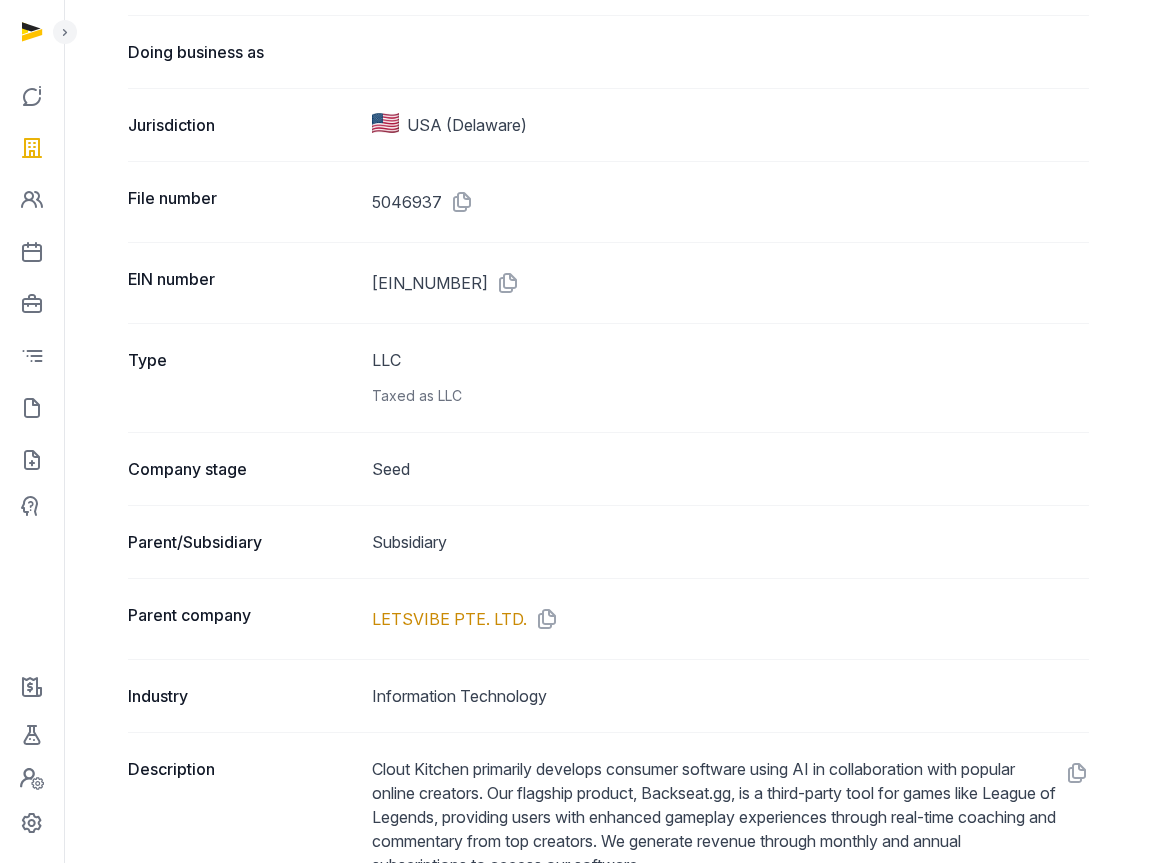 scroll, scrollTop: 362, scrollLeft: 0, axis: vertical 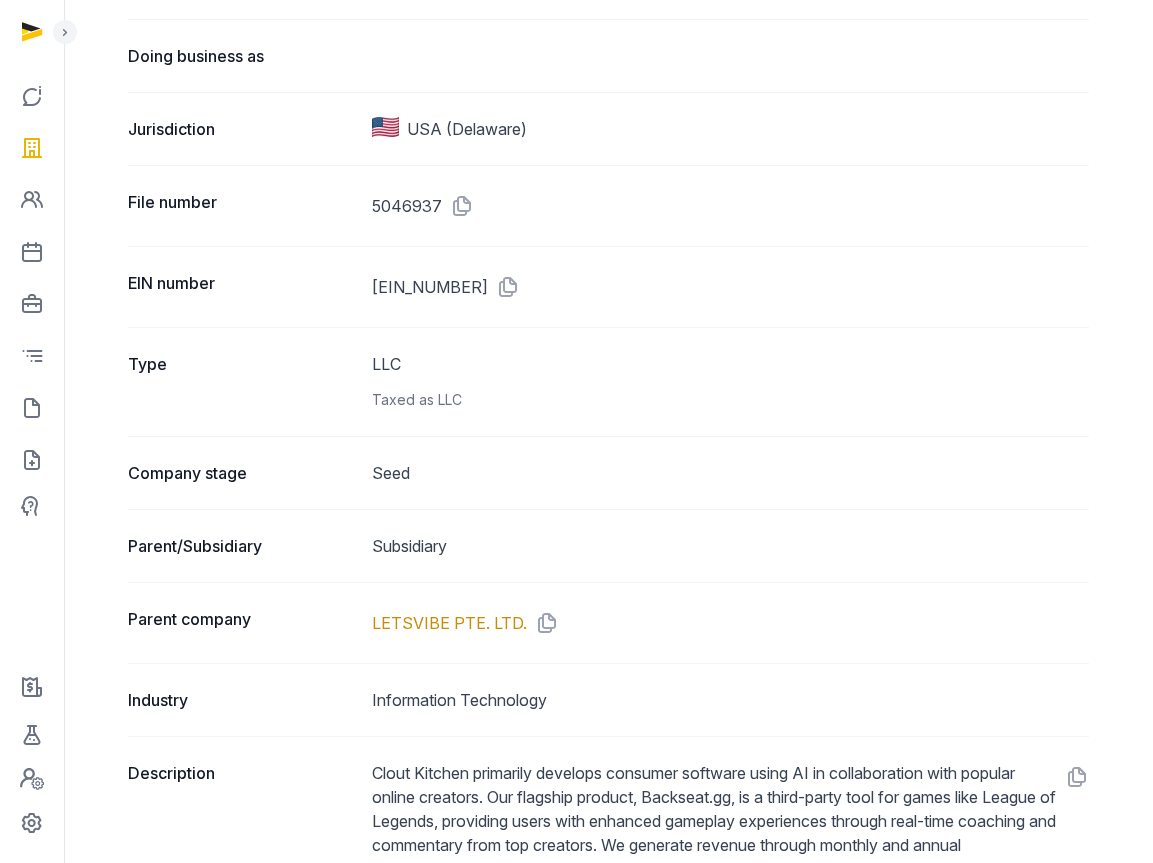 click on "[EIN_NUMBER]" at bounding box center [730, 287] 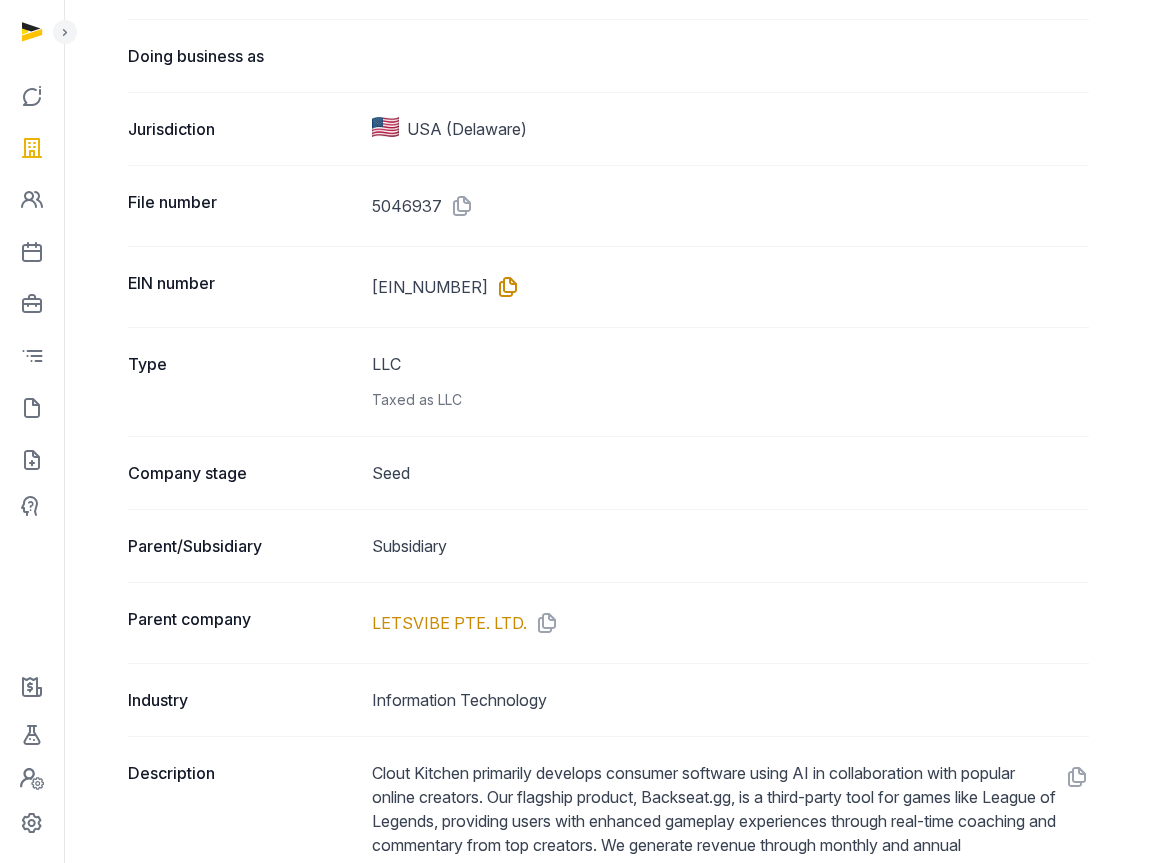 click at bounding box center (504, 287) 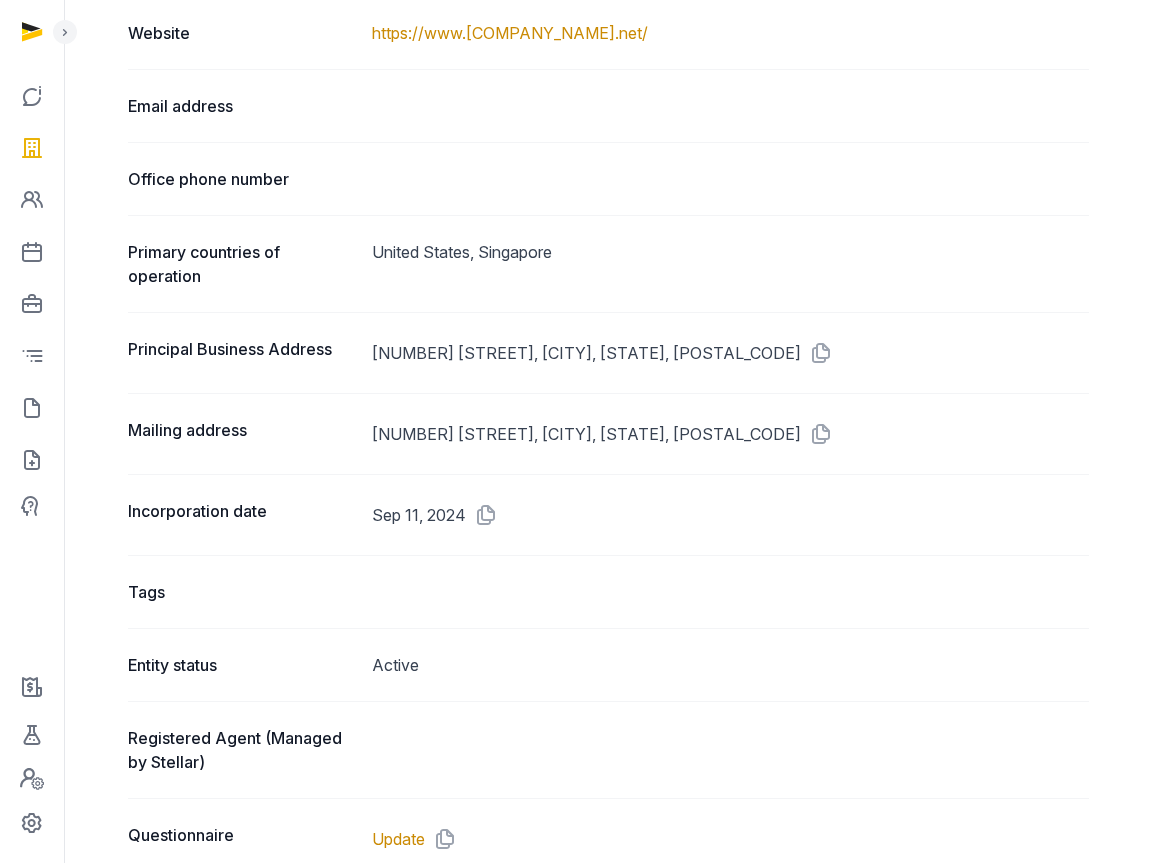 scroll, scrollTop: 1280, scrollLeft: 0, axis: vertical 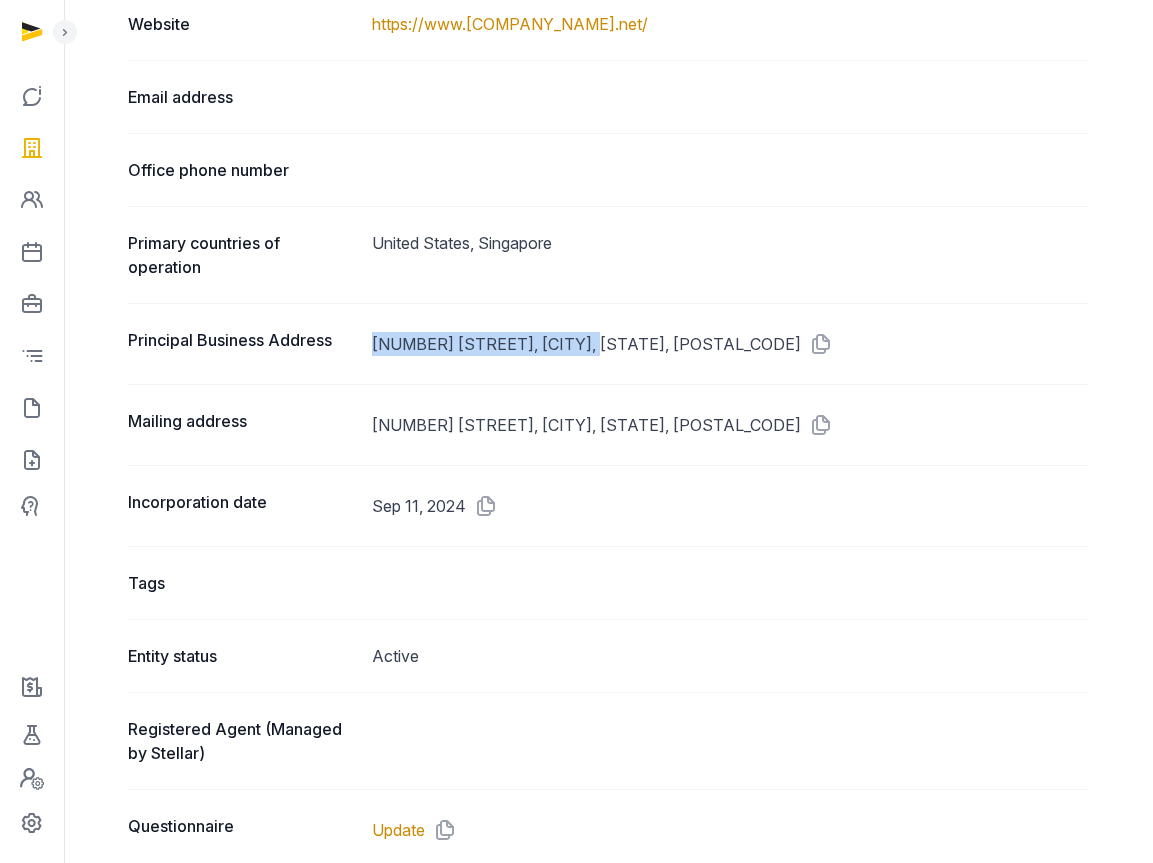 drag, startPoint x: 616, startPoint y: 341, endPoint x: 372, endPoint y: 345, distance: 244.03279 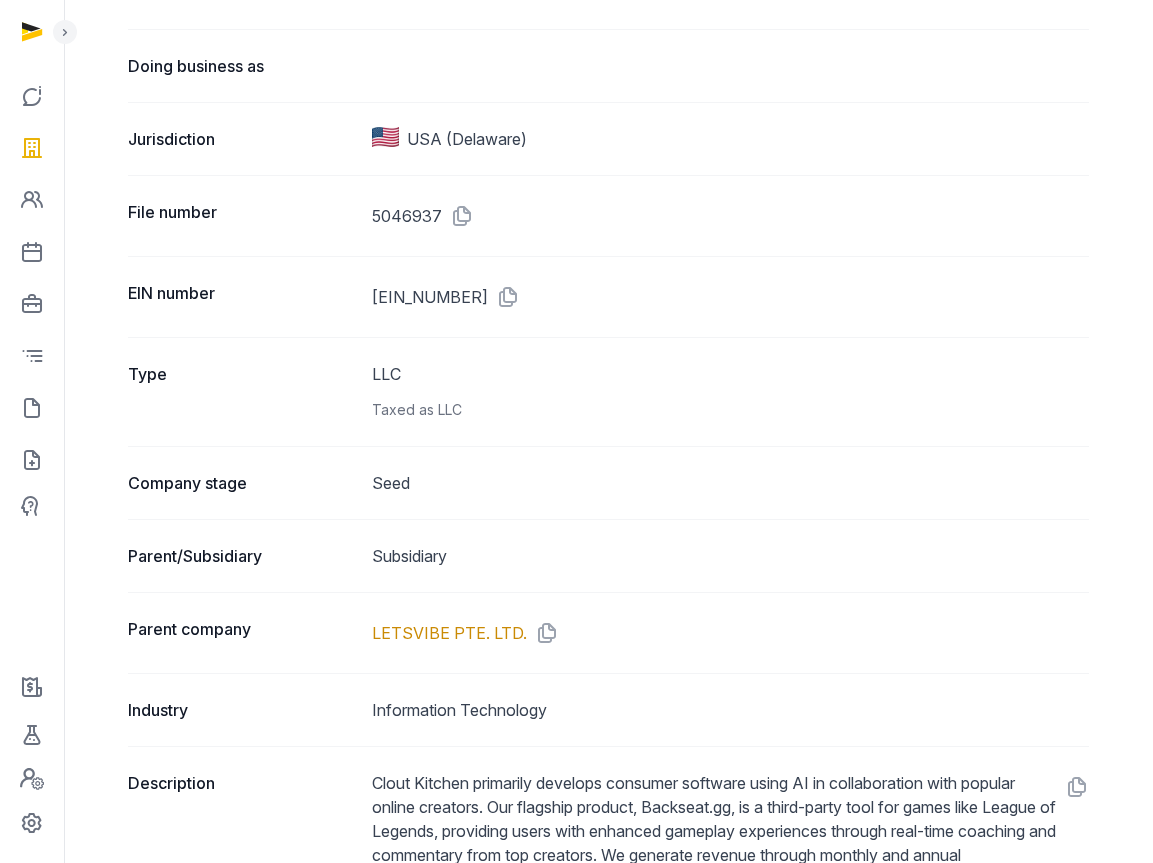 scroll, scrollTop: 0, scrollLeft: 0, axis: both 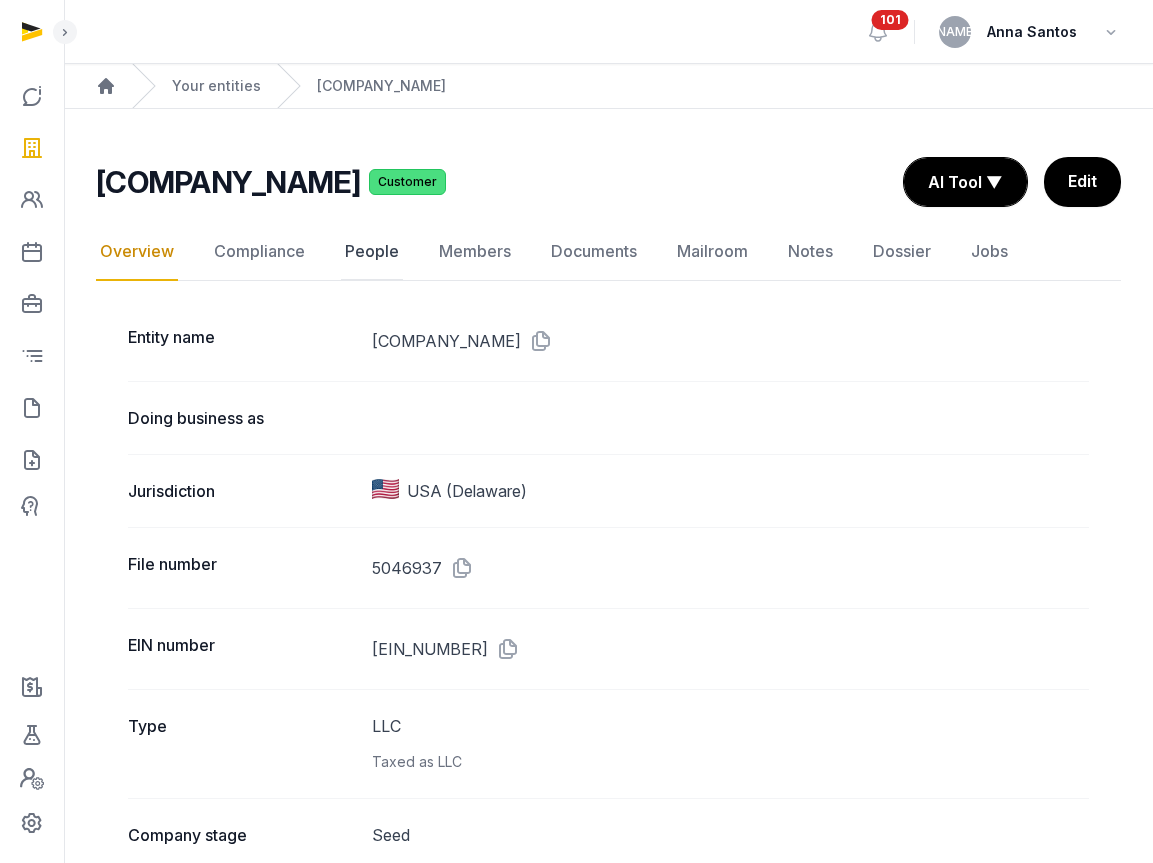 click on "People" 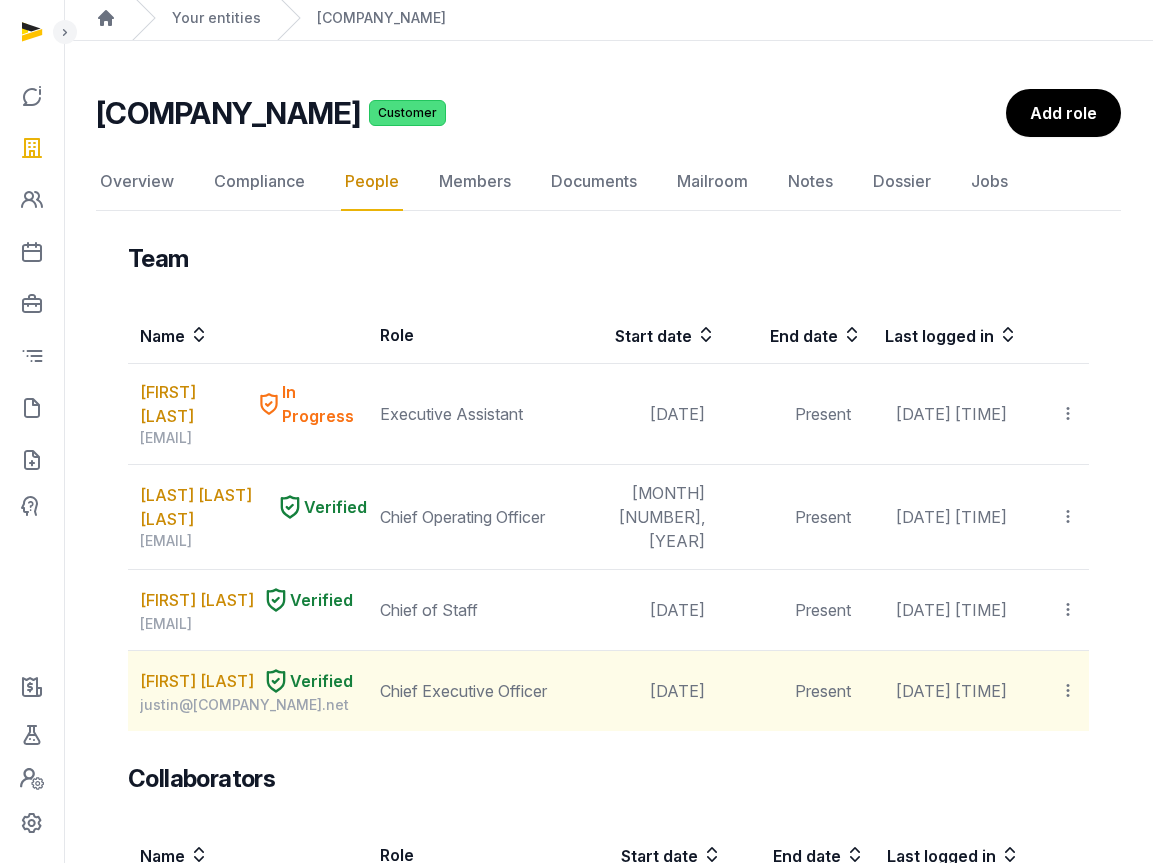scroll, scrollTop: 0, scrollLeft: 0, axis: both 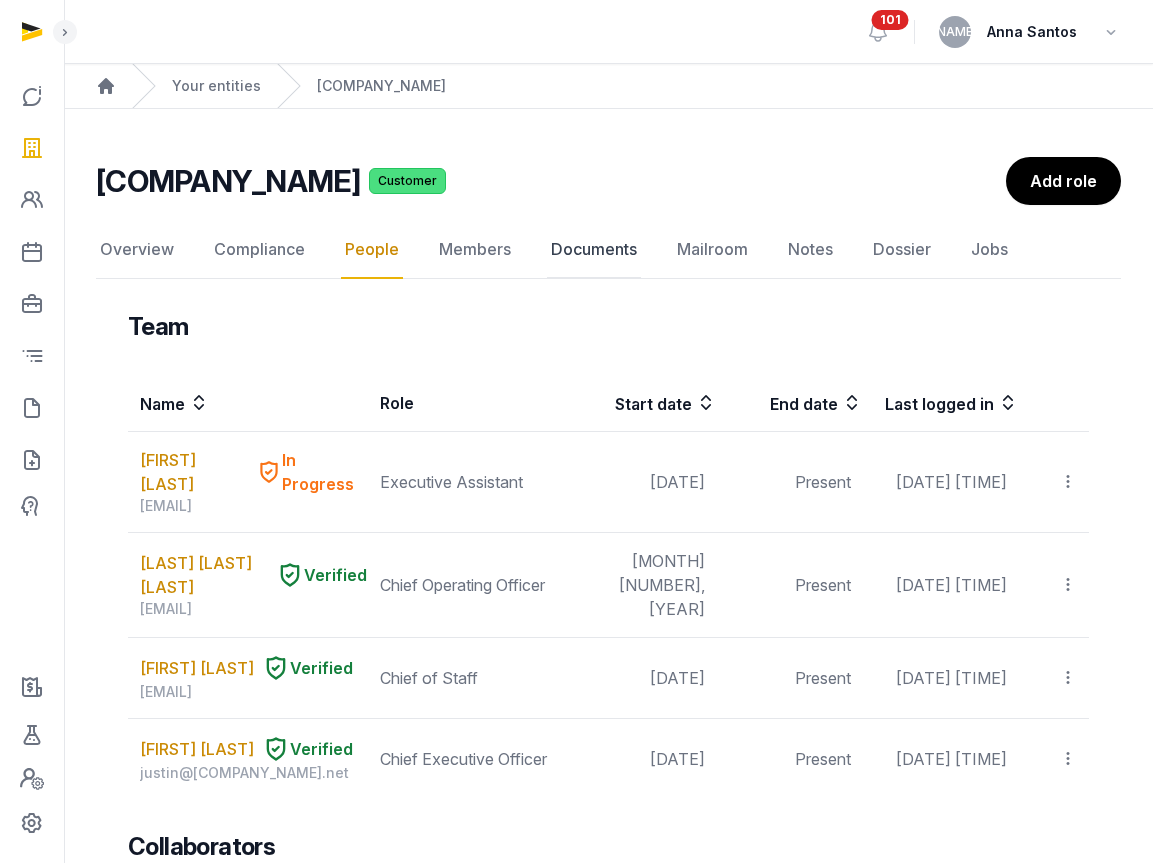 click on "Documents" 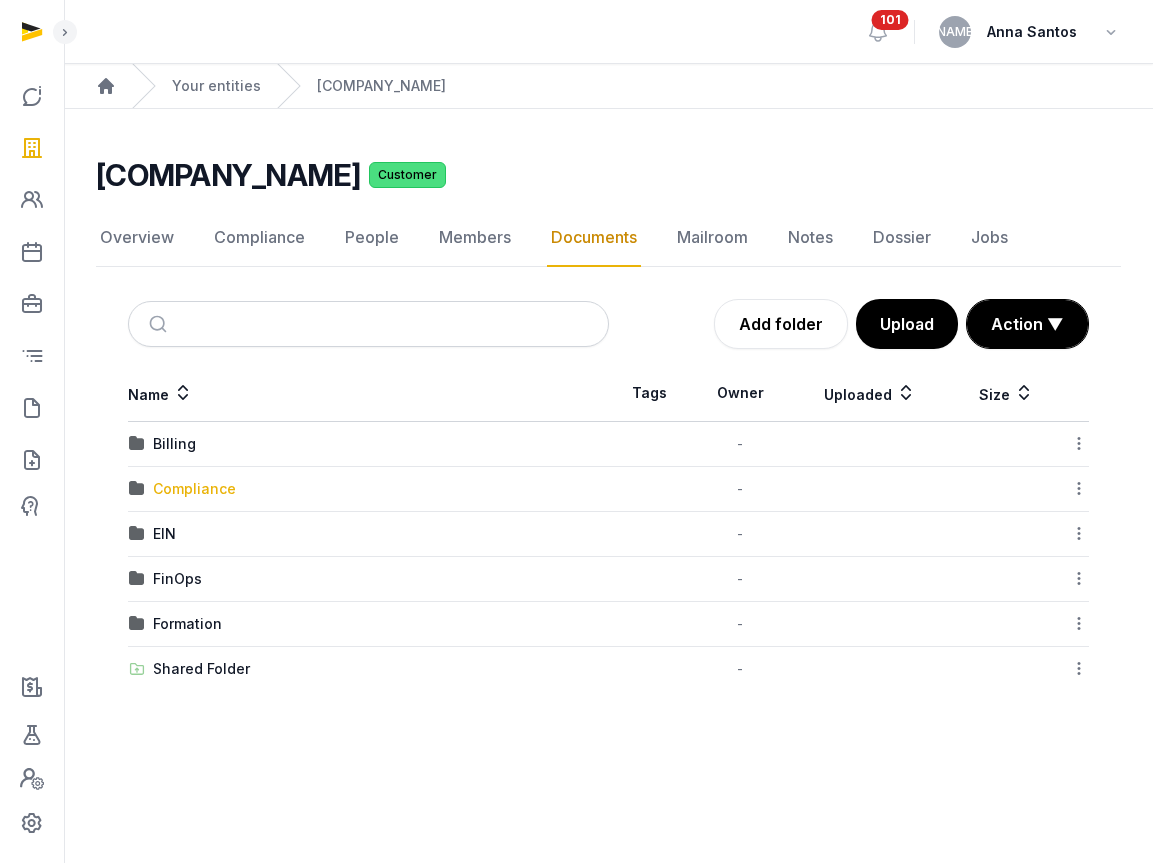 click on "Compliance" at bounding box center [194, 489] 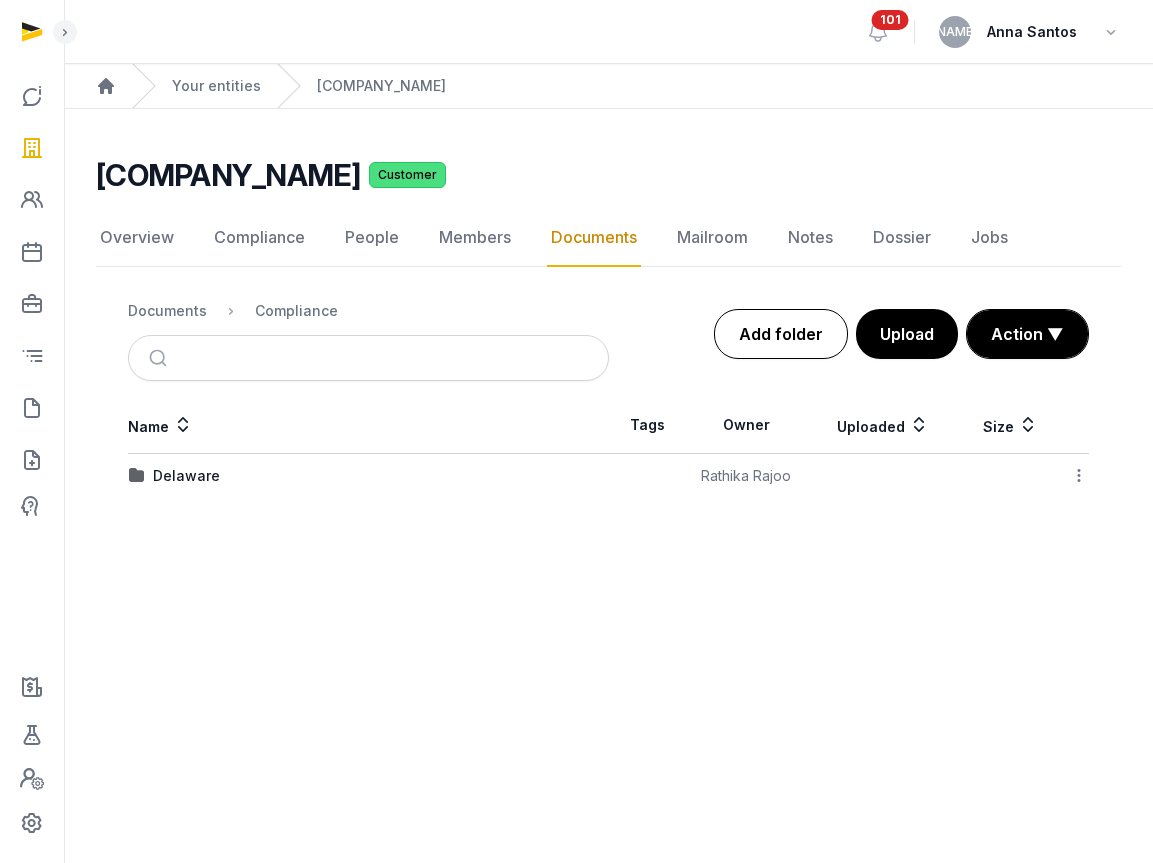 click on "Add folder" at bounding box center (781, 334) 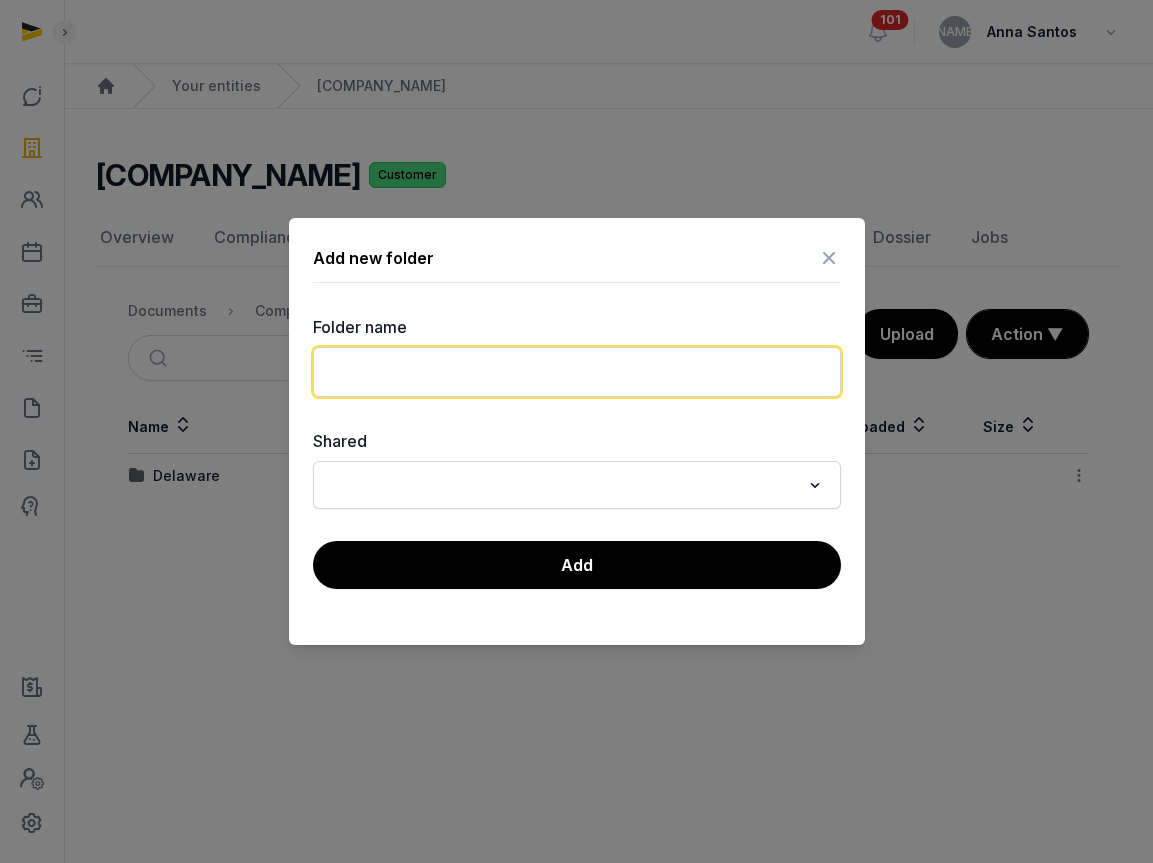click 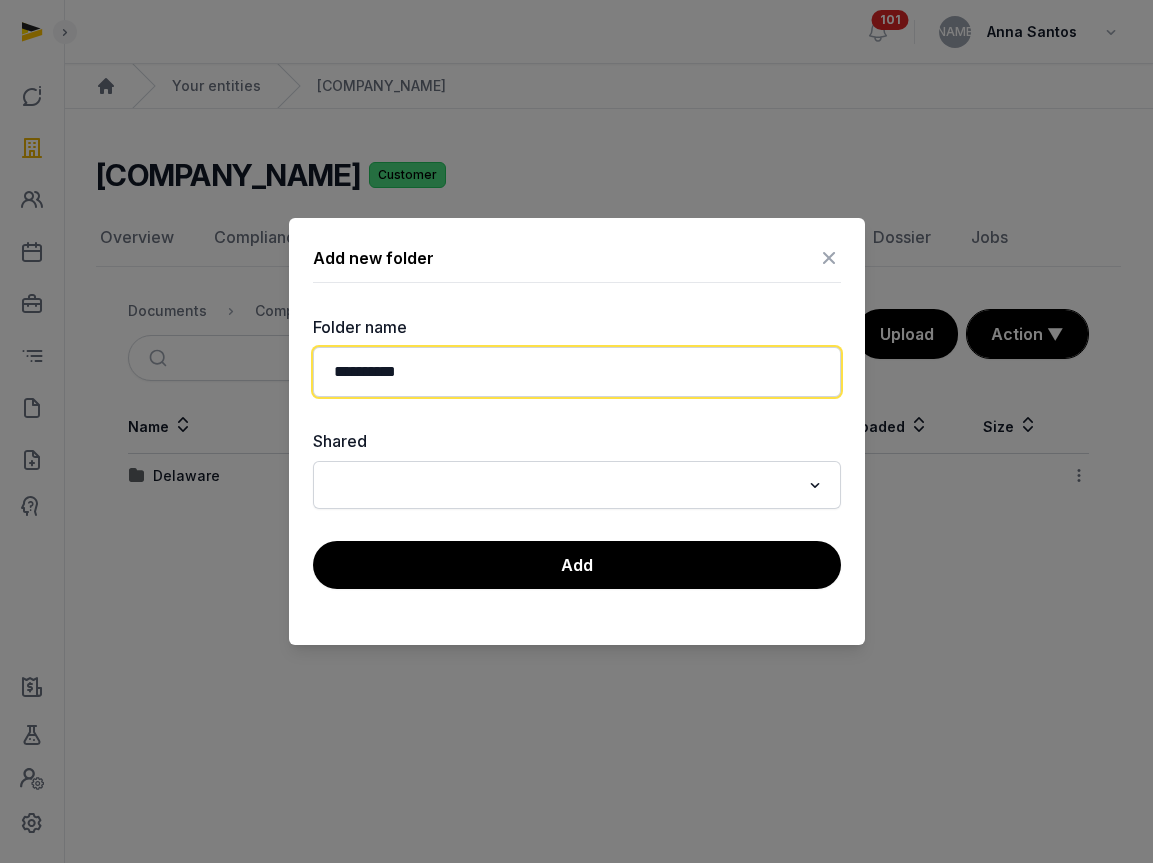 type on "**********" 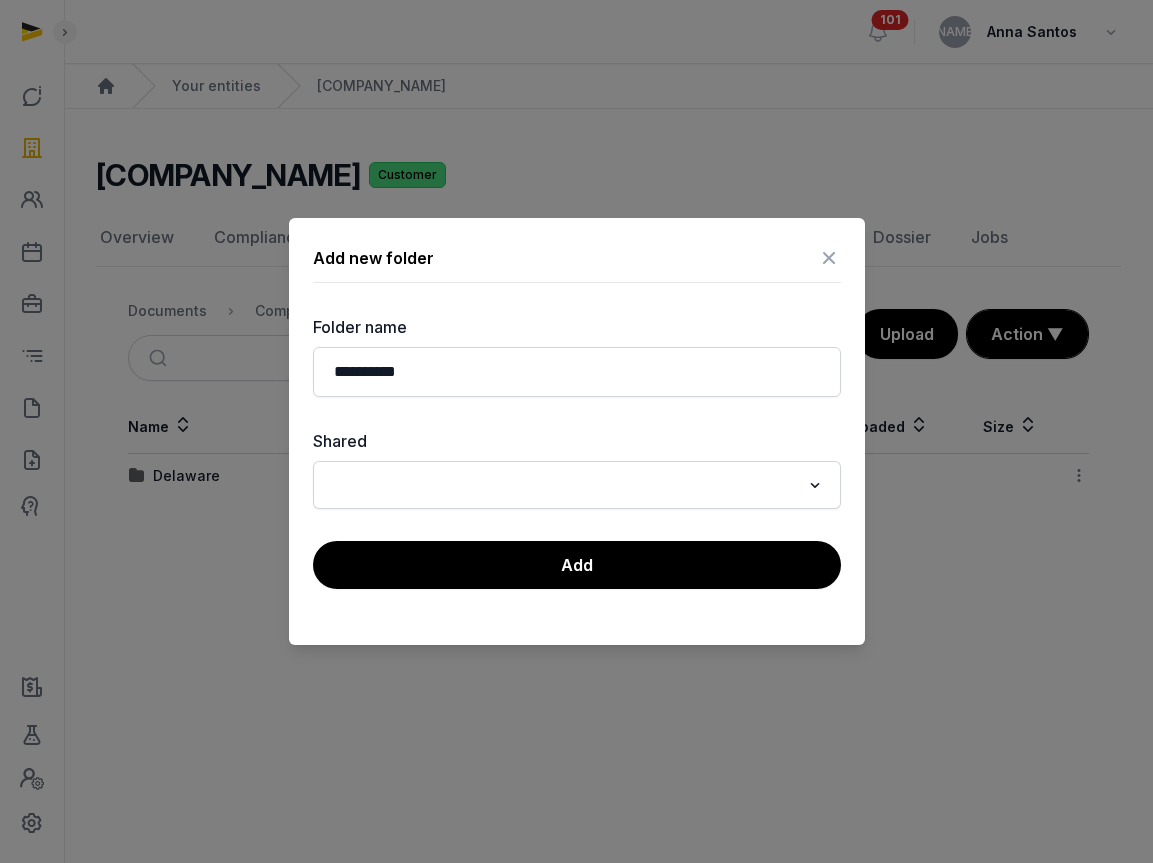 click on "**********" at bounding box center (577, 431) 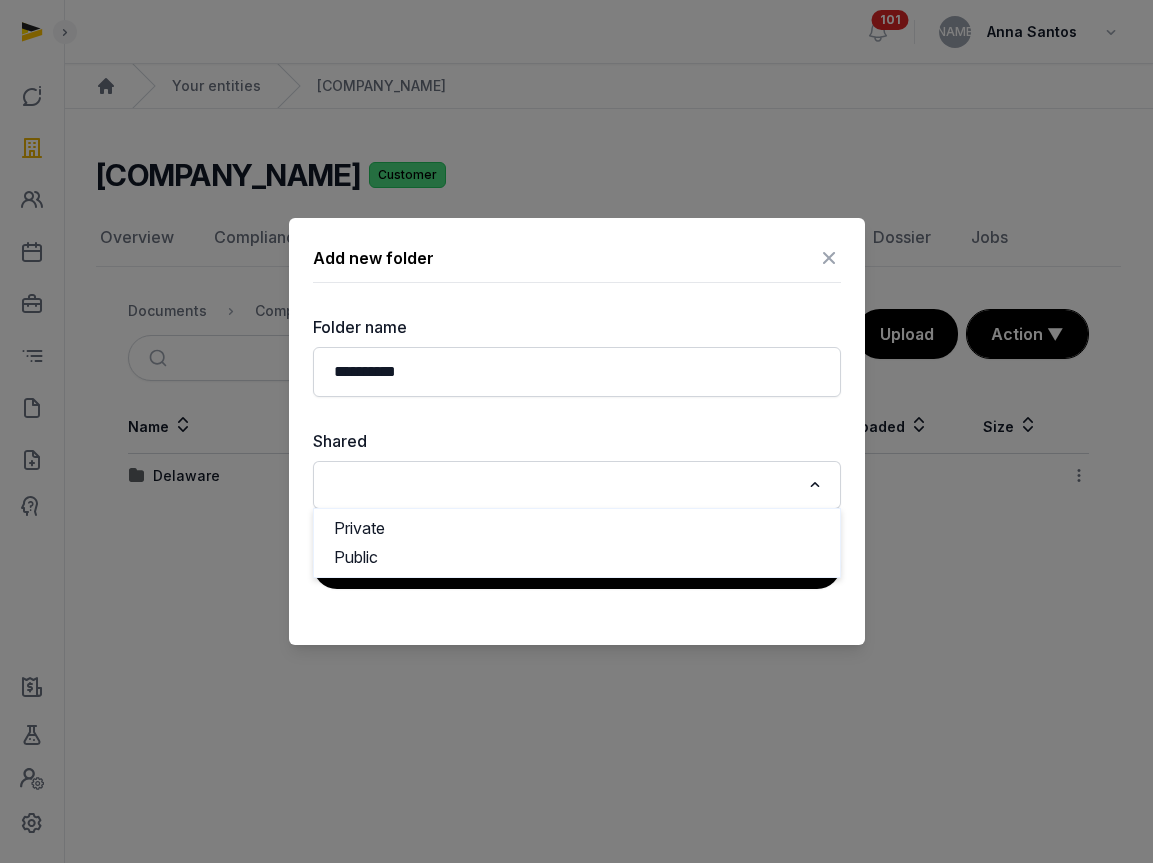 click 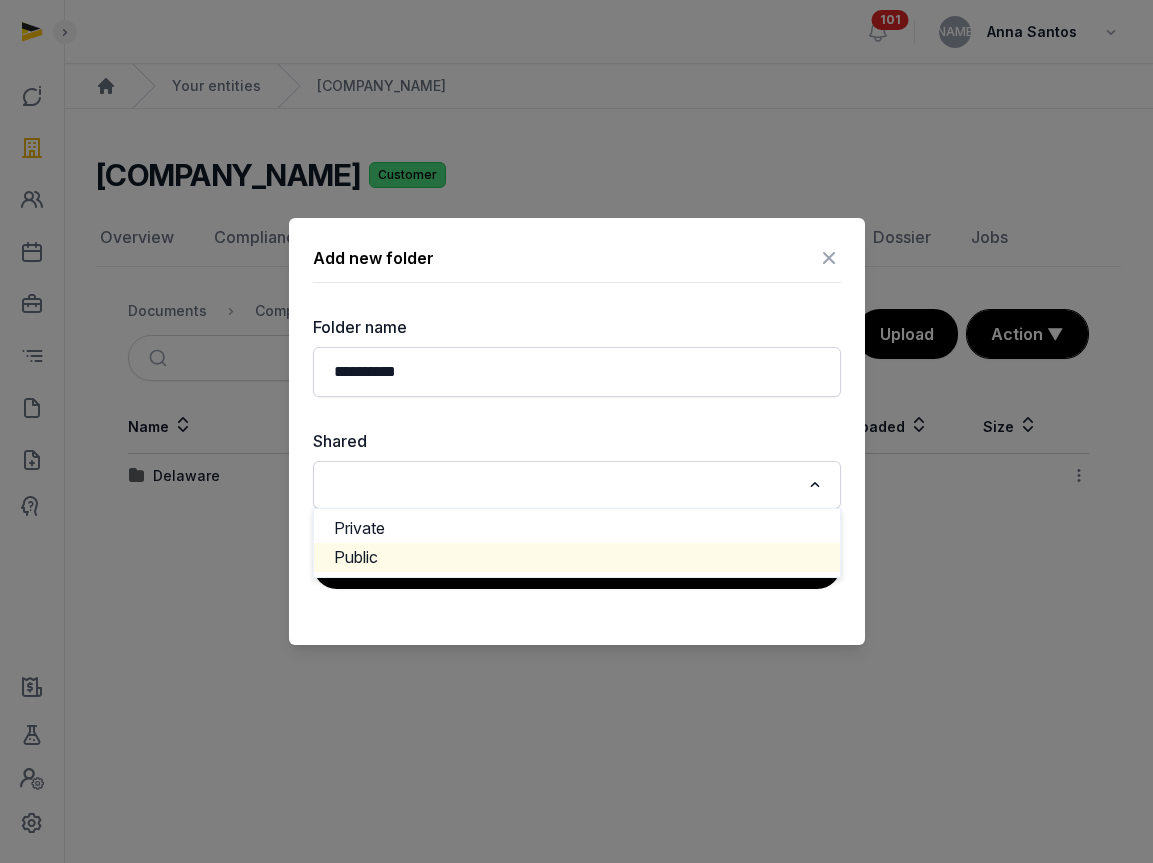 click on "Public" 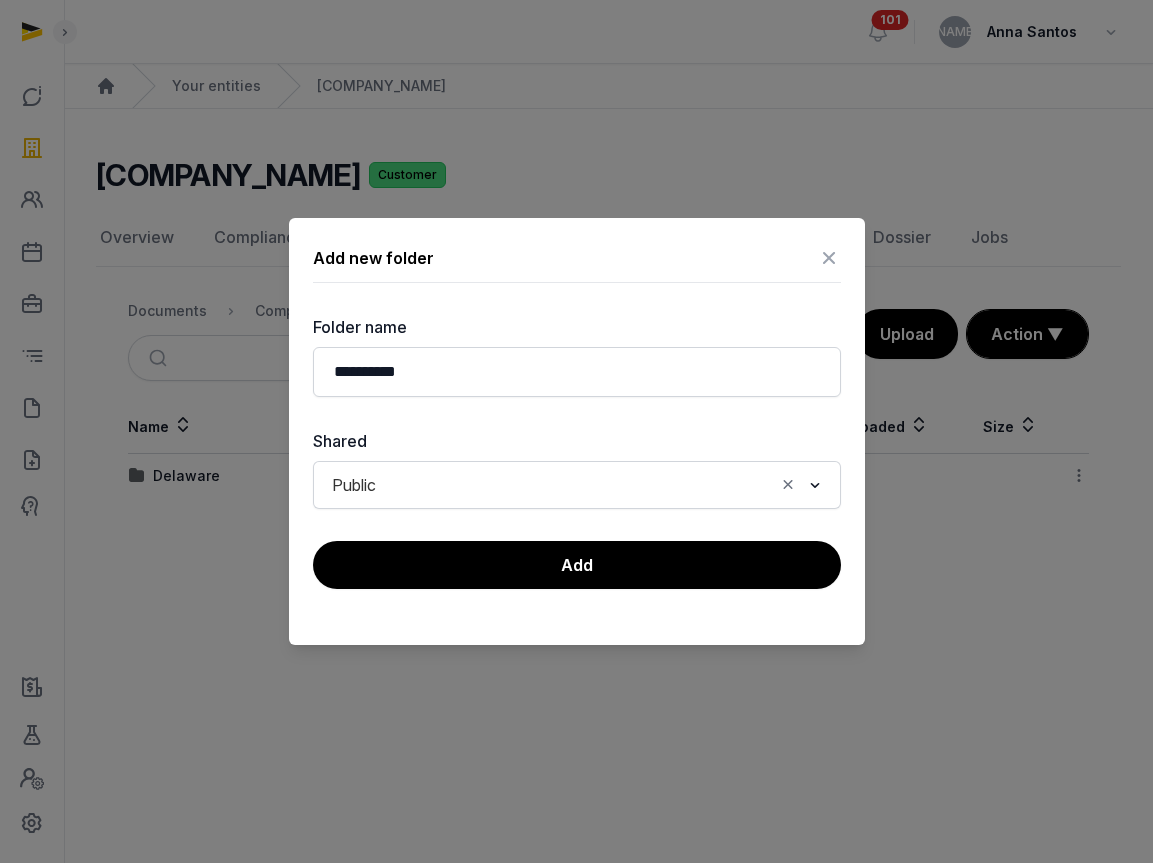 click on "Add" at bounding box center [577, 565] 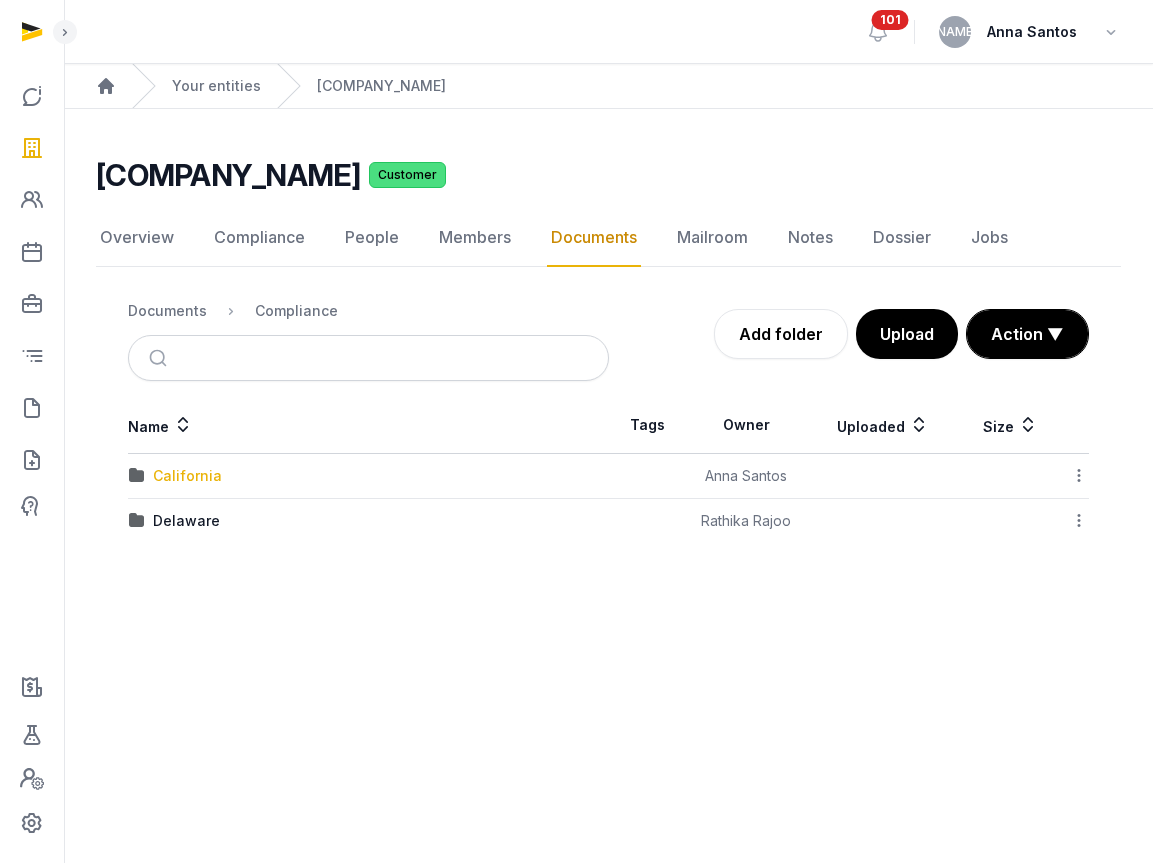 click on "California" at bounding box center [187, 476] 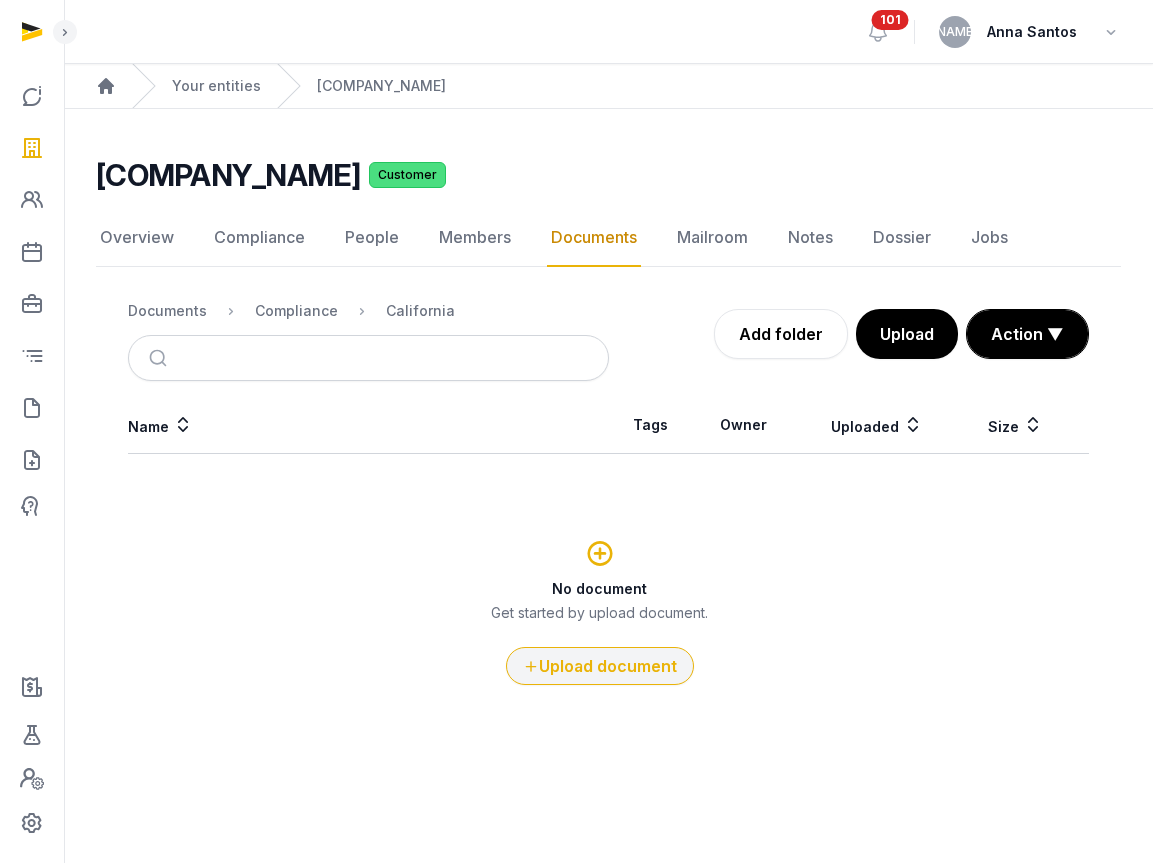 click on "Upload document" at bounding box center [600, 666] 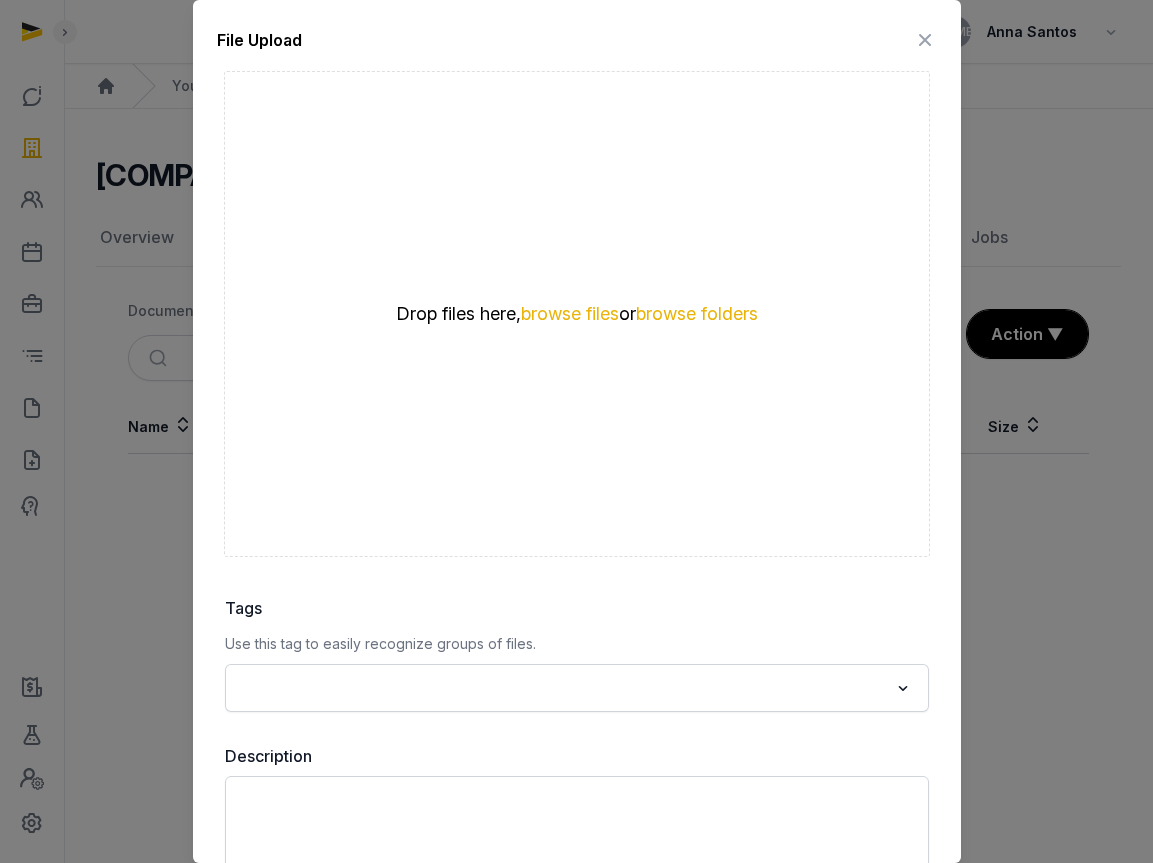 click at bounding box center [925, 40] 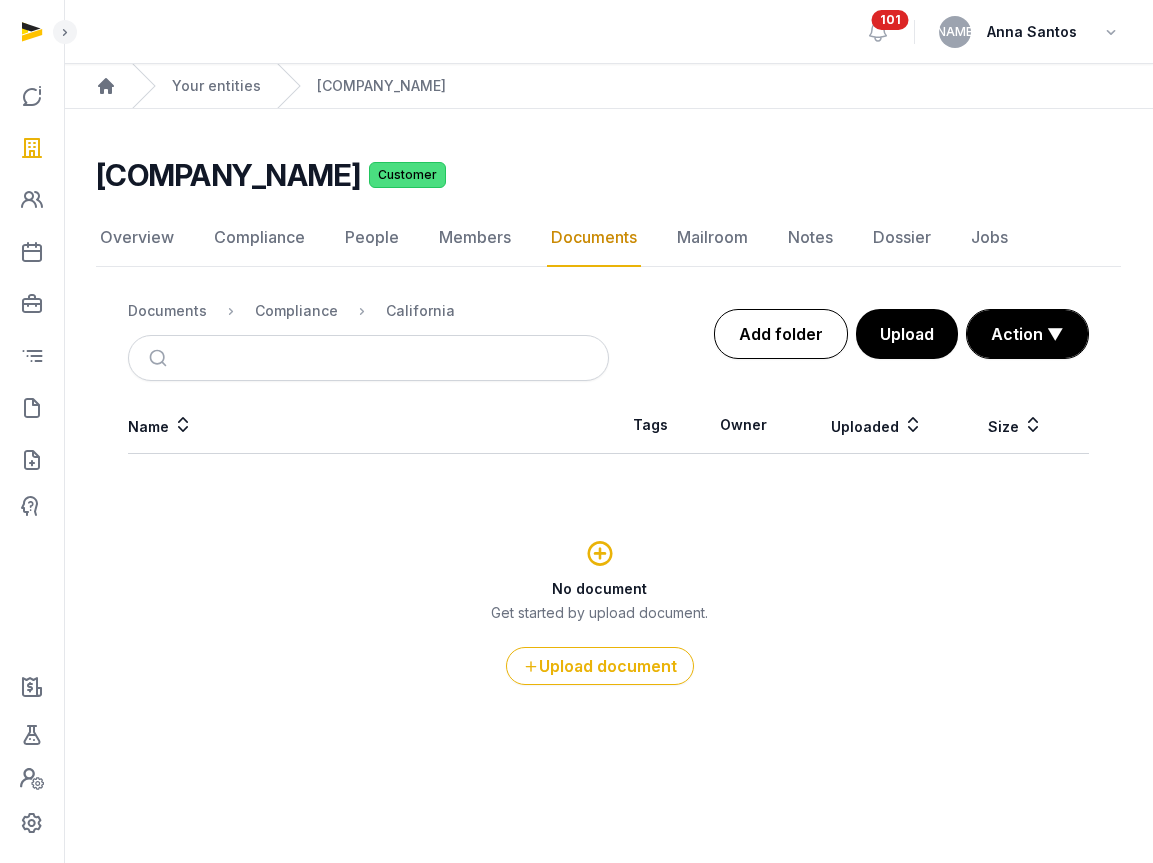click on "Add folder" at bounding box center [781, 334] 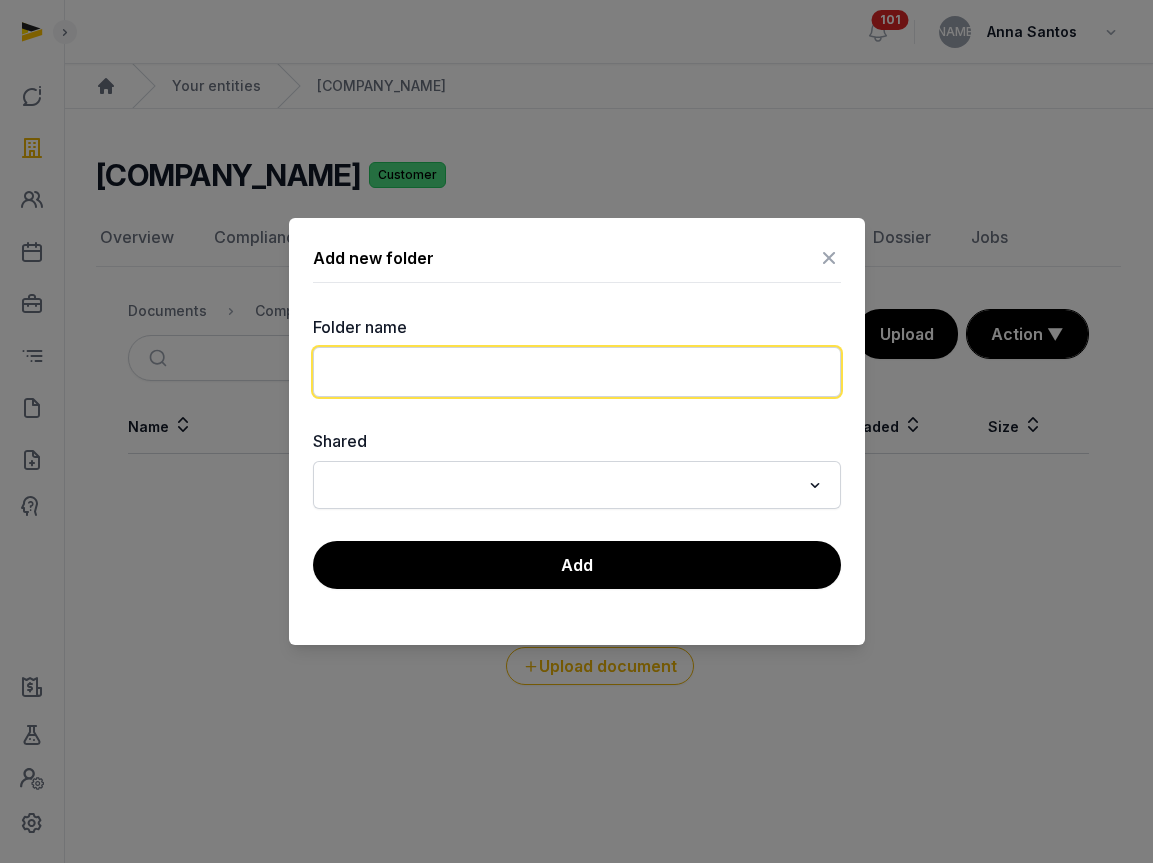 click 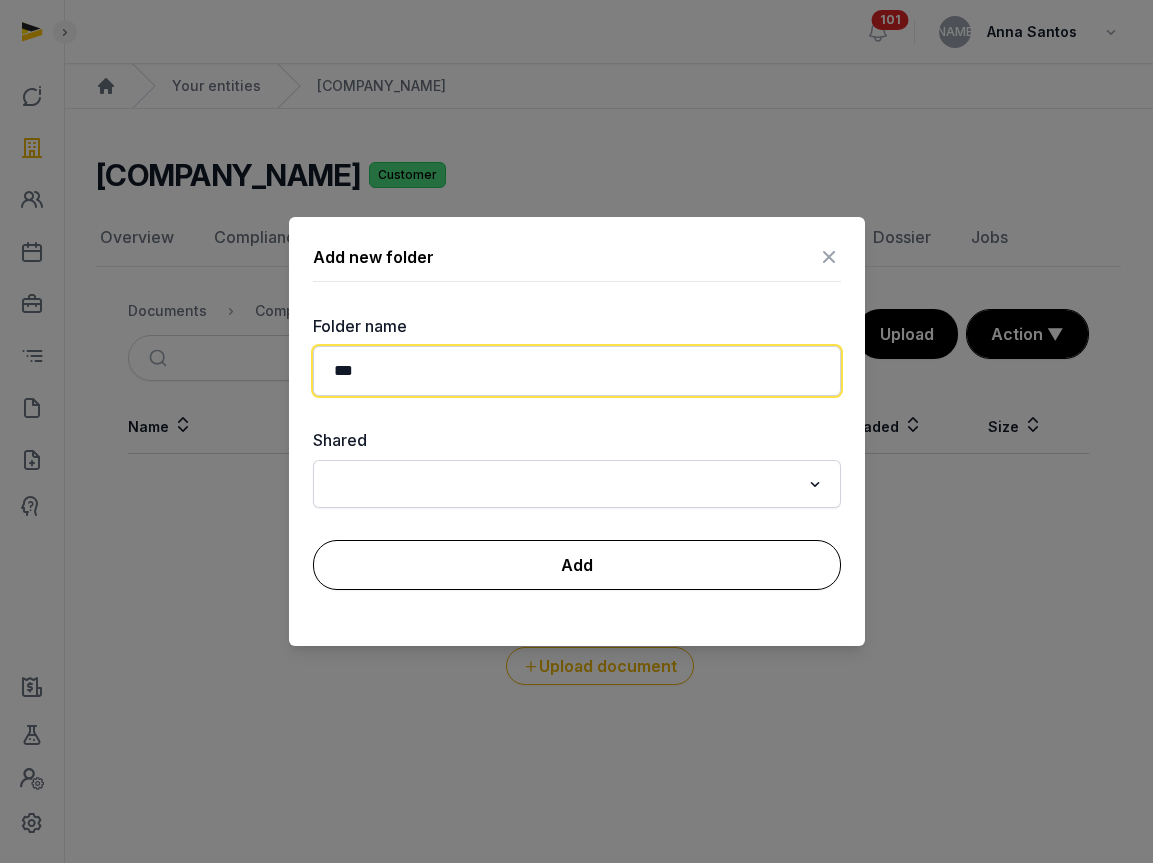 type on "***" 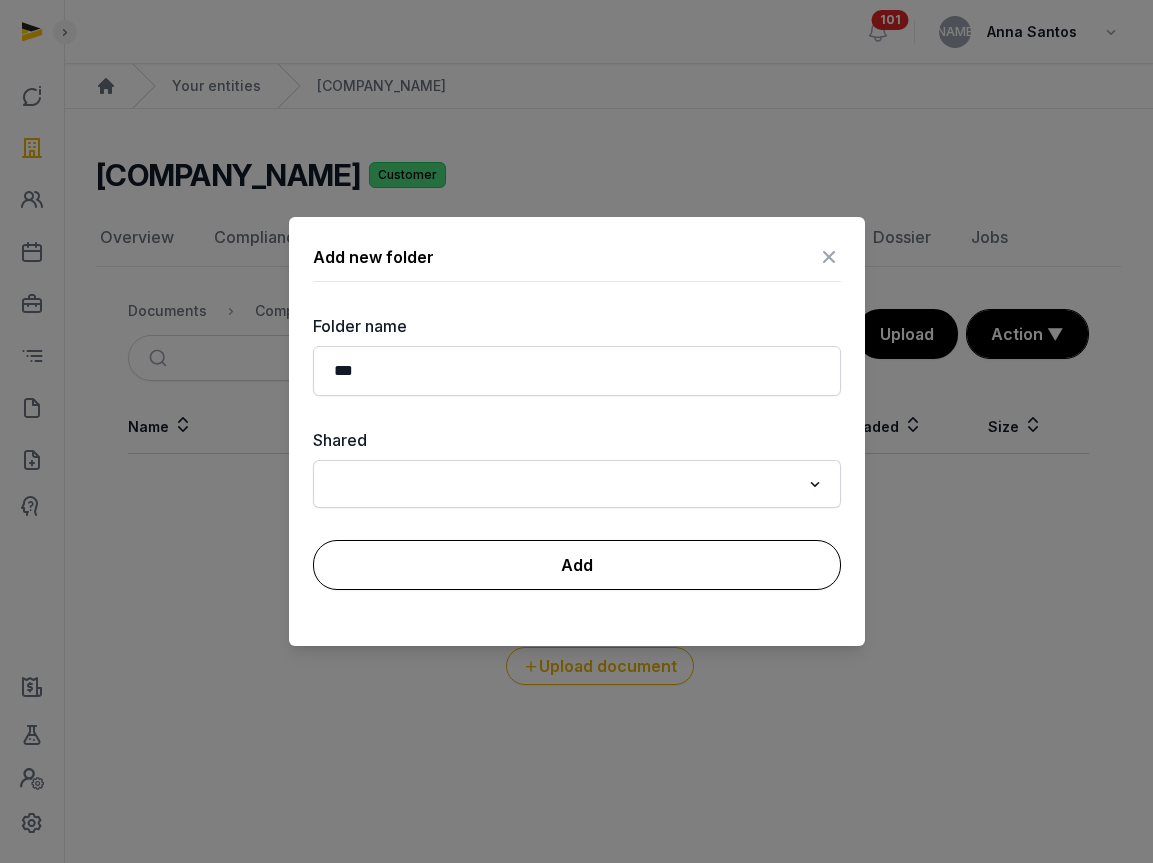 click on "Add" at bounding box center (577, 565) 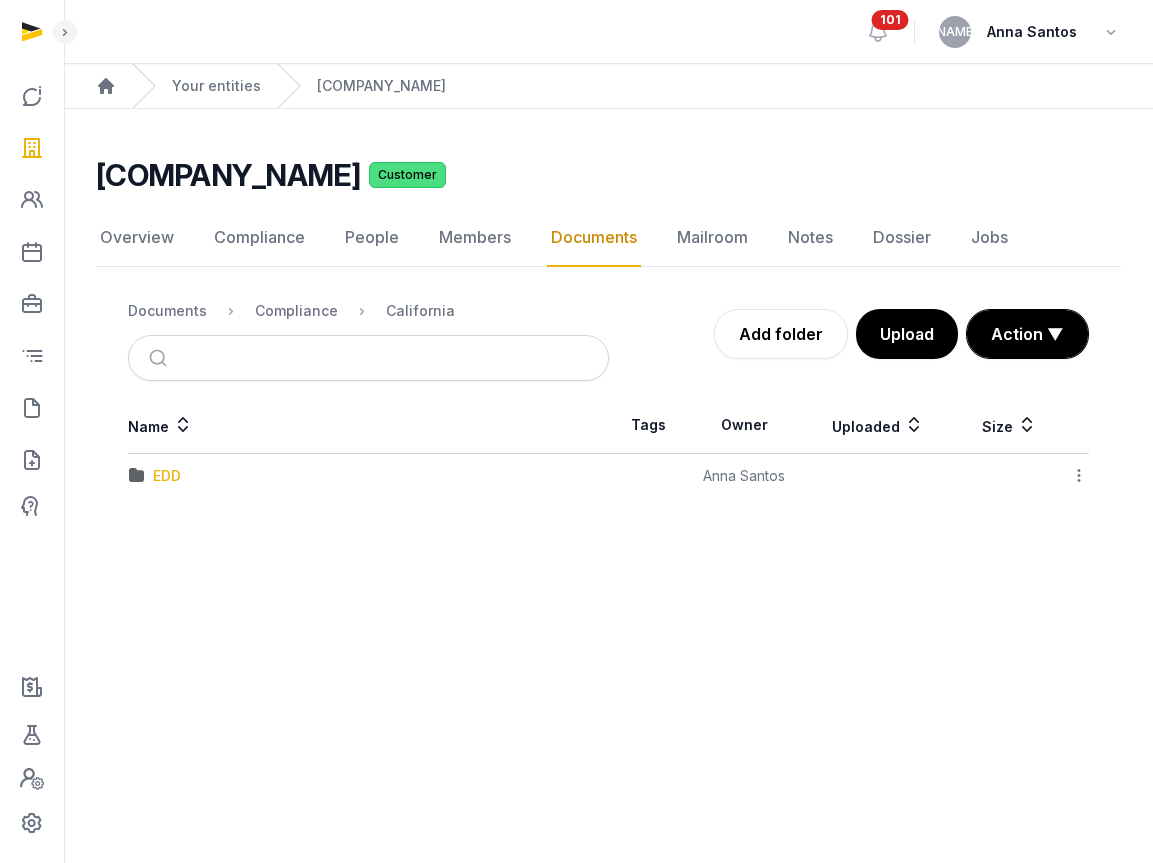 click on "EDD" at bounding box center [167, 476] 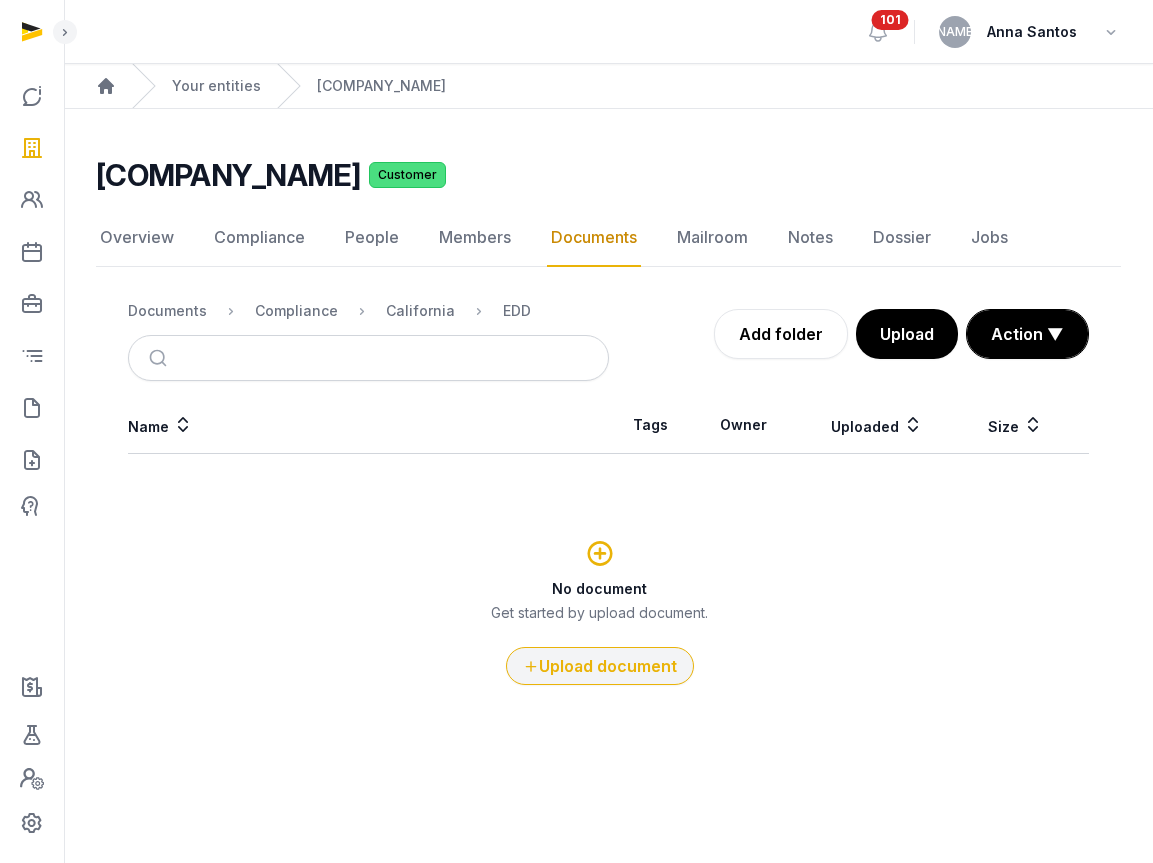click on "Upload document" at bounding box center [600, 666] 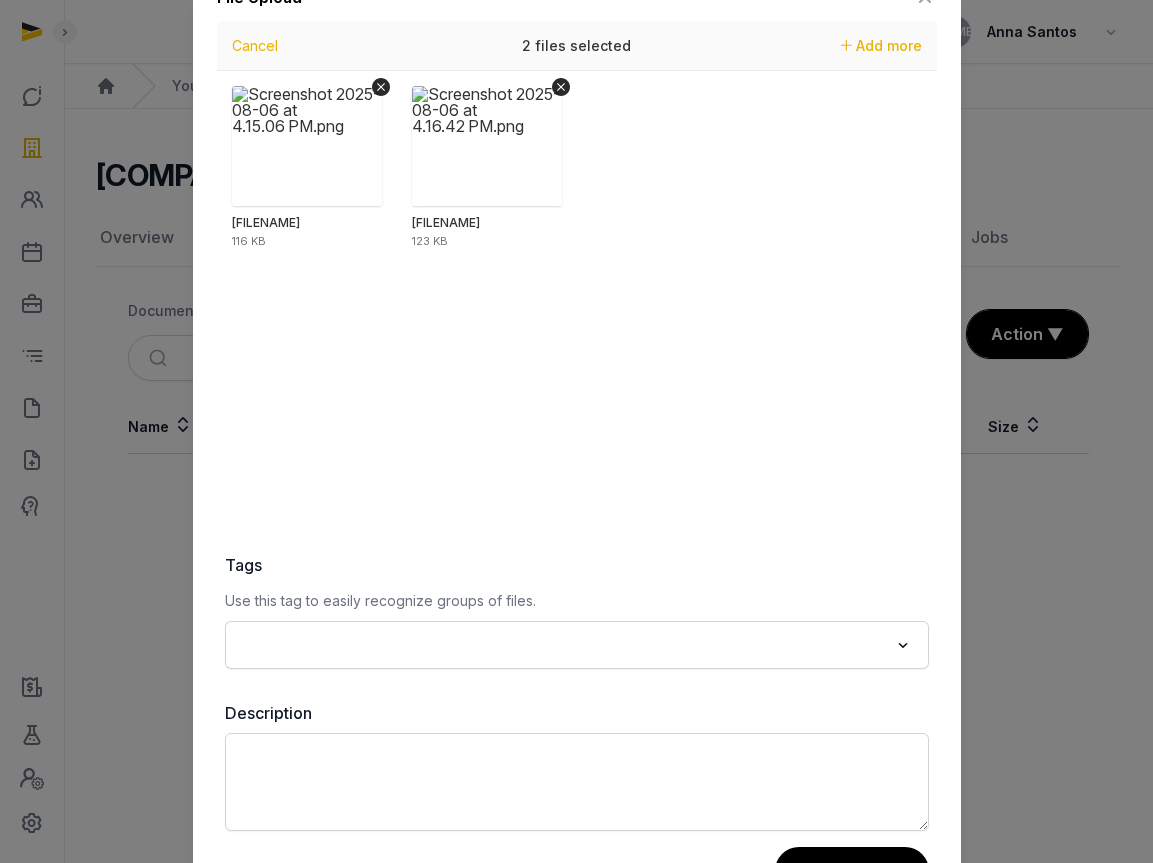 scroll, scrollTop: 115, scrollLeft: 0, axis: vertical 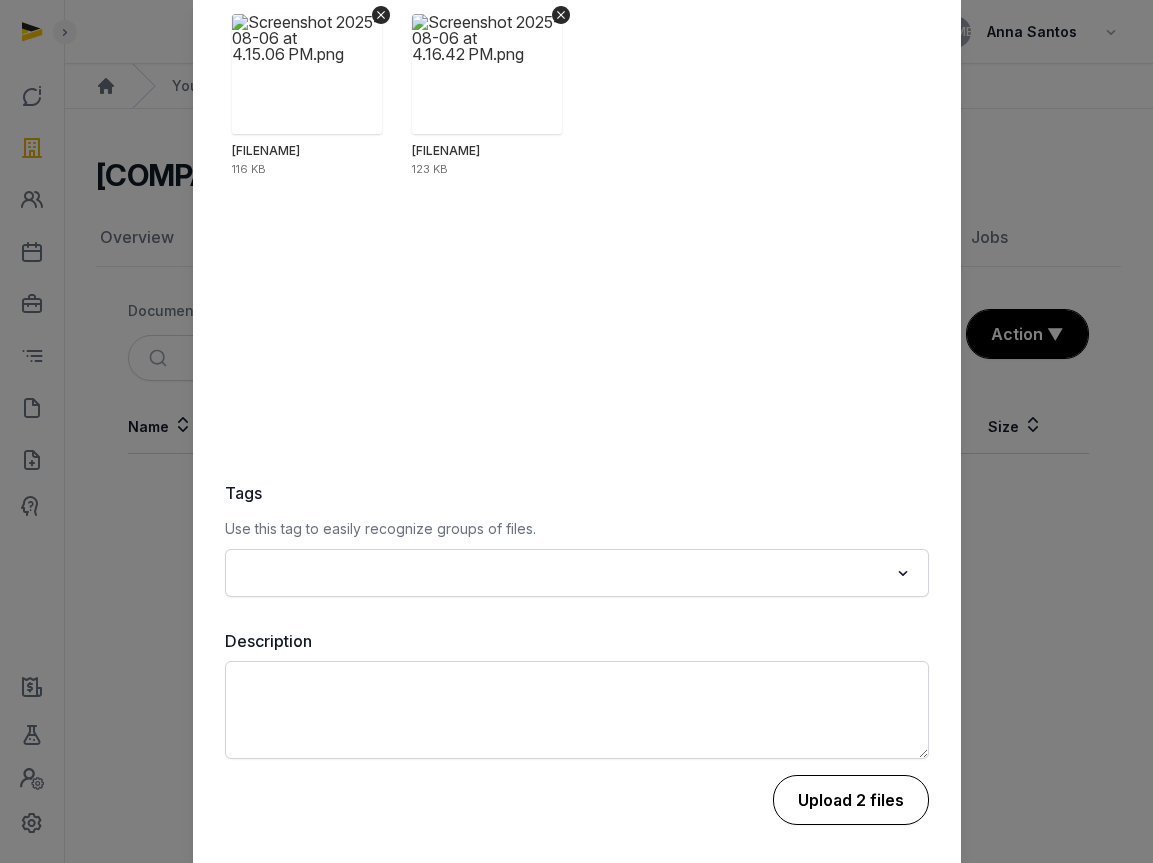 click on "Upload 2 files" at bounding box center [851, 800] 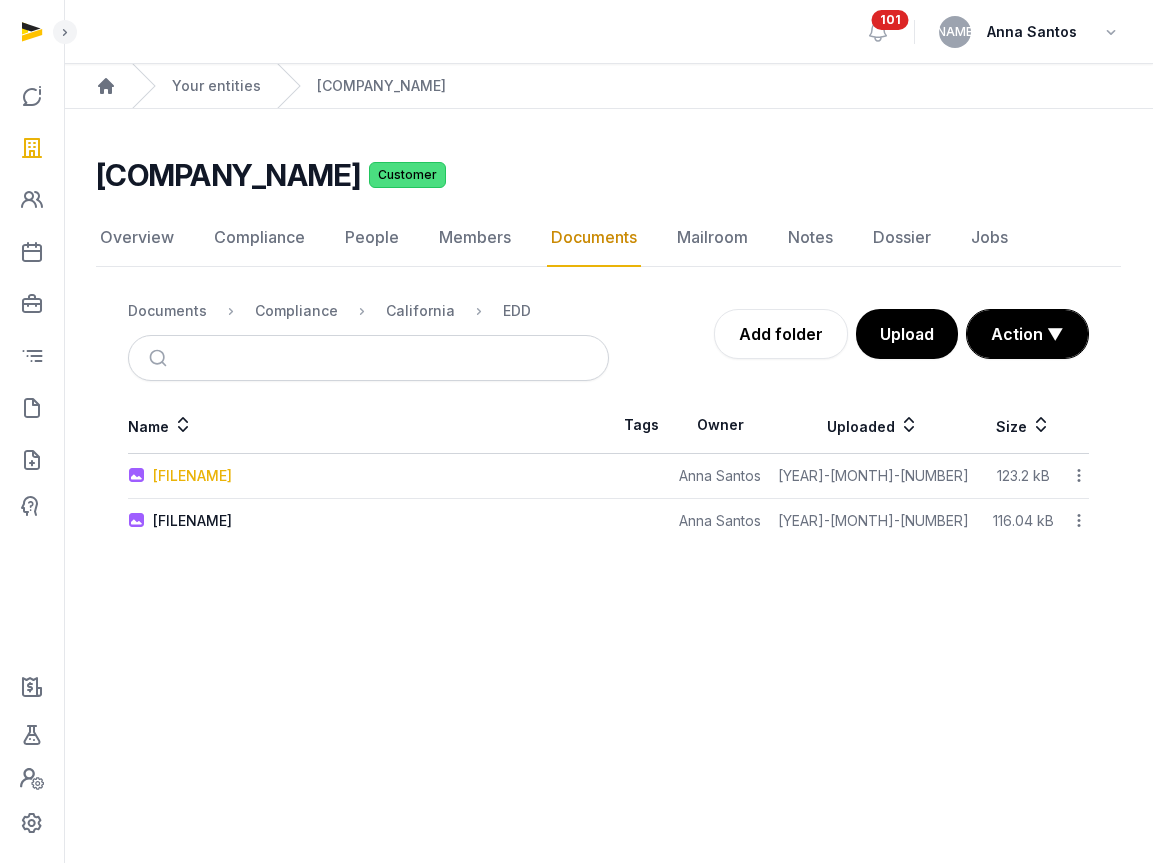 click on "[FILENAME]" at bounding box center [192, 476] 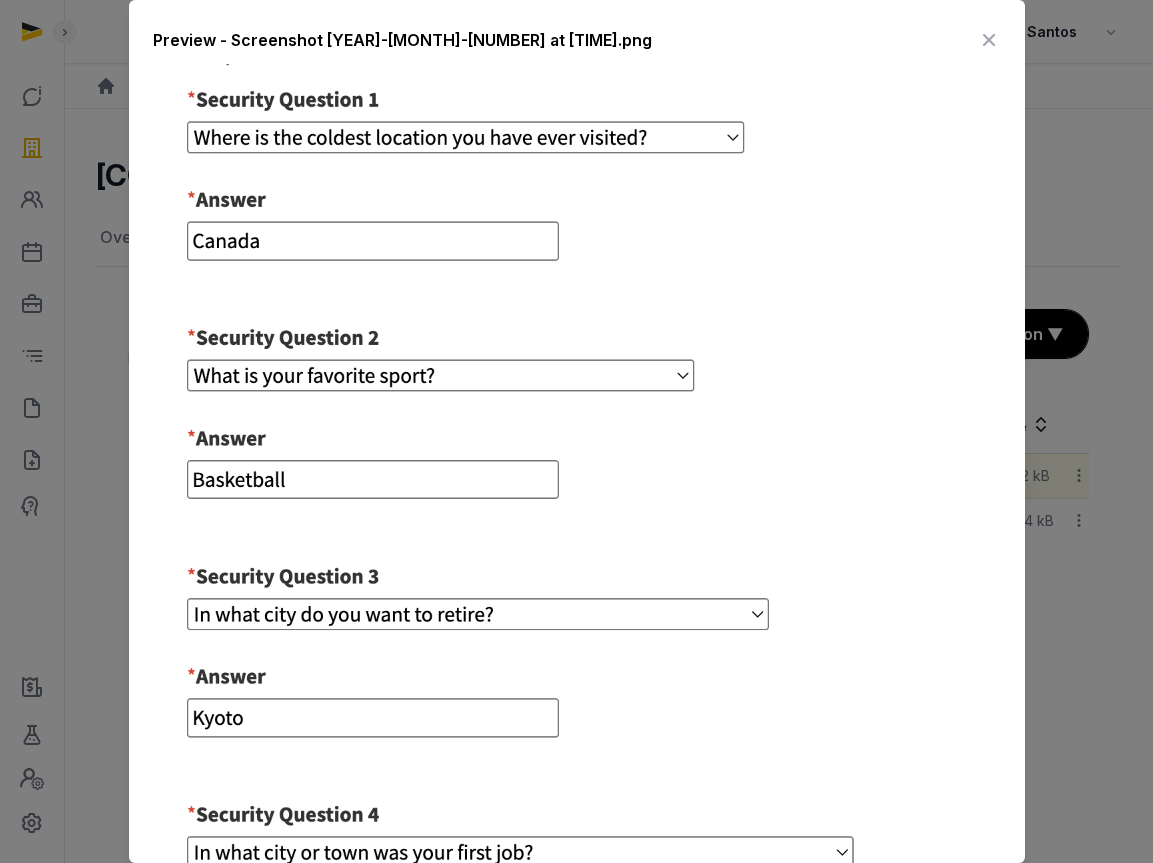 click at bounding box center (989, 40) 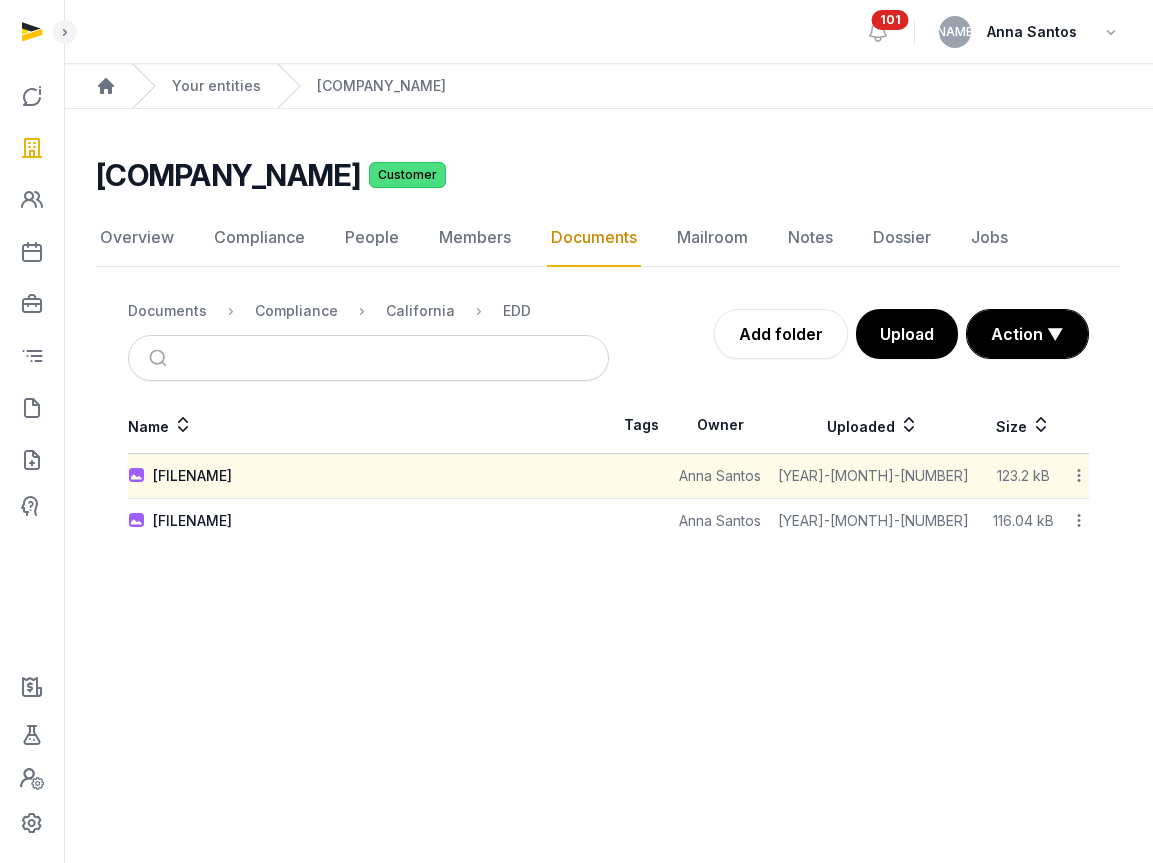 click 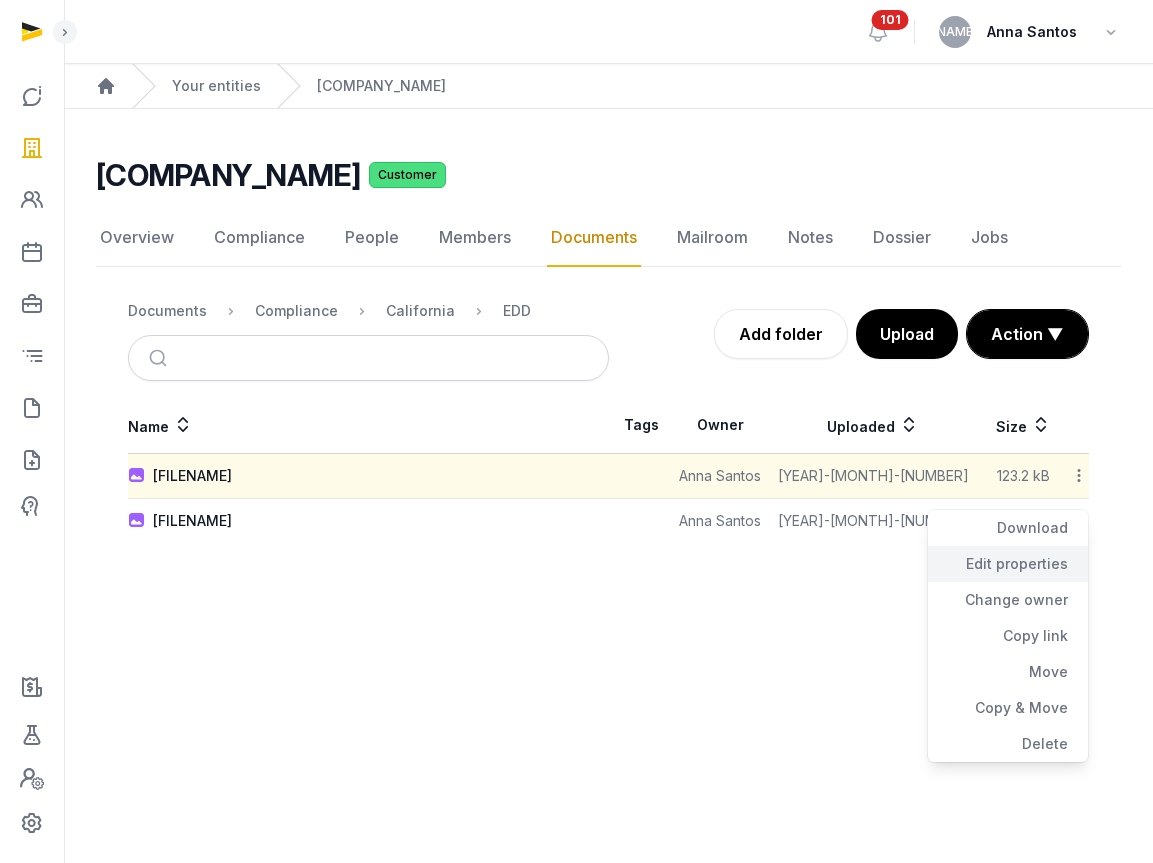click on "Edit properties" 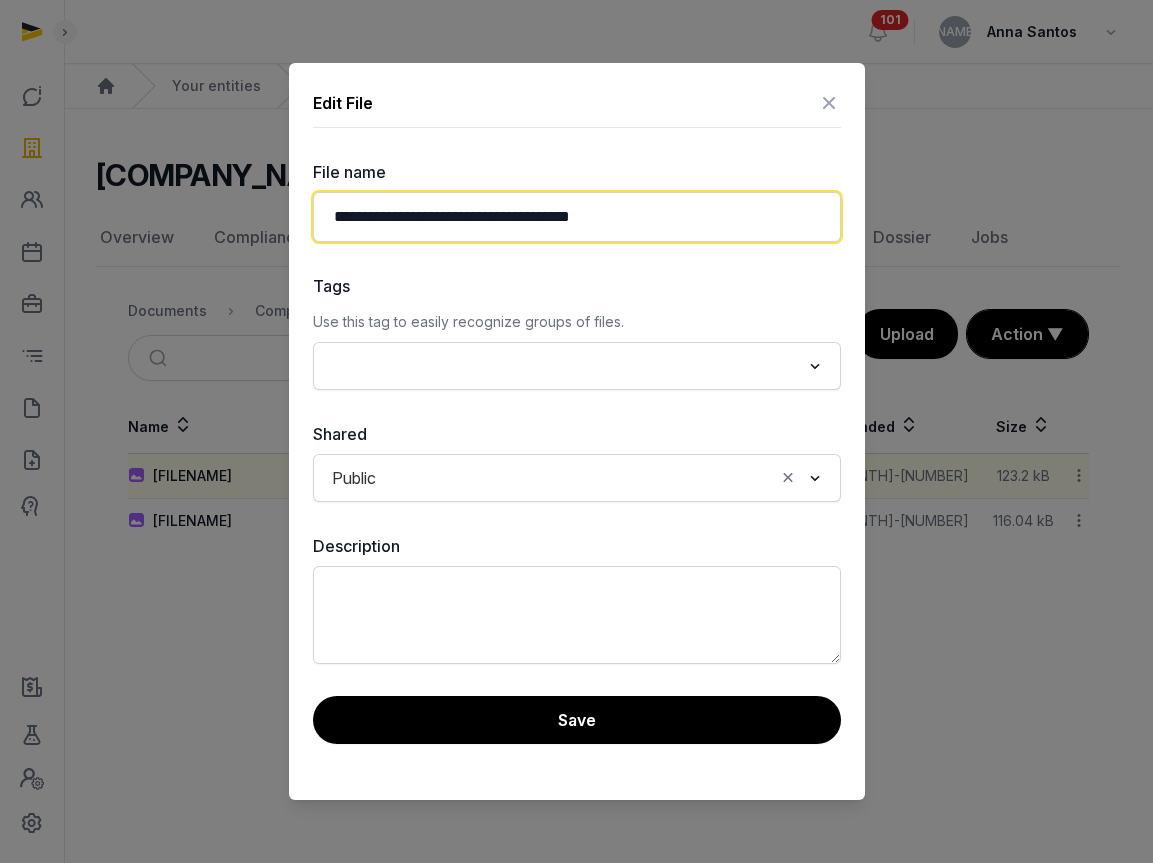 drag, startPoint x: 687, startPoint y: 216, endPoint x: 275, endPoint y: 215, distance: 412.00122 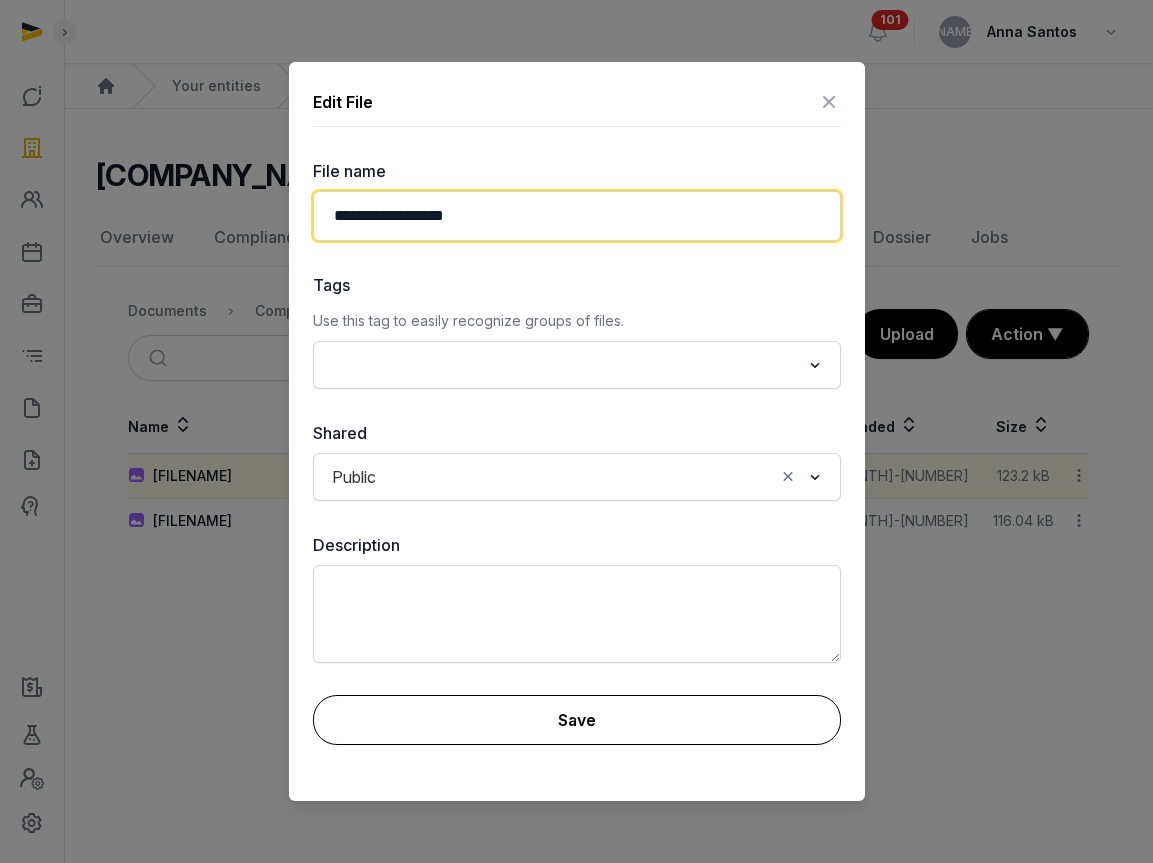 type on "**********" 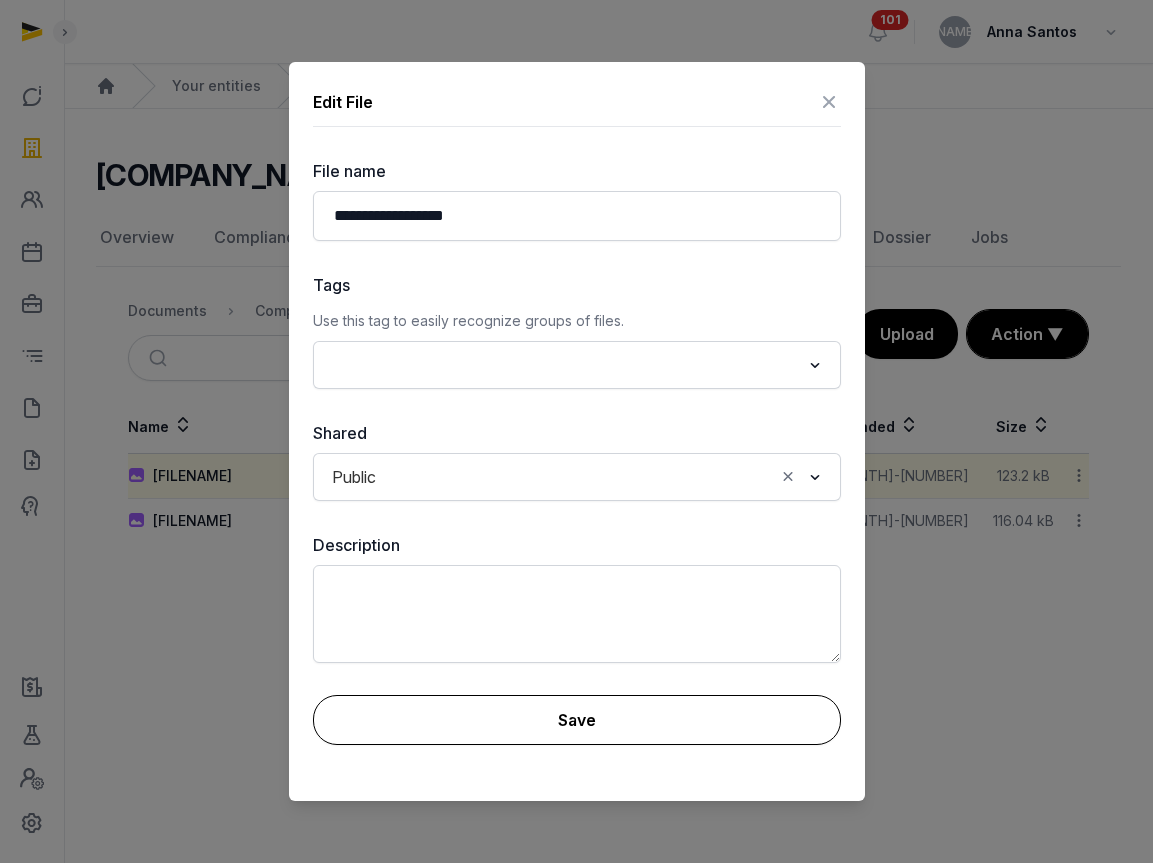 click on "Save" at bounding box center [577, 720] 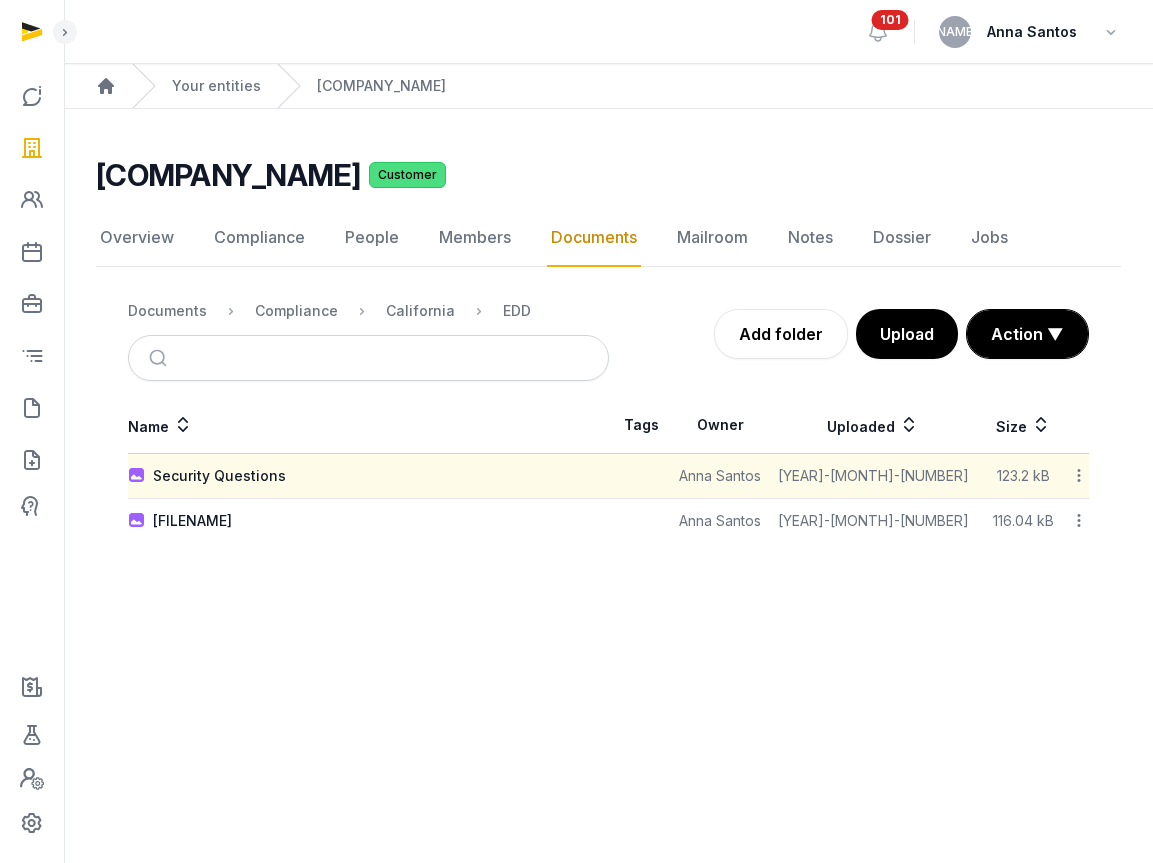 click at bounding box center [1078, 521] 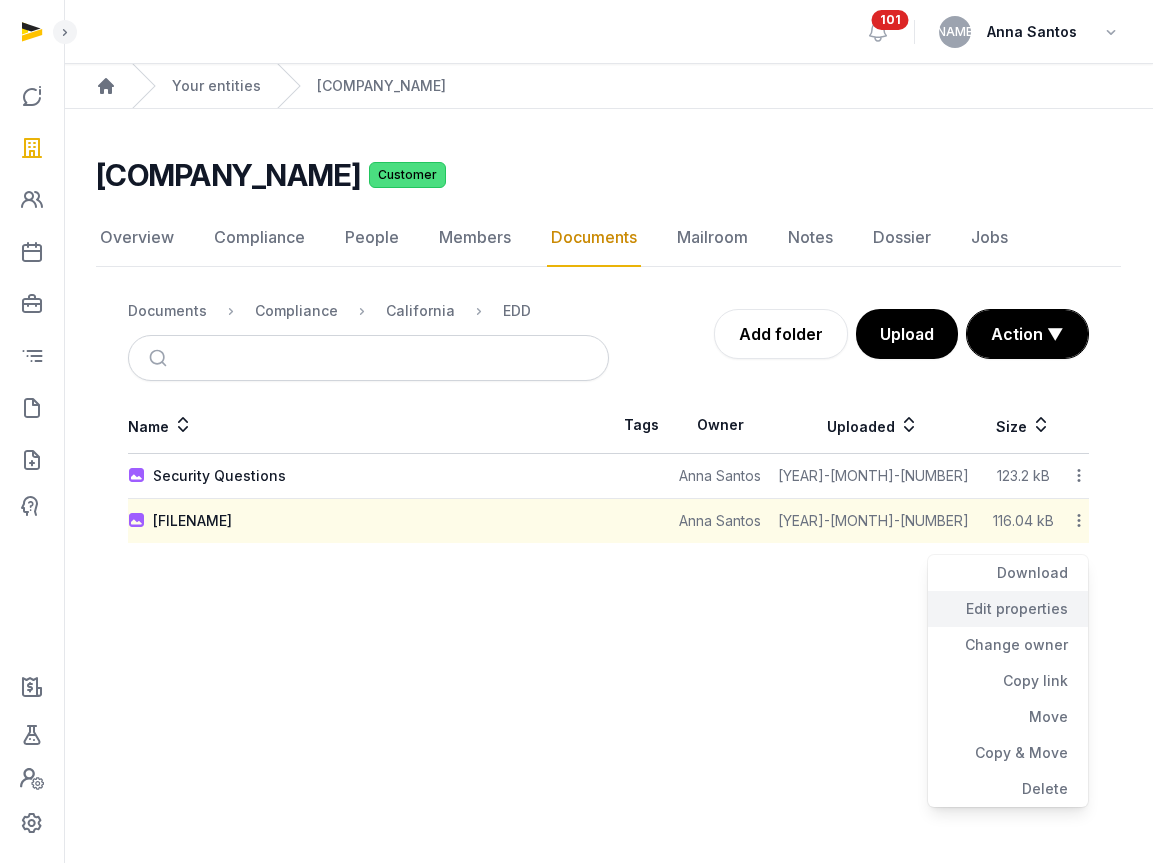 click on "Edit properties" 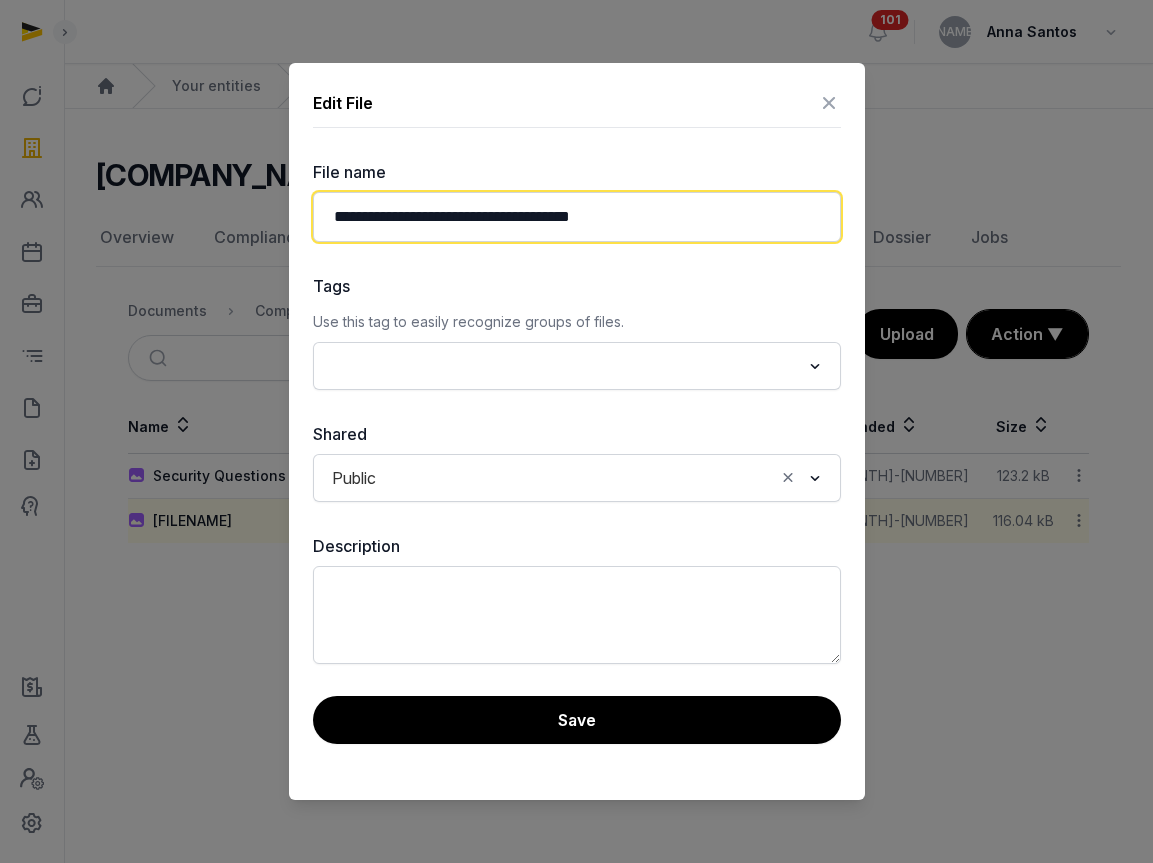 drag, startPoint x: 709, startPoint y: 214, endPoint x: 282, endPoint y: 203, distance: 427.14166 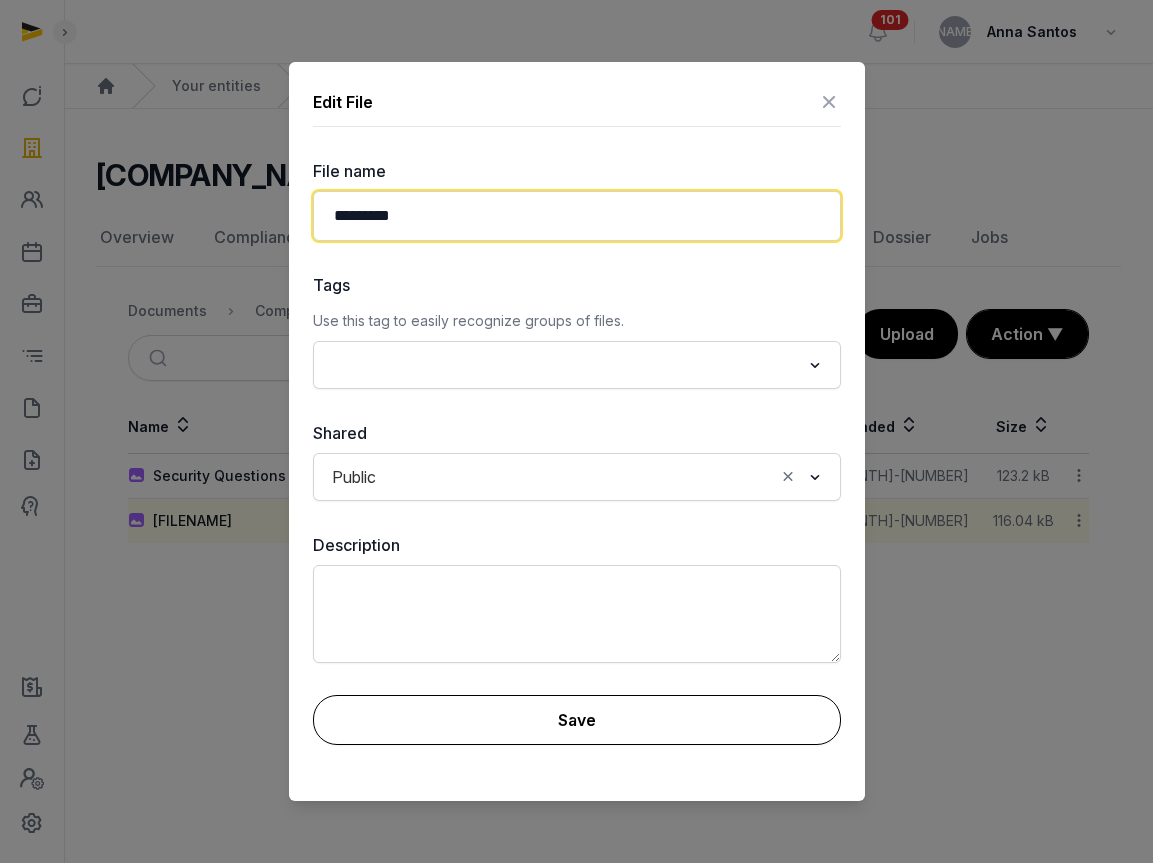 type on "*********" 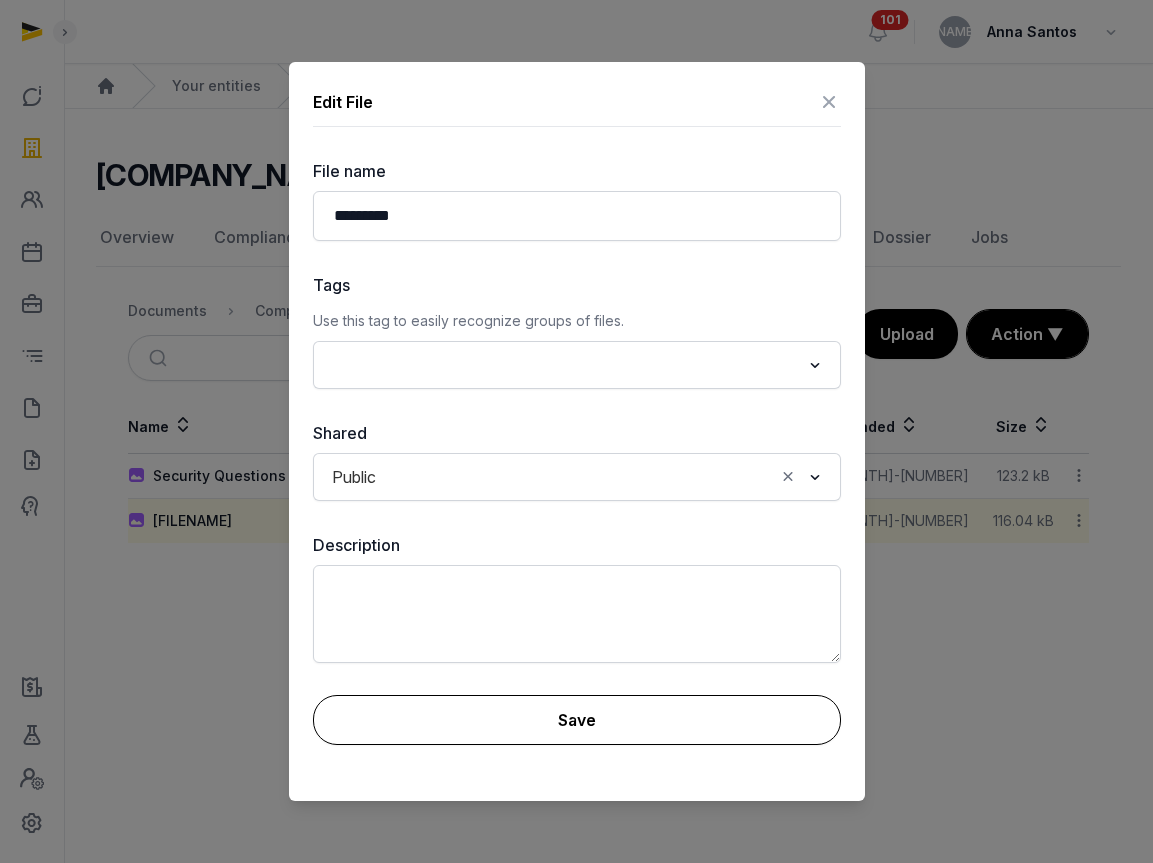 click on "Save" at bounding box center [577, 720] 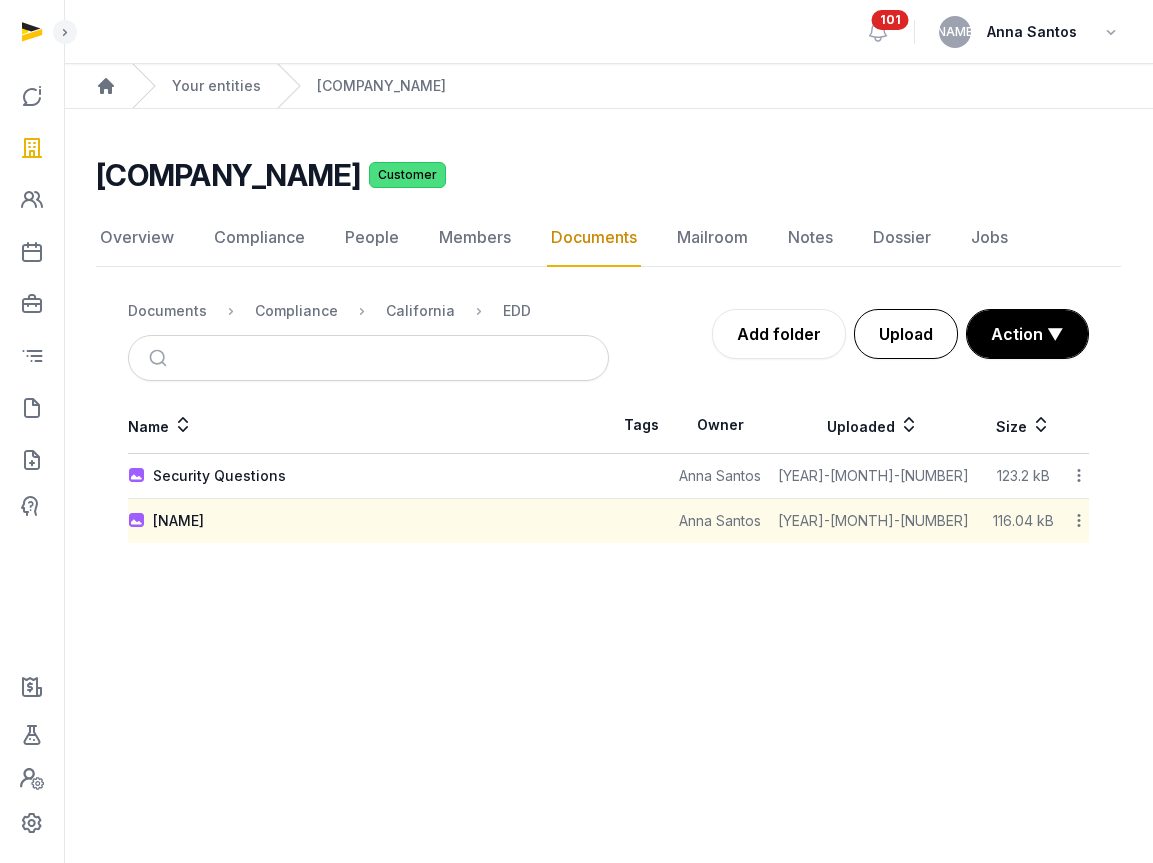 click on "Upload" at bounding box center [906, 334] 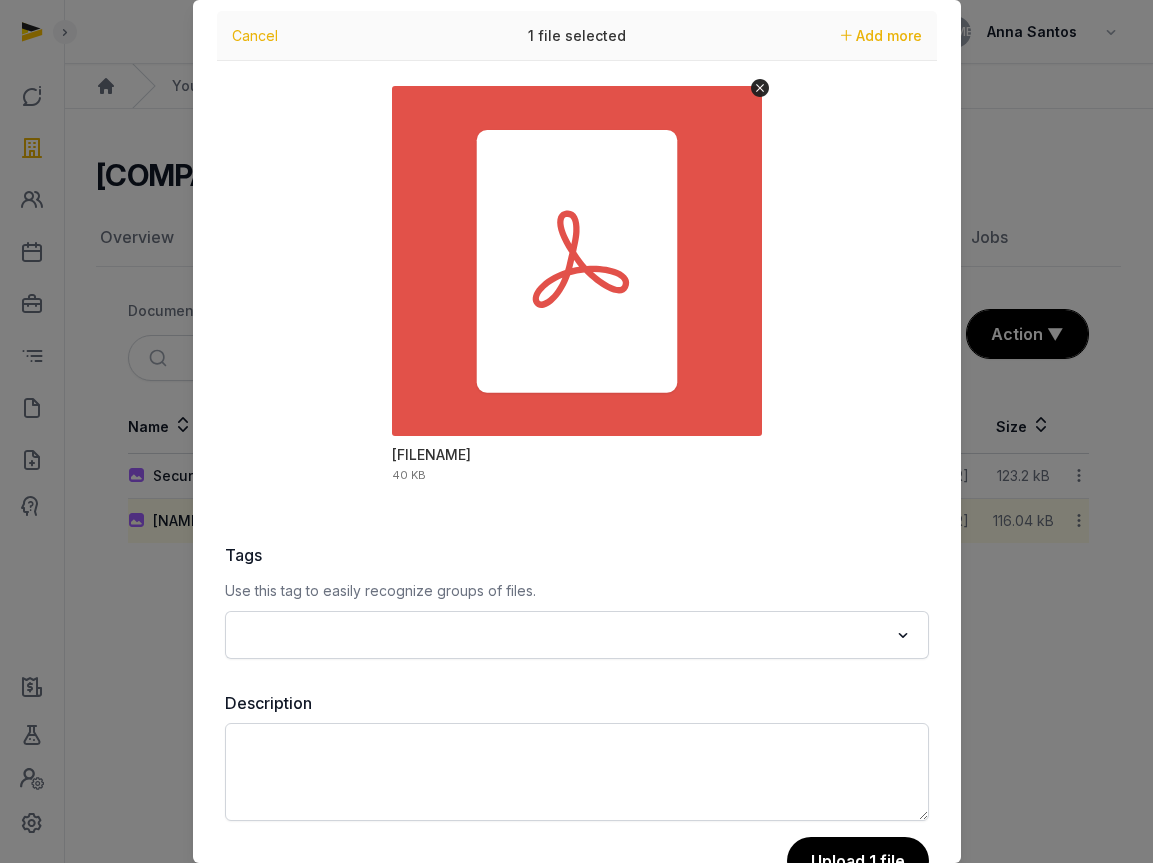scroll, scrollTop: 115, scrollLeft: 0, axis: vertical 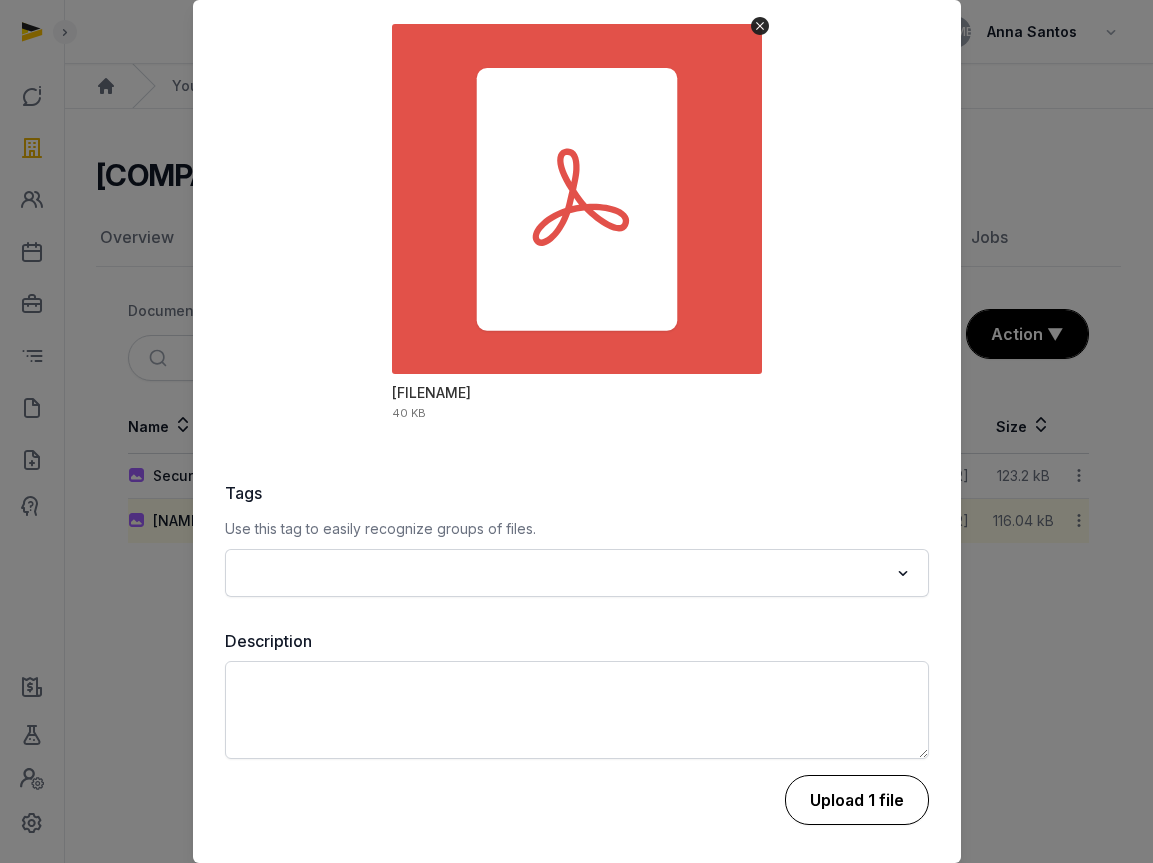 click on "Upload 1 file" at bounding box center (857, 800) 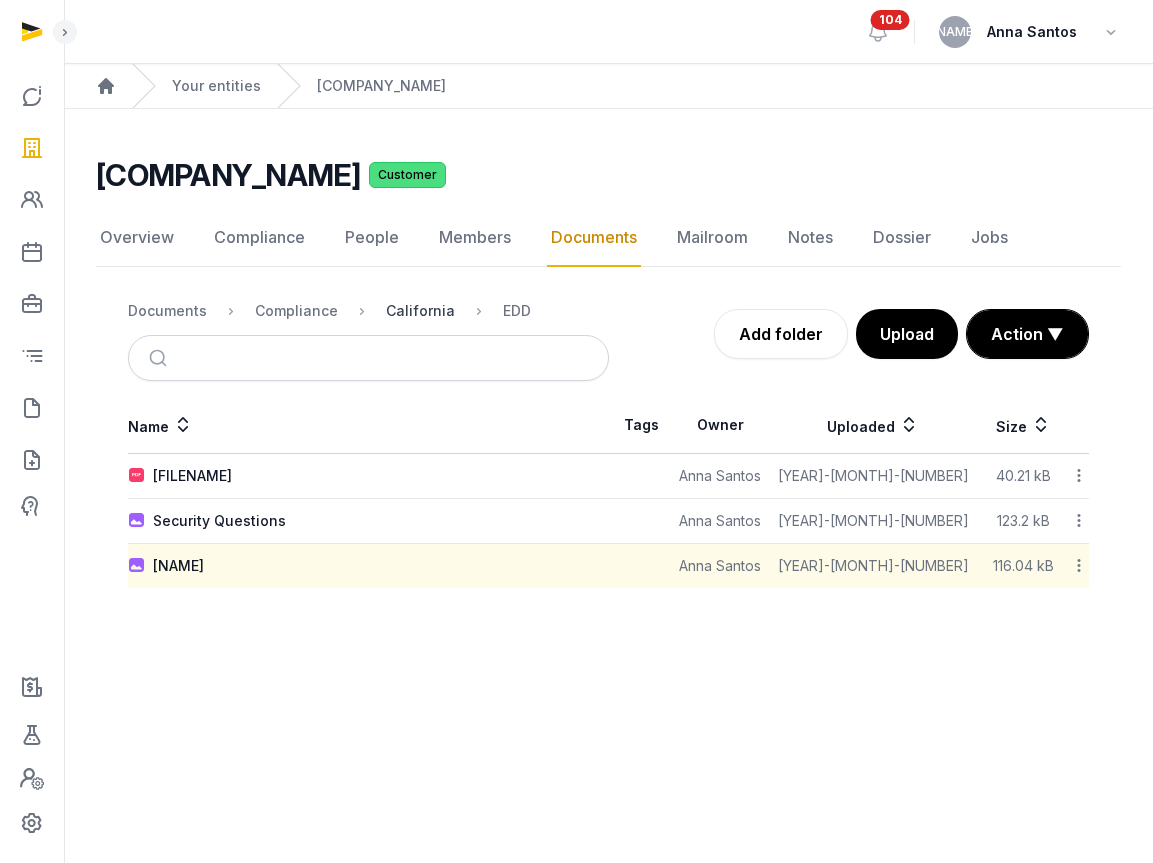 click on "California" at bounding box center [420, 311] 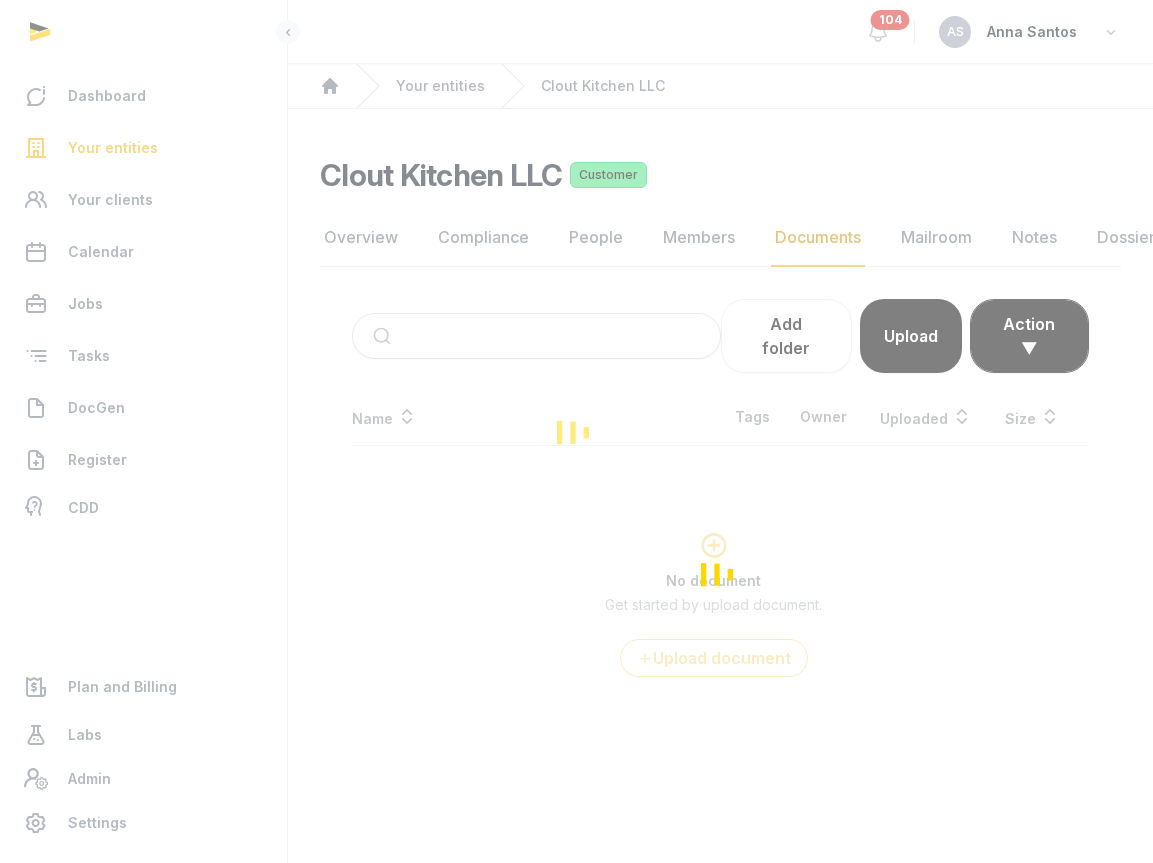 scroll, scrollTop: 0, scrollLeft: 0, axis: both 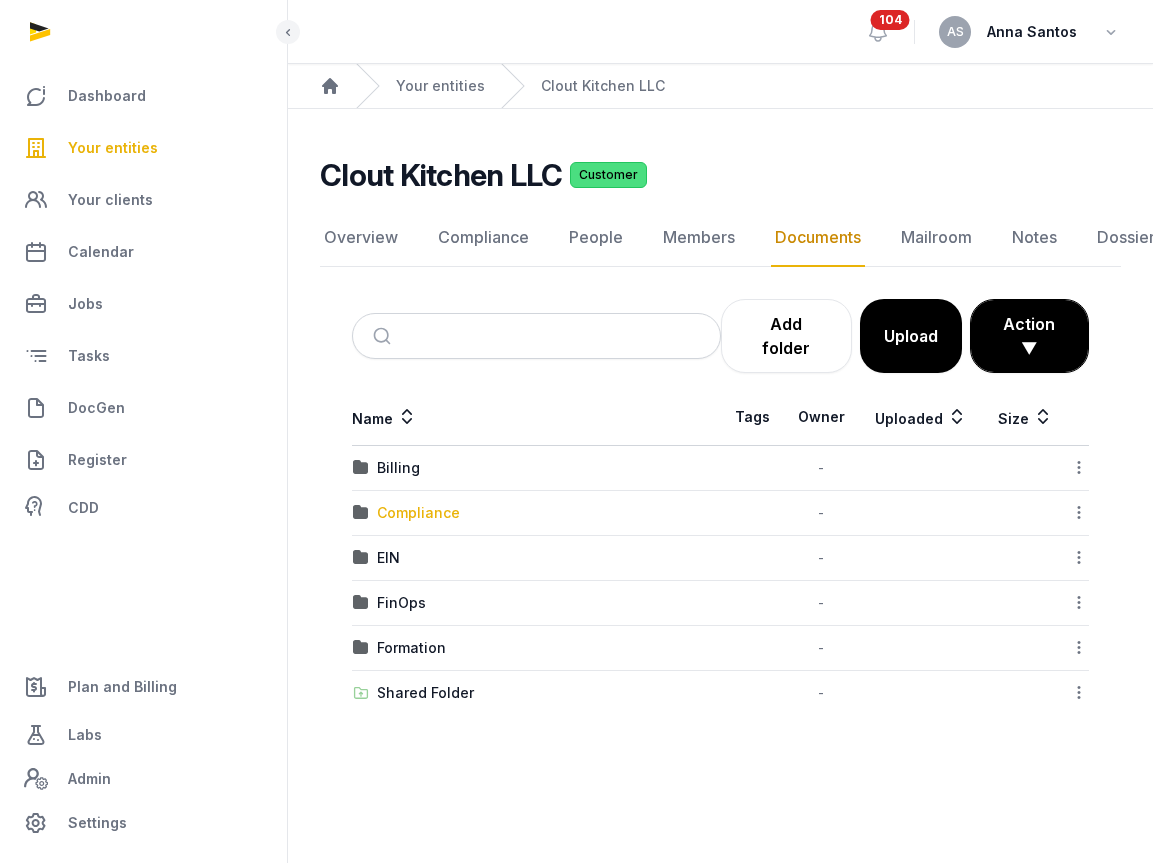 click on "Compliance" at bounding box center [418, 513] 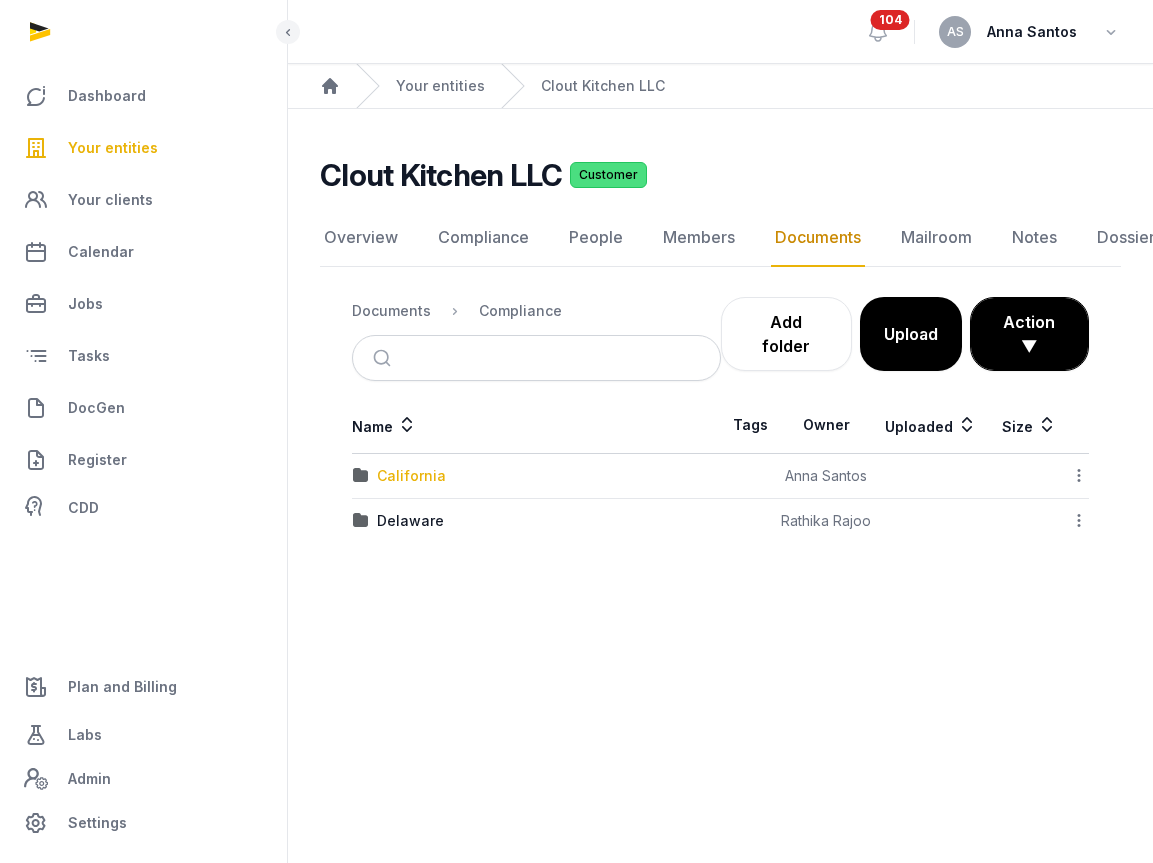 click on "California" at bounding box center (411, 476) 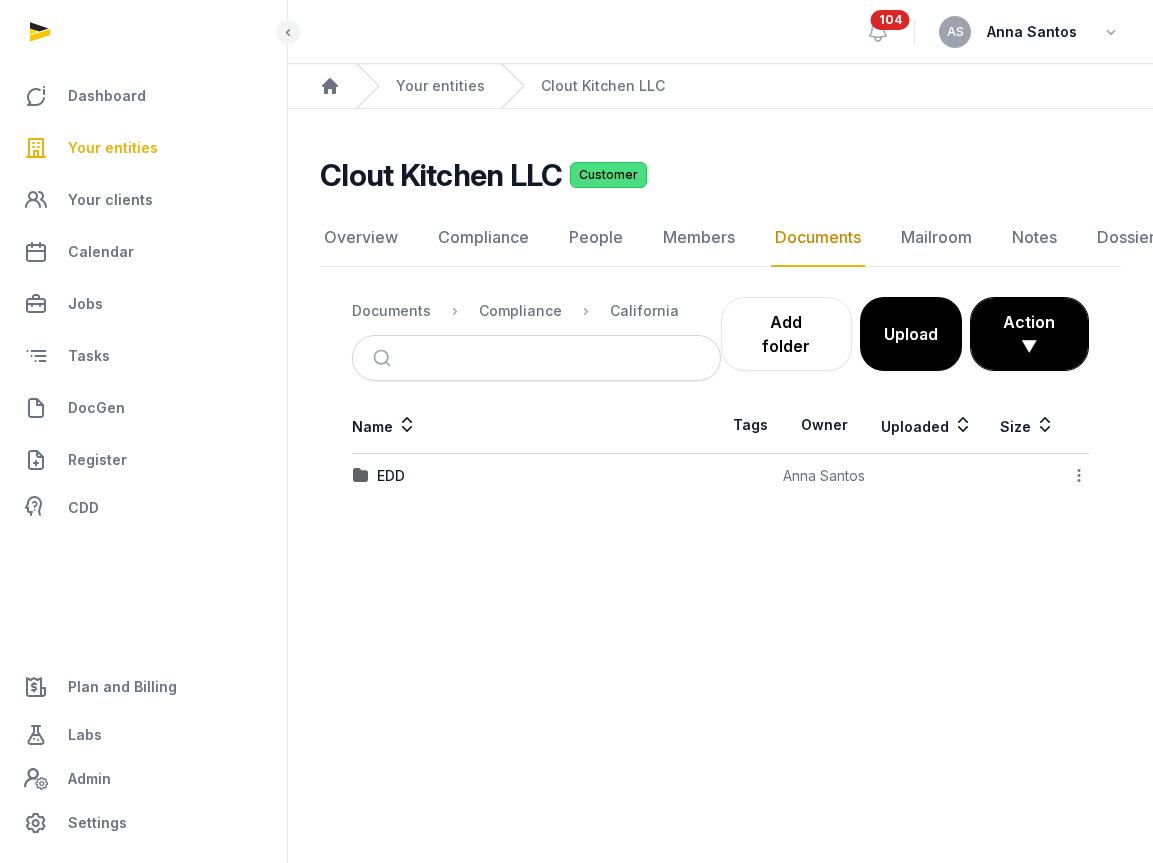 click 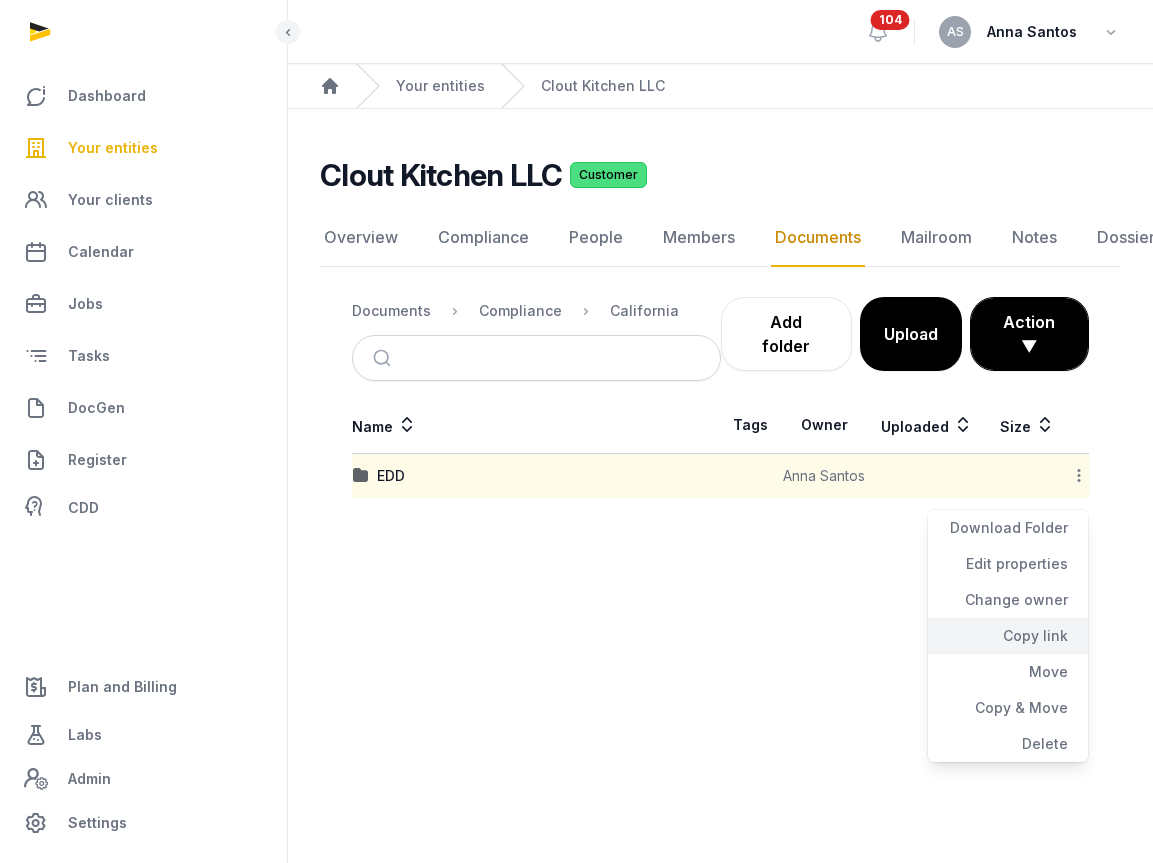 click on "Copy link" 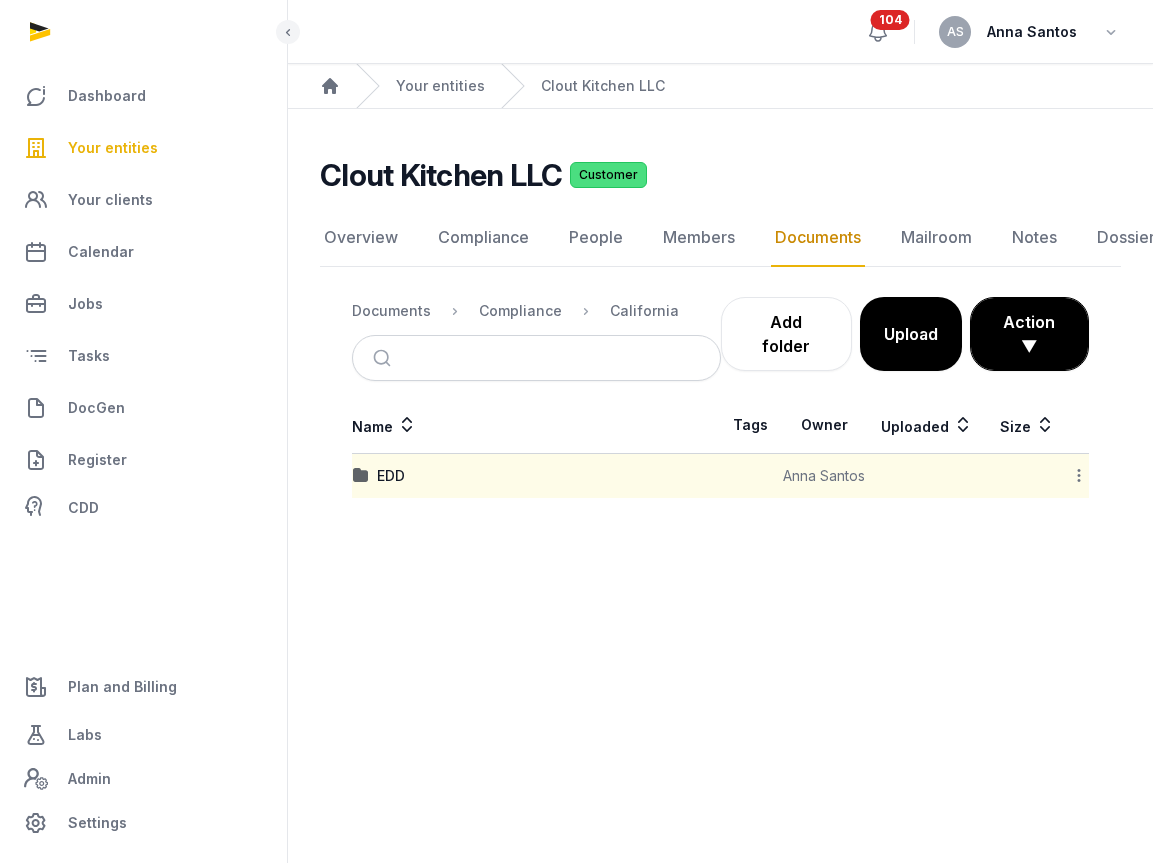 click 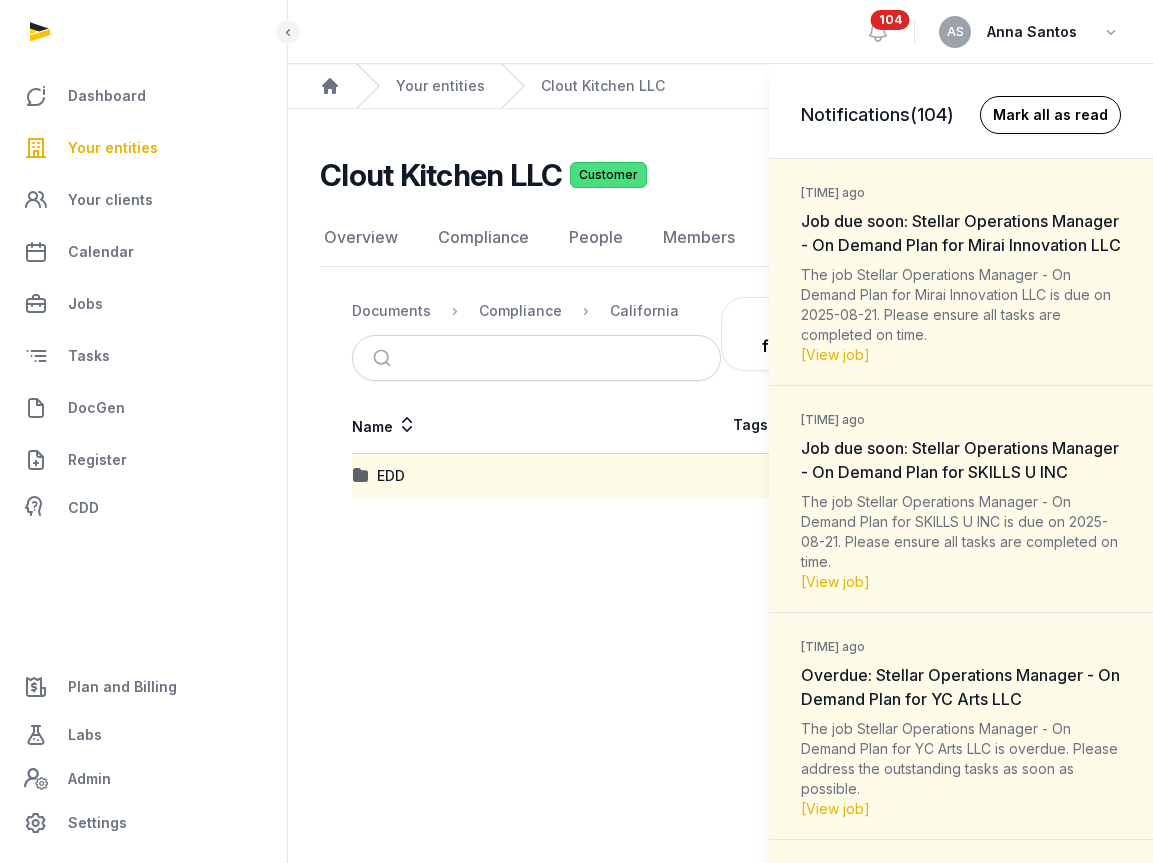 click on "Mark all as read" at bounding box center (1050, 115) 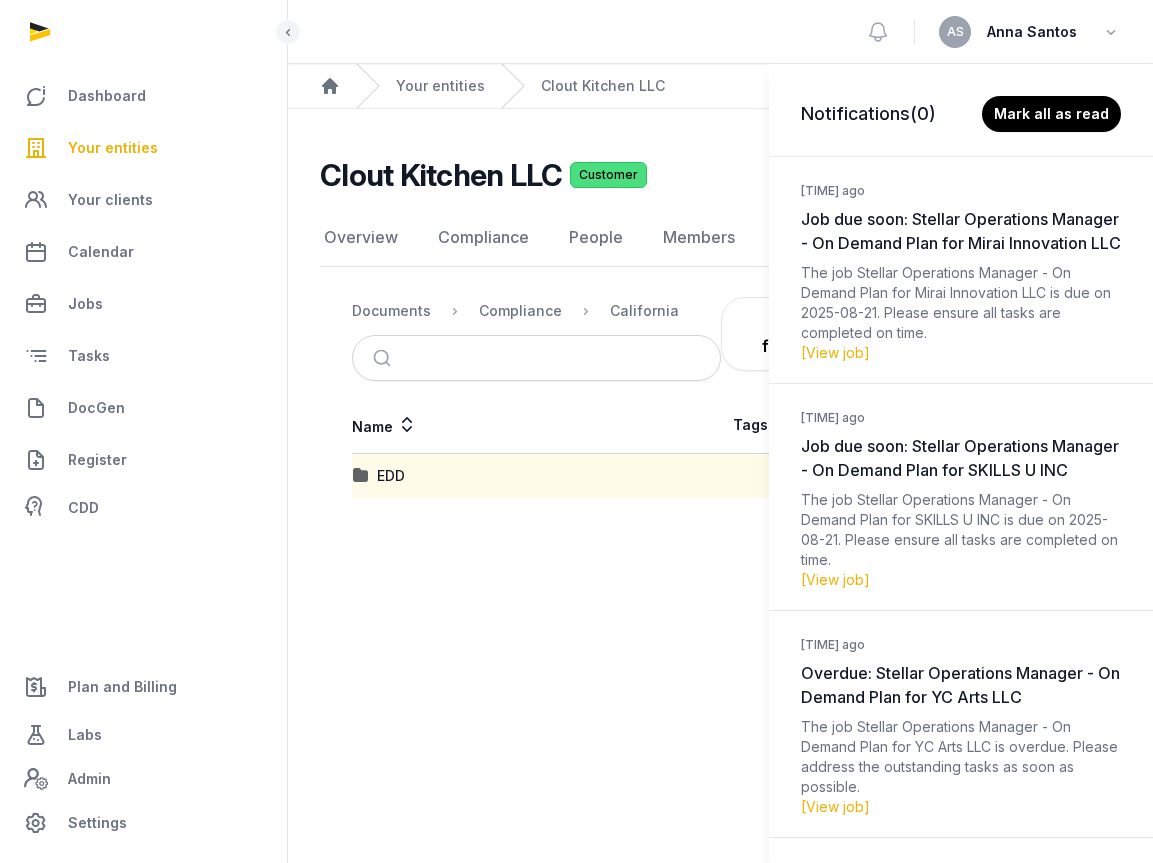 click on "Notifications  (0) Mark all as read 2 minutes ago Job due soon: Stellar Operations Manager - On Demand Plan for Mirai Innovation LLC The job Stellar Operations Manager - On Demand Plan for Mirai Innovation LLC is due on 2025-08-21. Please ensure all tasks are completed on time. [View job] 2 minutes ago Job due soon: Stellar Operations Manager - On Demand Plan for SKILLS U INC The job Stellar Operations Manager - On Demand Plan for SKILLS U INC is due on 2025-08-21. Please ensure all tasks are completed on time. [View job] 2 minutes ago Overdue: Stellar Operations Manager - On Demand Plan for YC Arts LLC The job Stellar Operations Manager - On Demand Plan for YC Arts LLC is overdue. Please address the outstanding tasks as soon as possible. [View job] 19 hours ago Roceso Technologies Inc- 8821 for Roceso Technologies Inc. is fully signed! Your document, Roceso Technologies Inc- 8821, is now fully signed! 🎉 We've saved it in the Documents folder for Roceso Technologies Inc. at EIN. [View document] 1 day ago" at bounding box center (576, 431) 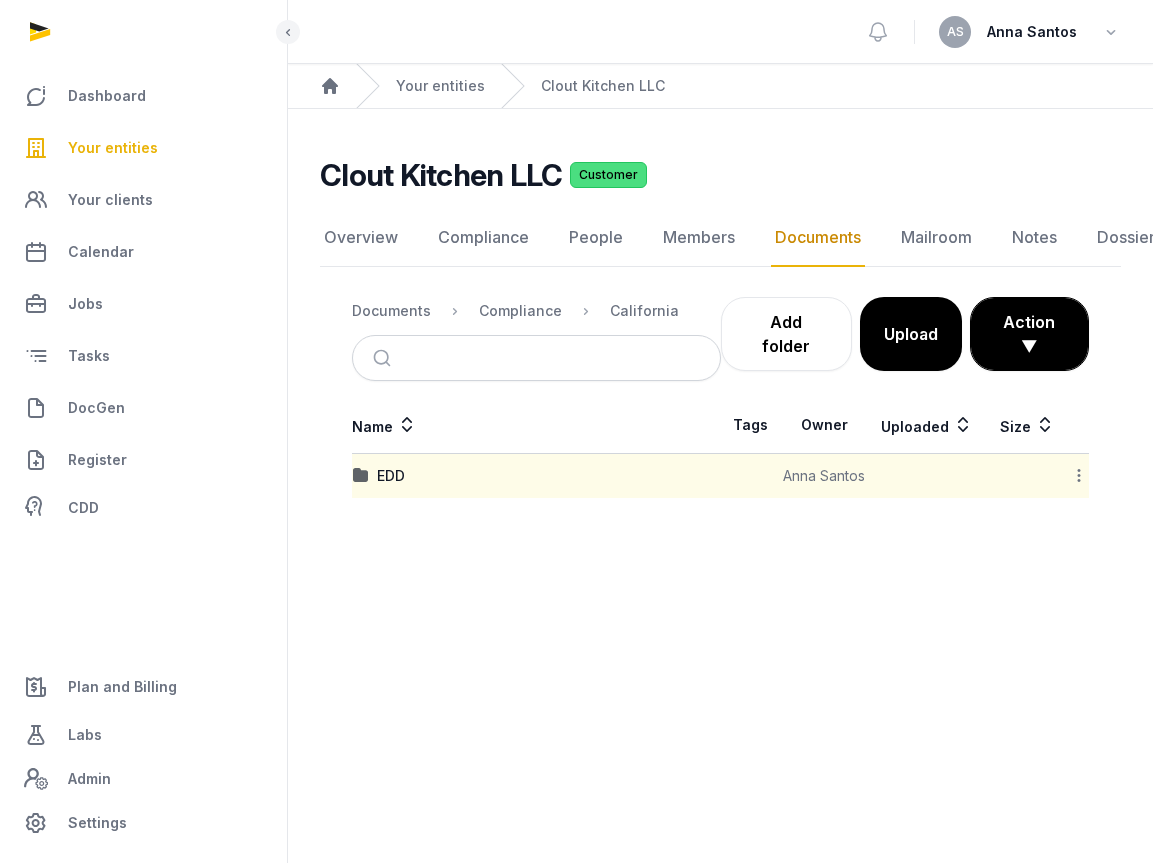 click on "Your entities" at bounding box center [143, 148] 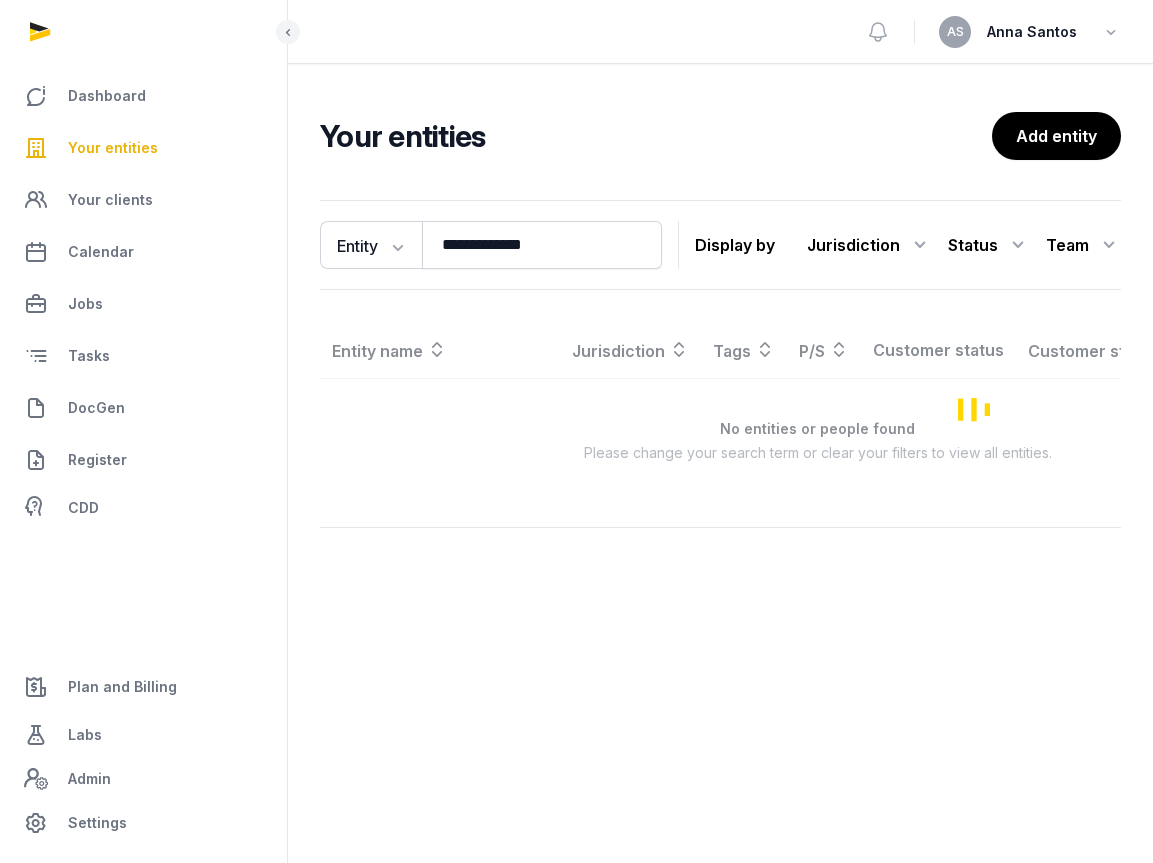 click on "Your entities" at bounding box center [113, 148] 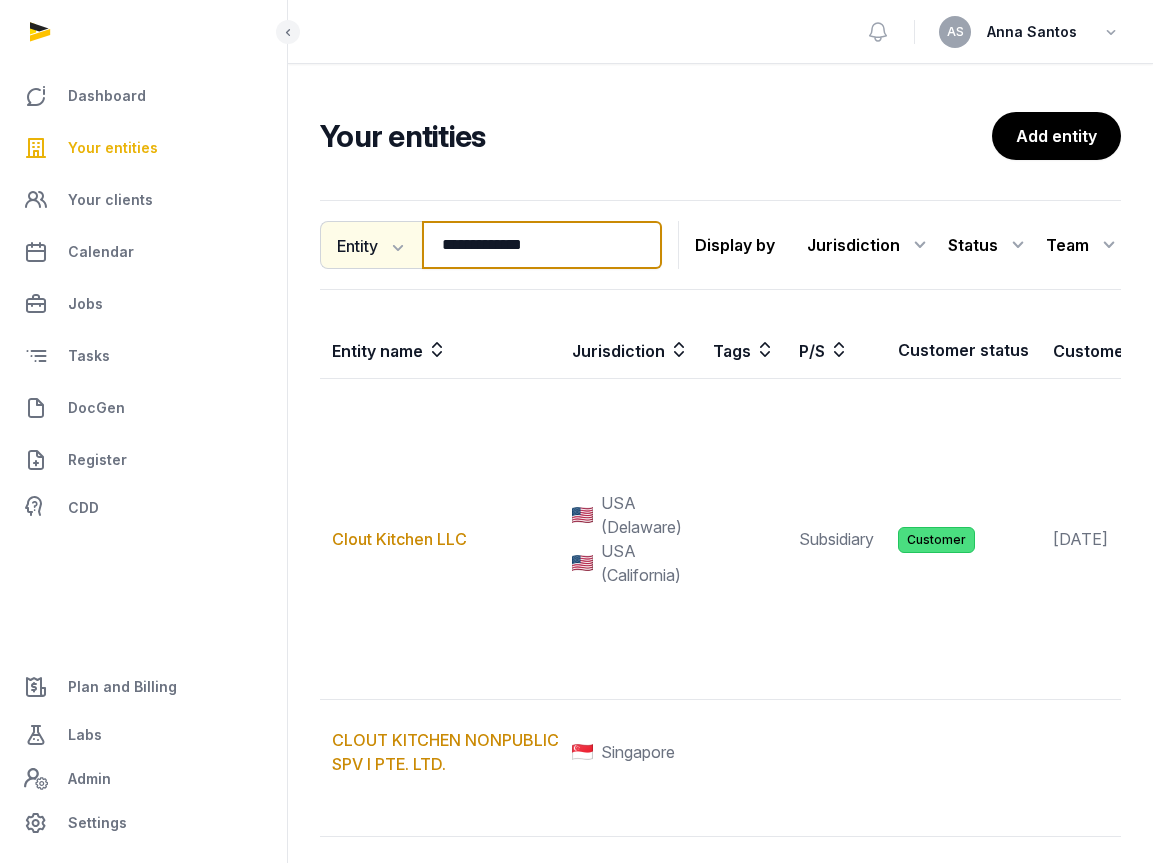drag, startPoint x: 548, startPoint y: 249, endPoint x: 399, endPoint y: 239, distance: 149.33519 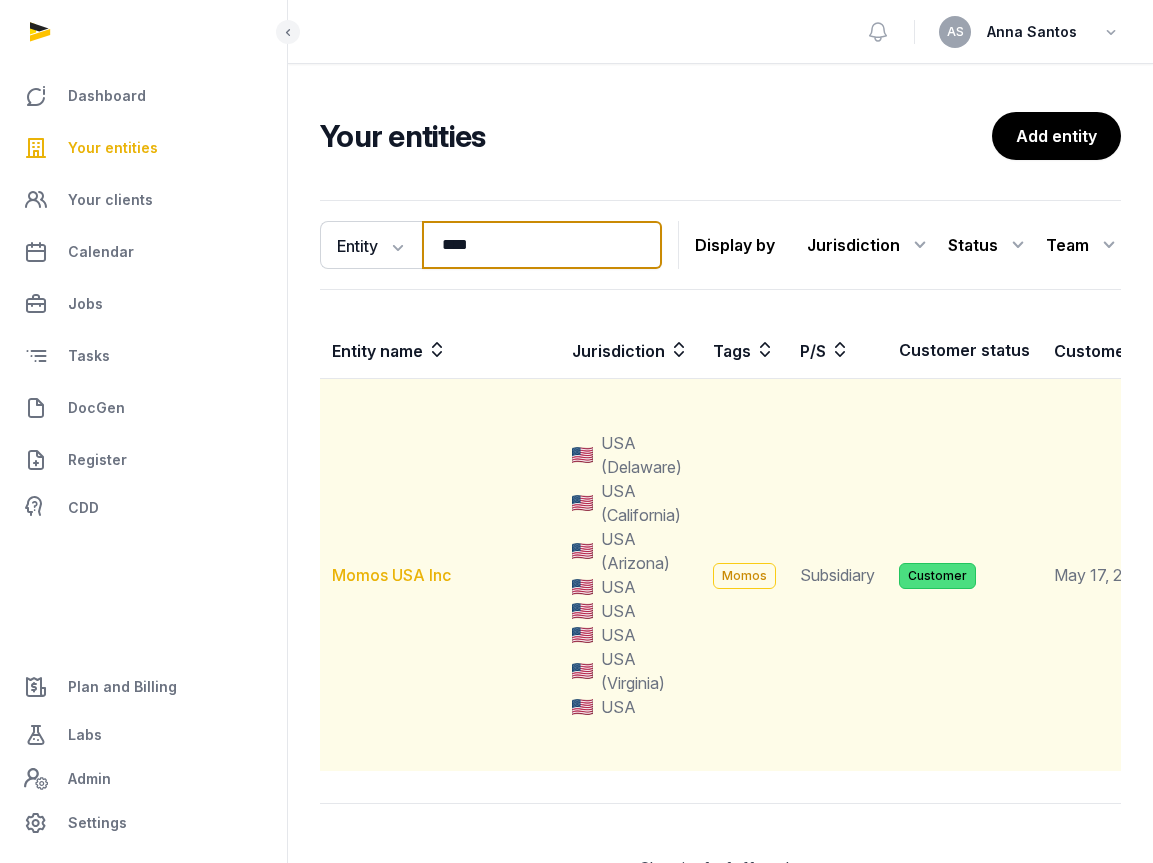 type on "****" 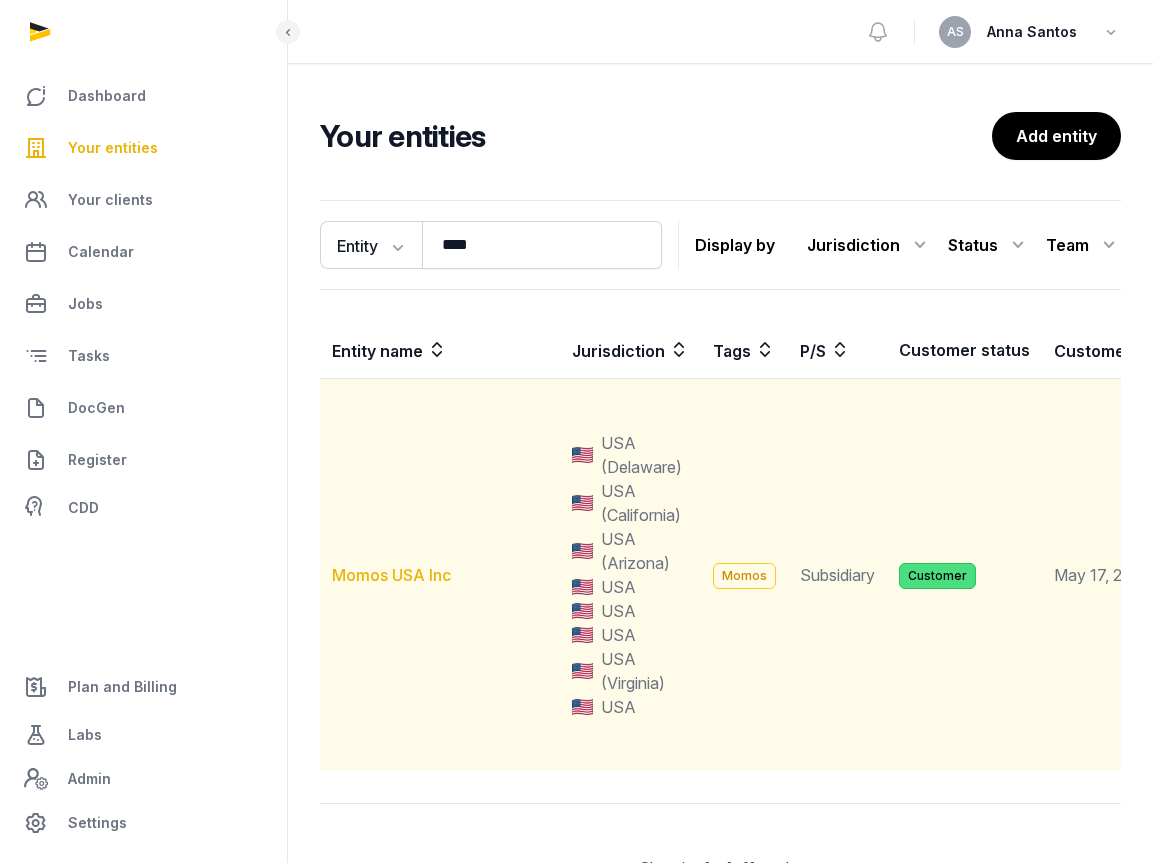 click on "[COMPANY_NAME]" at bounding box center (391, 575) 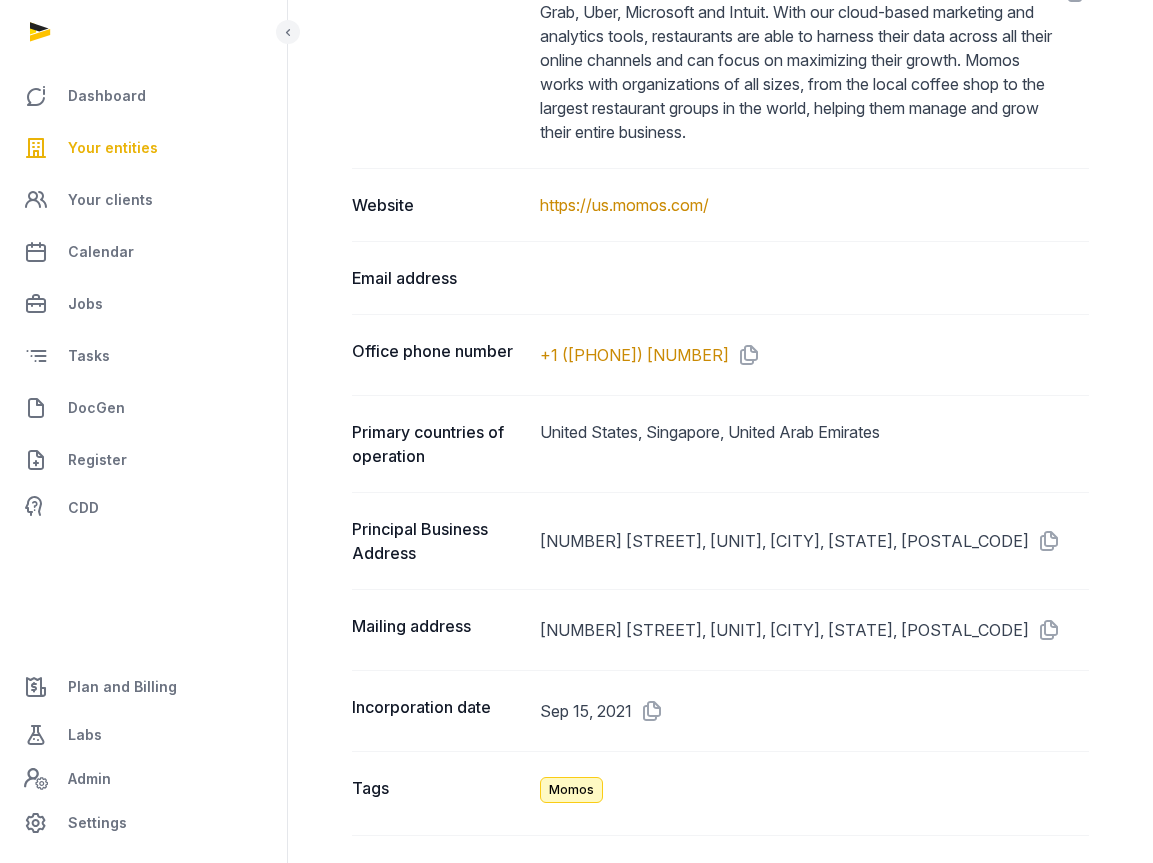 scroll, scrollTop: 1110, scrollLeft: 0, axis: vertical 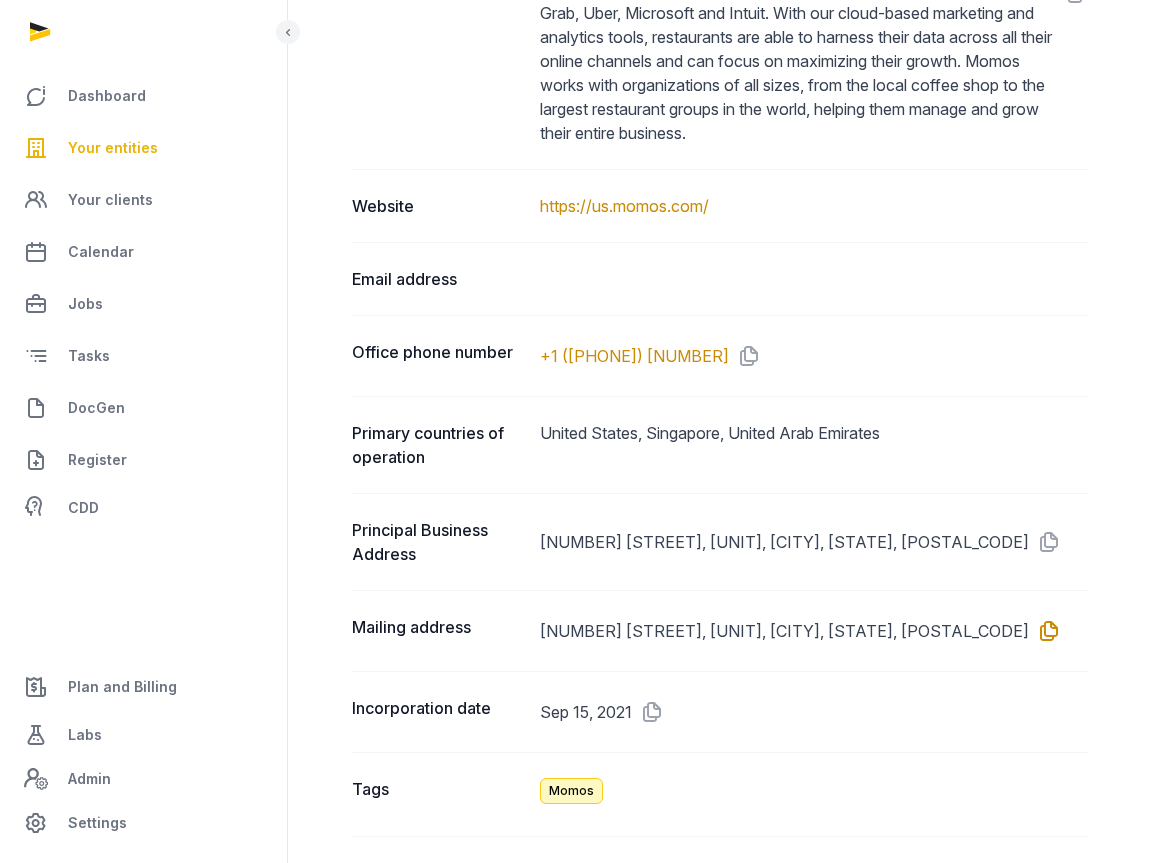 click at bounding box center (1045, 631) 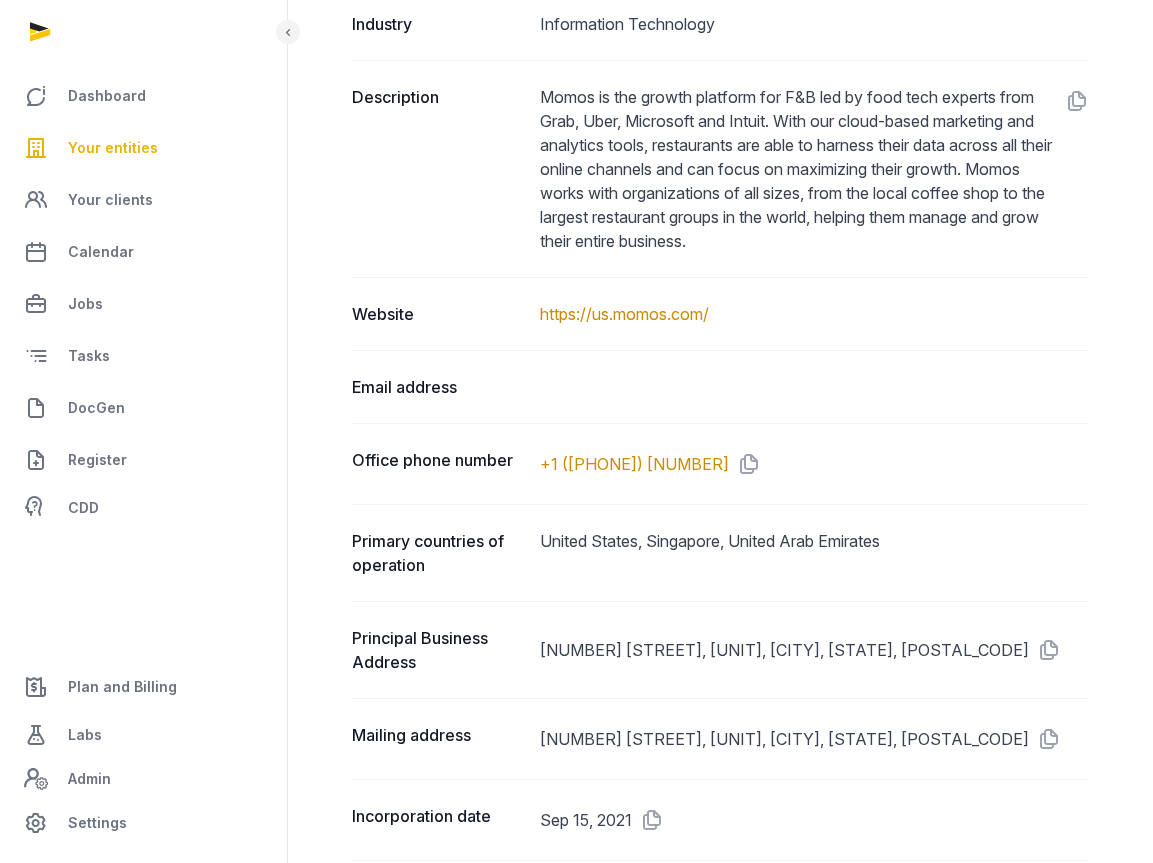 scroll, scrollTop: 1049, scrollLeft: 0, axis: vertical 